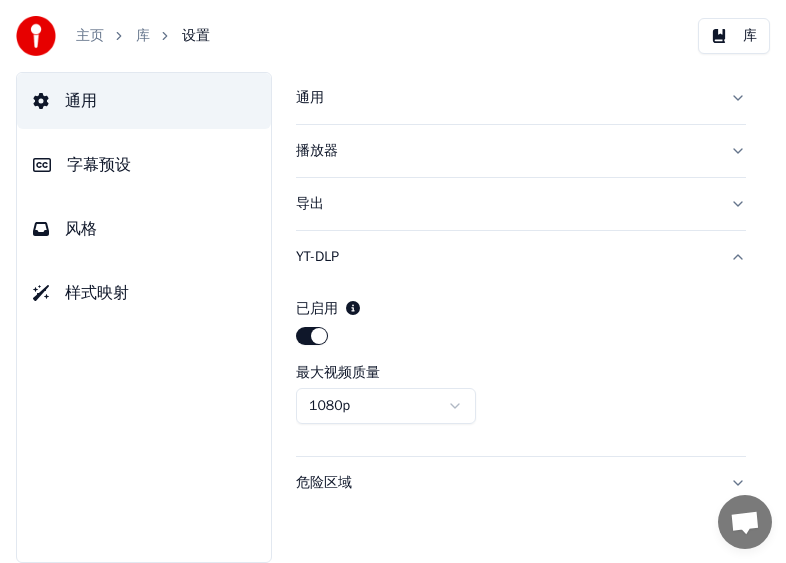 scroll, scrollTop: 0, scrollLeft: 0, axis: both 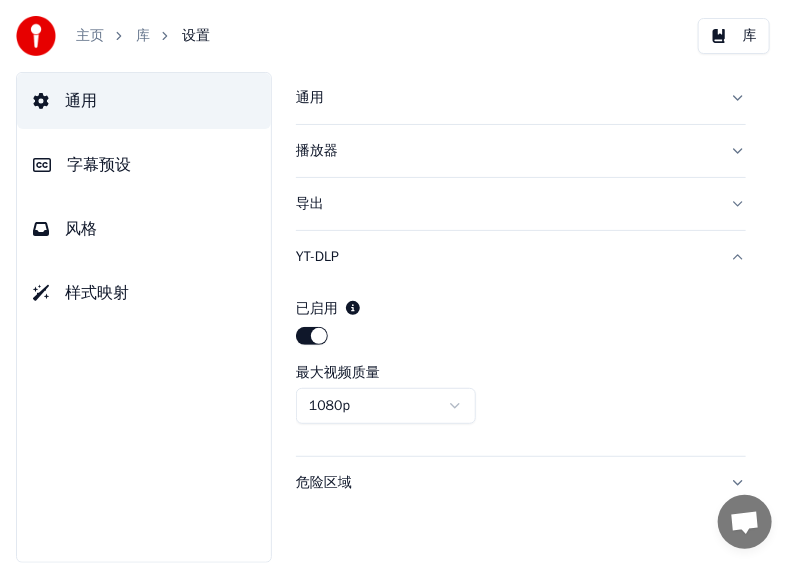 click on "字幕预设" at bounding box center [144, 165] 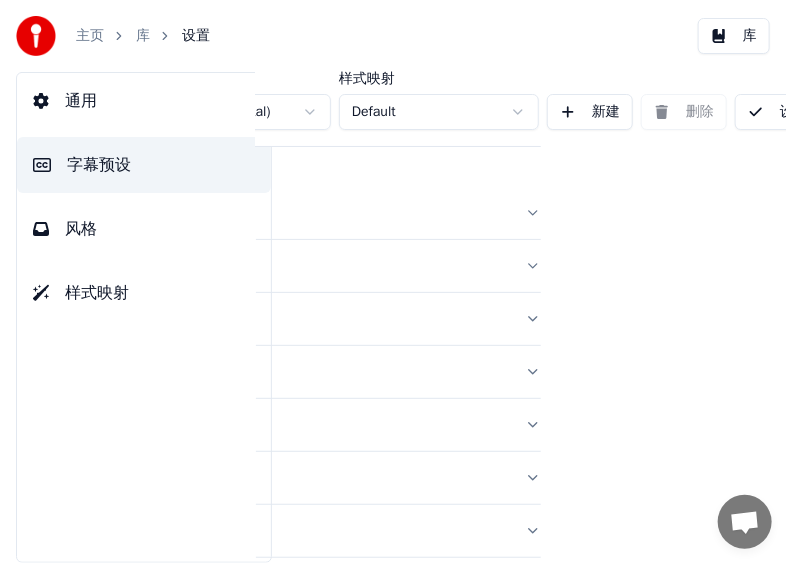 scroll, scrollTop: 0, scrollLeft: 0, axis: both 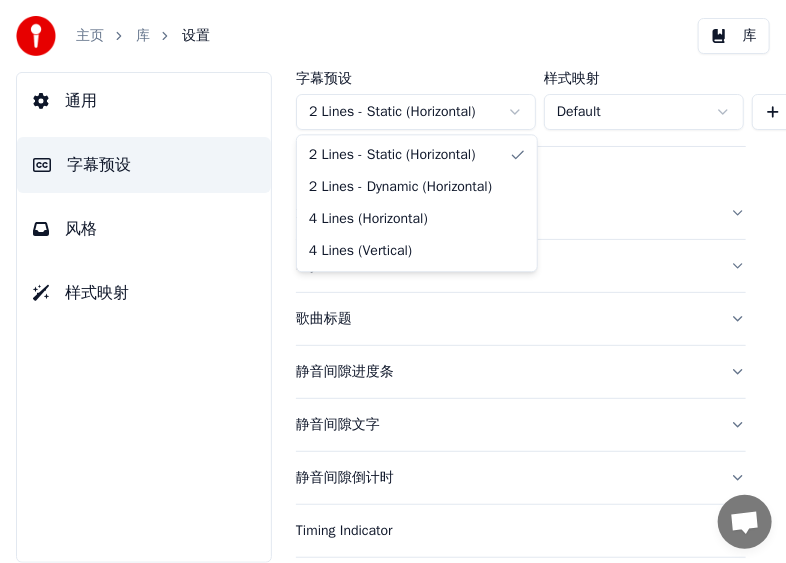 click on "主页 库 设置 库 通用 字幕预设 风格 样式映射 字幕预设 2 Lines - Static (Horizontal) 样式映射 Default 新建 删除 设置为默认 通用 Layout 歌曲标题 静音间隙进度条 静音间隙文字 静音间隙倒计时 Timing Indicator 背景框 淡入淡出效果 偏移 每行最大字符数 自动拆分行 Advanced Settings 2 Lines - Static (Horizontal) 2 Lines - Dynamic (Horizontal) 4 Lines (Horizontal) 4 Lines (Vertical)" at bounding box center (393, 281) 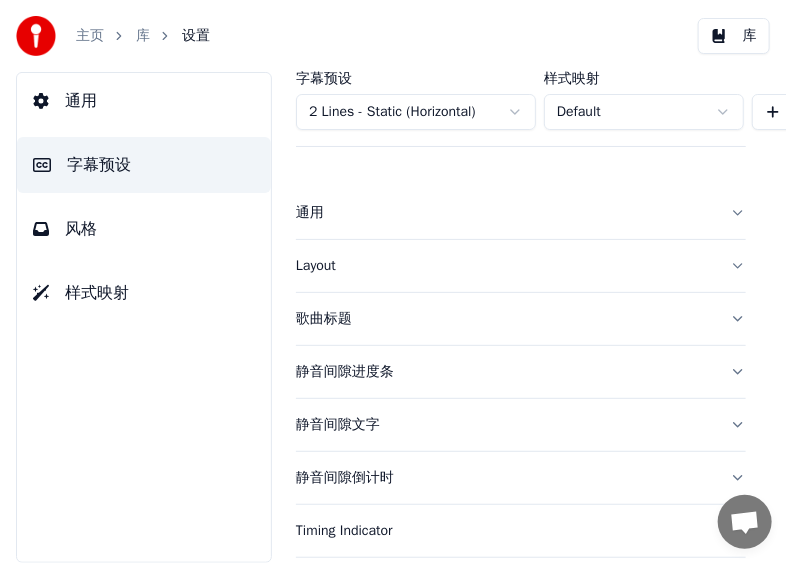 click on "主页 库 设置 库 通用 字幕预设 风格 样式映射 字幕预设 2 Lines - Static (Horizontal) 样式映射 Default 新建 删除 设置为默认 通用 Layout 歌曲标题 静音间隙进度条 静音间隙文字 静音间隙倒计时 Timing Indicator 背景框 淡入淡出效果 偏移 每行最大字符数 自动拆分行 Advanced Settings" at bounding box center (393, 281) 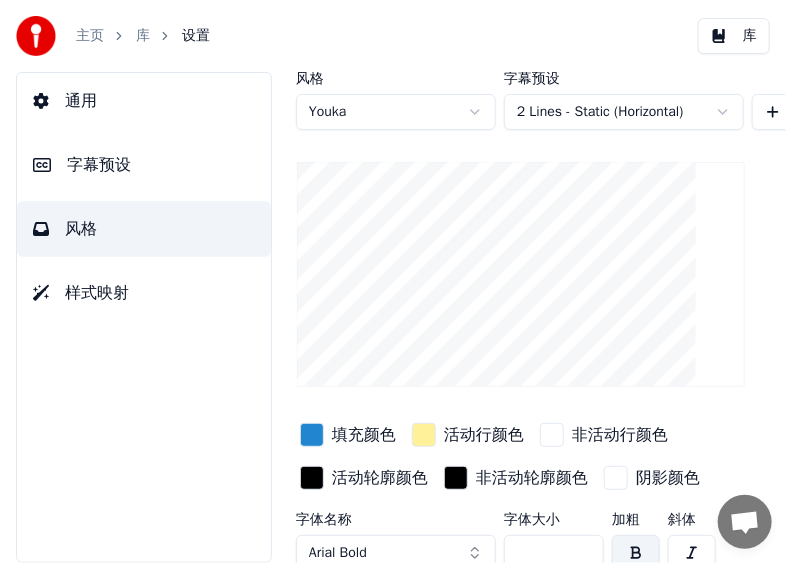 click on "样式映射" at bounding box center [144, 293] 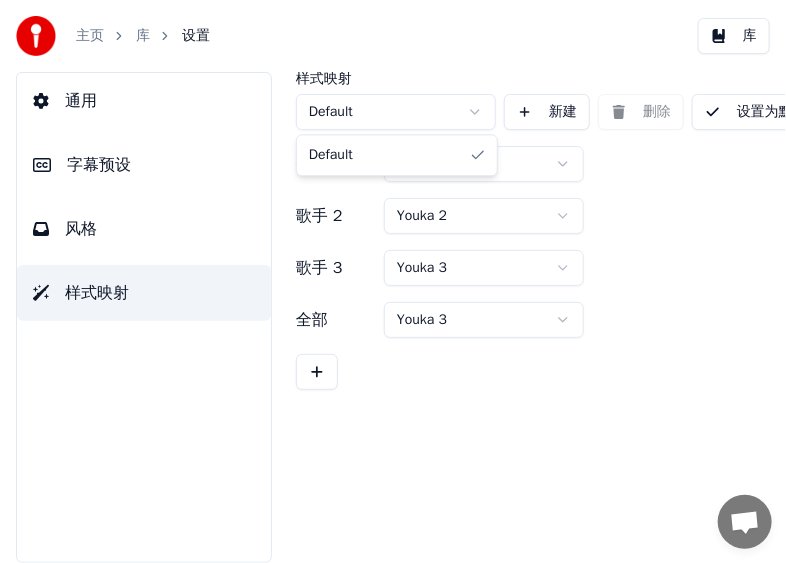 click on "主页 库 设置 库 通用 字幕预设 风格 样式映射 样式映射 Default 新建 删除 设置为默认 歌手   1 Youka 歌手   2 Youka 2 歌手   3 Youka 3 全部 Youka 3 Default" at bounding box center [393, 281] 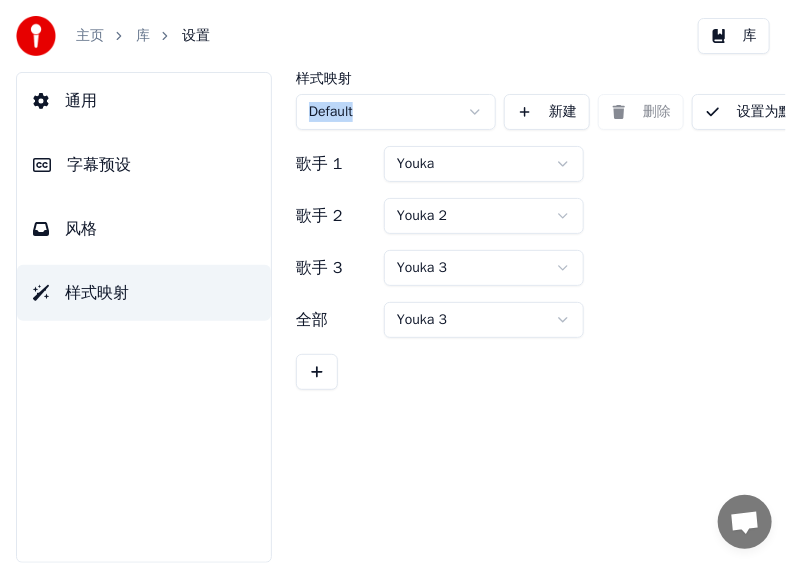 click on "主页 库 设置 库 通用 字幕预设 风格 样式映射 样式映射 Default 新建 删除 设置为默认 歌手   1 Youka 歌手   2 Youka 2 歌手   3 Youka 3 全部 Youka 3" at bounding box center (393, 281) 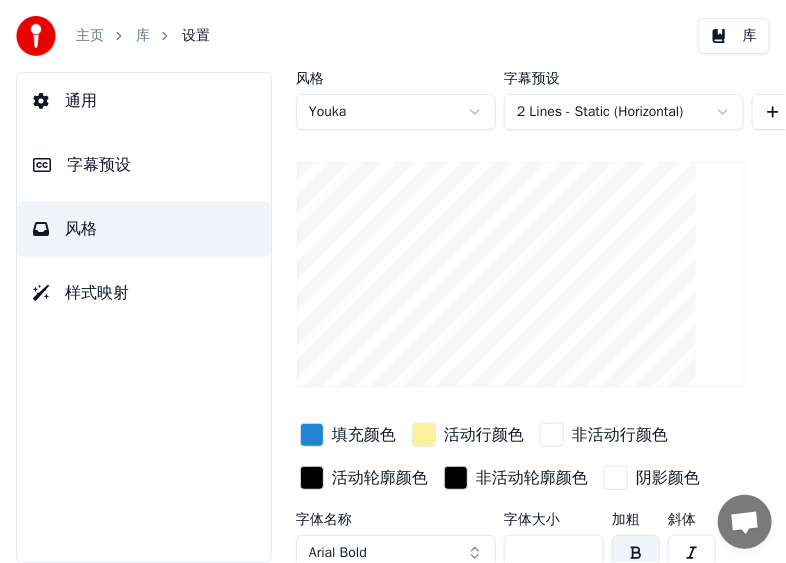 click on "字幕预设" at bounding box center [144, 165] 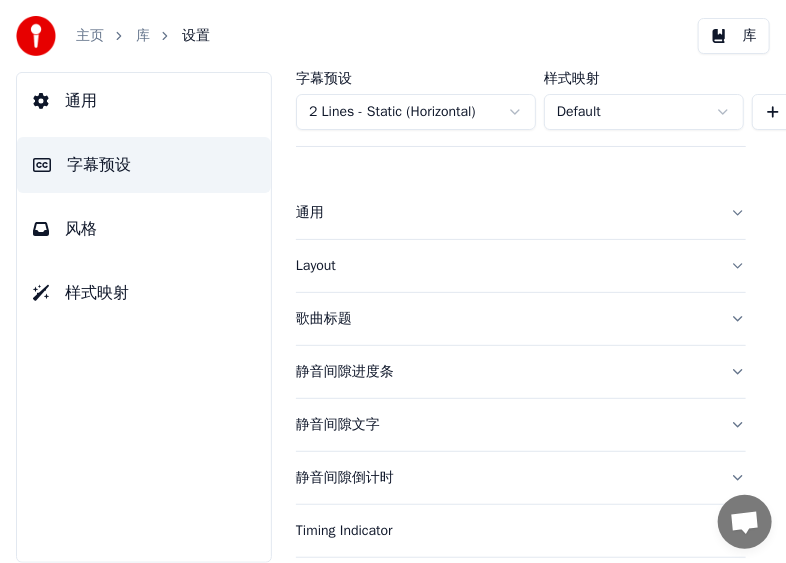 click on "通用 字幕预设 风格 样式映射" at bounding box center (144, 317) 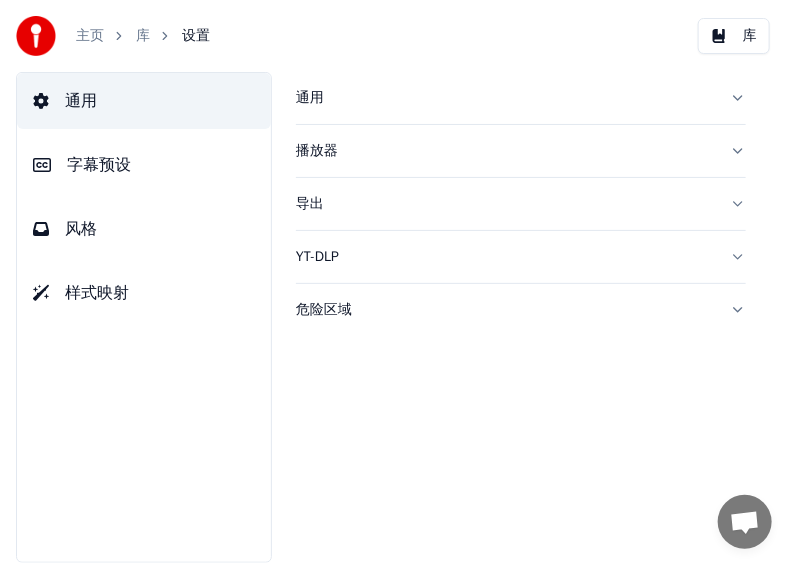 click on "危险区域" at bounding box center [505, 310] 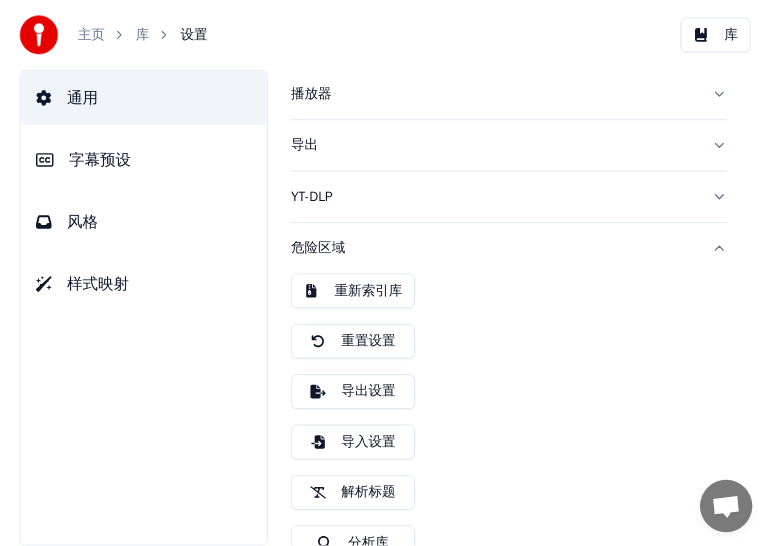 scroll, scrollTop: 84, scrollLeft: 0, axis: vertical 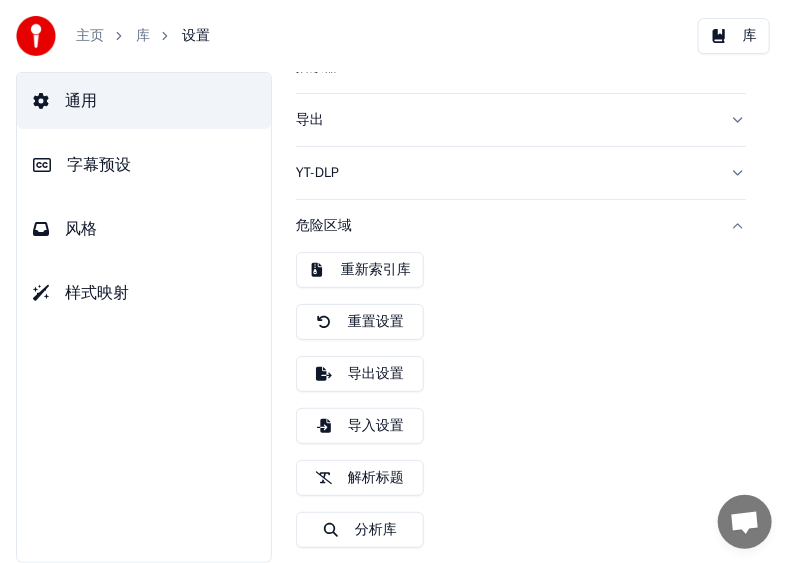 click on "导入设置" at bounding box center [360, 426] 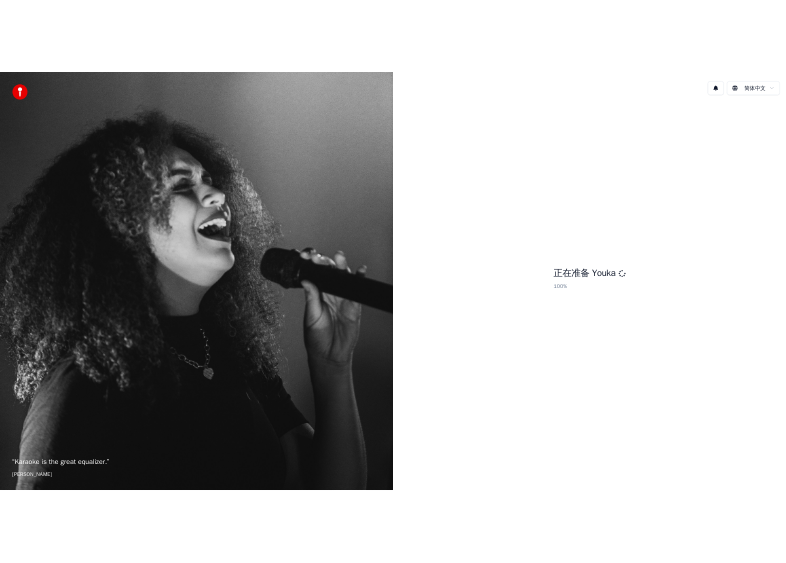 scroll, scrollTop: 0, scrollLeft: 0, axis: both 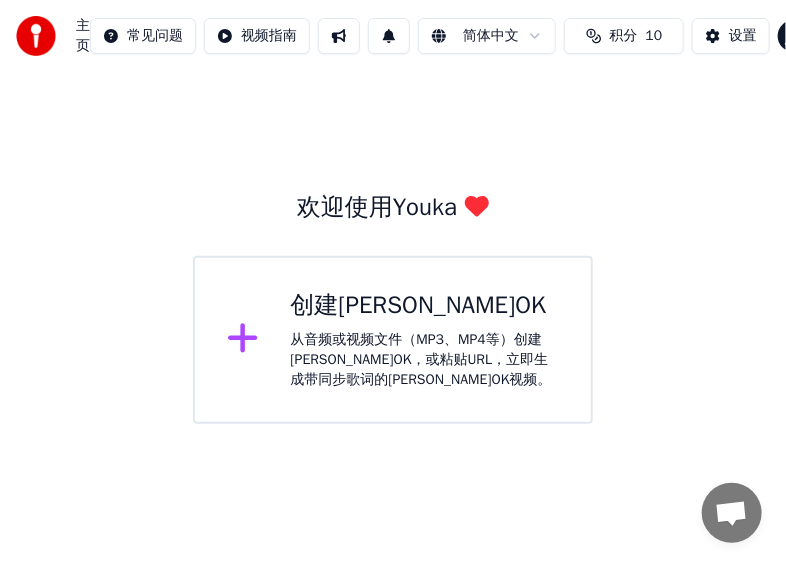 click on "创建[PERSON_NAME]OK" at bounding box center (425, 306) 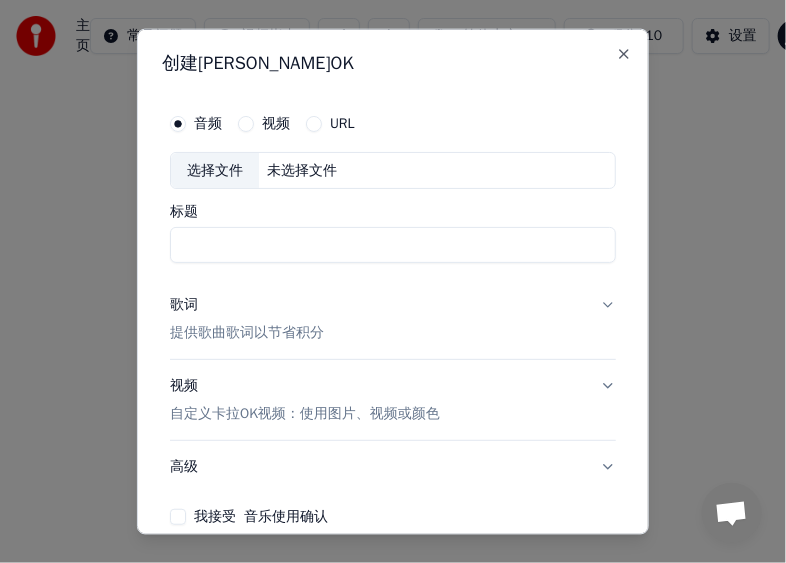 scroll, scrollTop: 97, scrollLeft: 0, axis: vertical 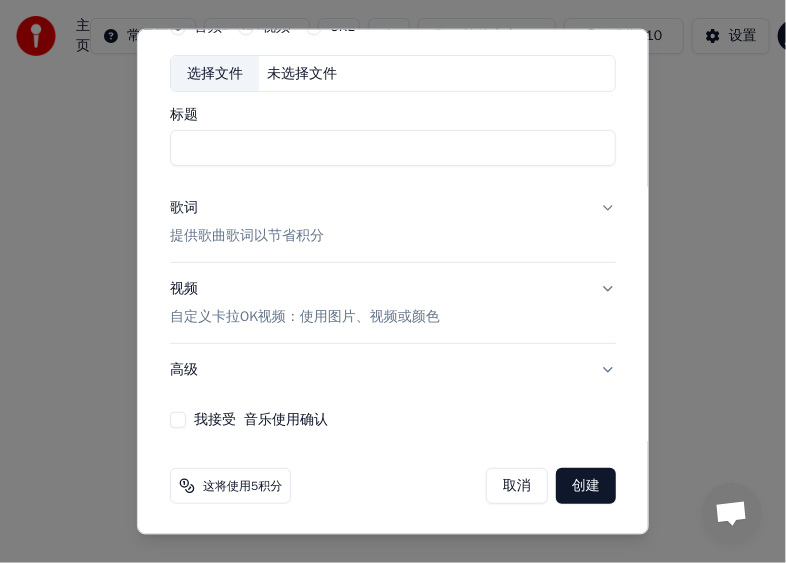 click on "歌词 提供歌曲歌词以节省积分" at bounding box center [393, 222] 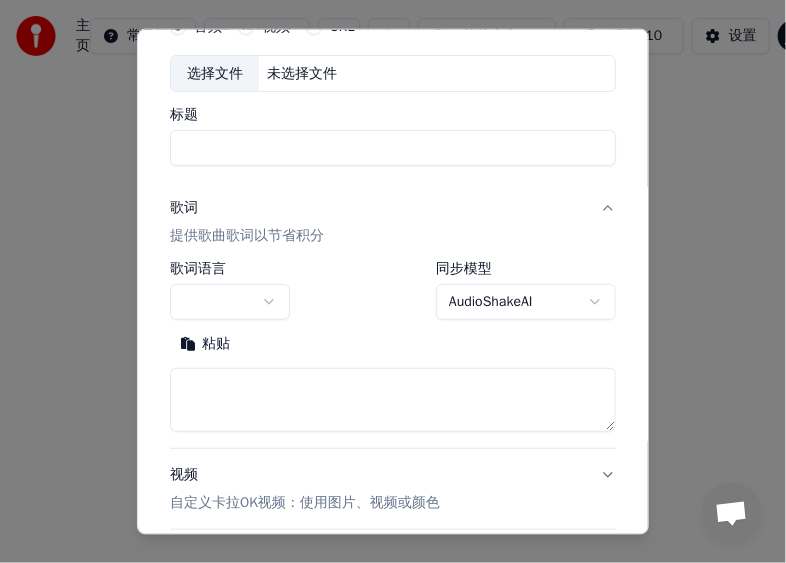 click on "**********" at bounding box center (526, 291) 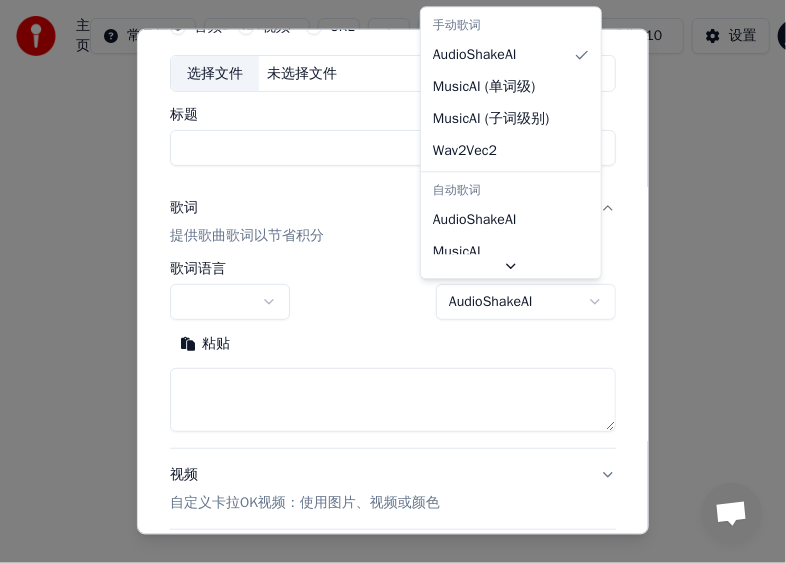 click on "**********" at bounding box center [393, 212] 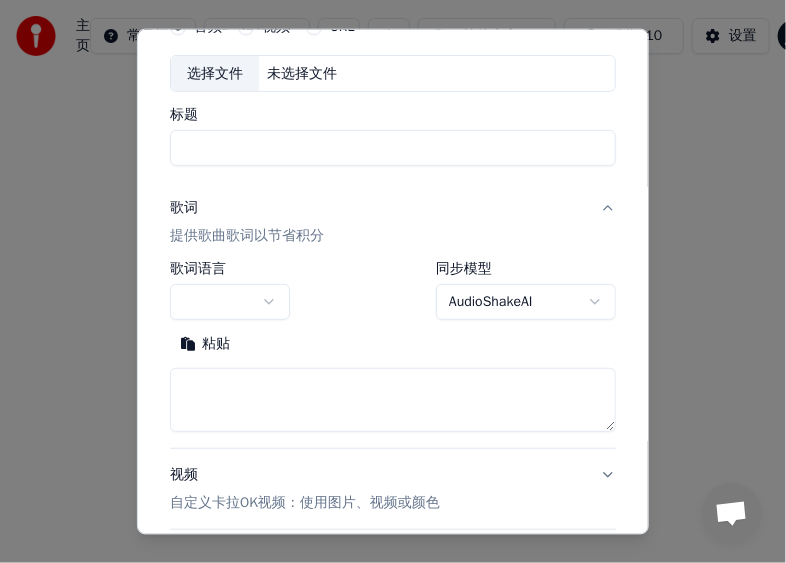 click at bounding box center (230, 302) 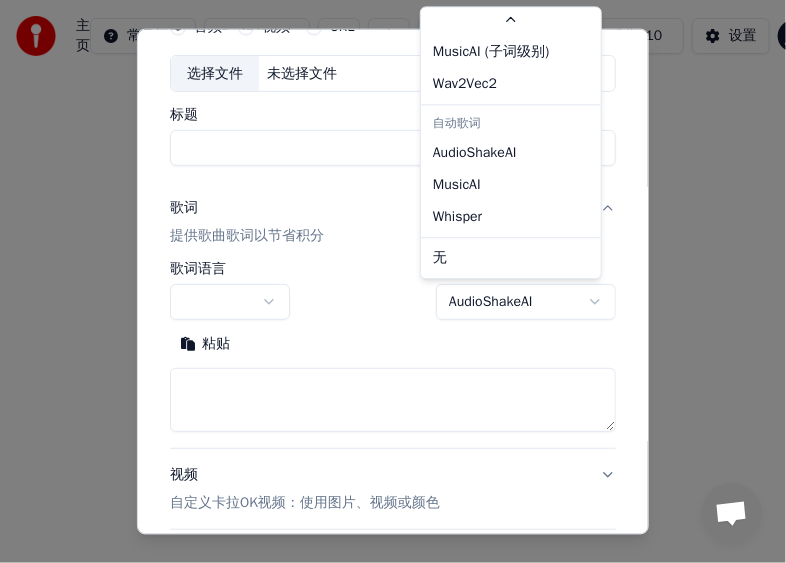 scroll, scrollTop: 90, scrollLeft: 0, axis: vertical 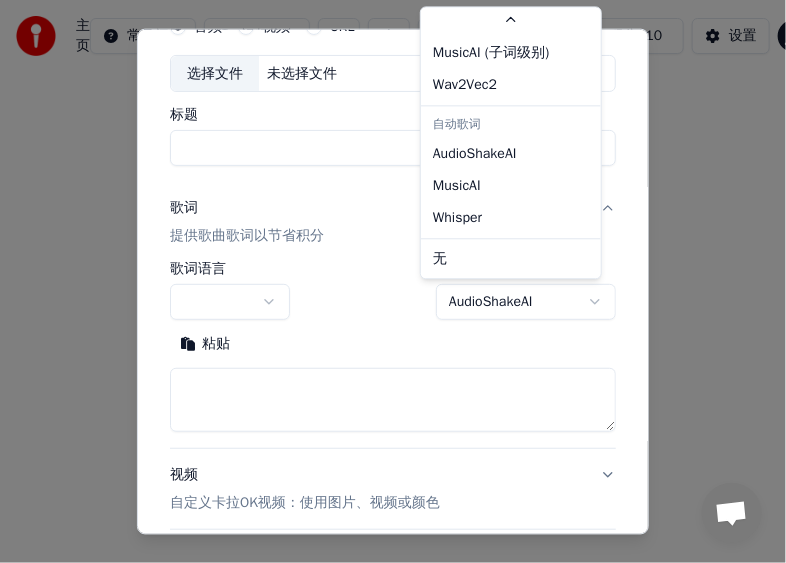 select on "****" 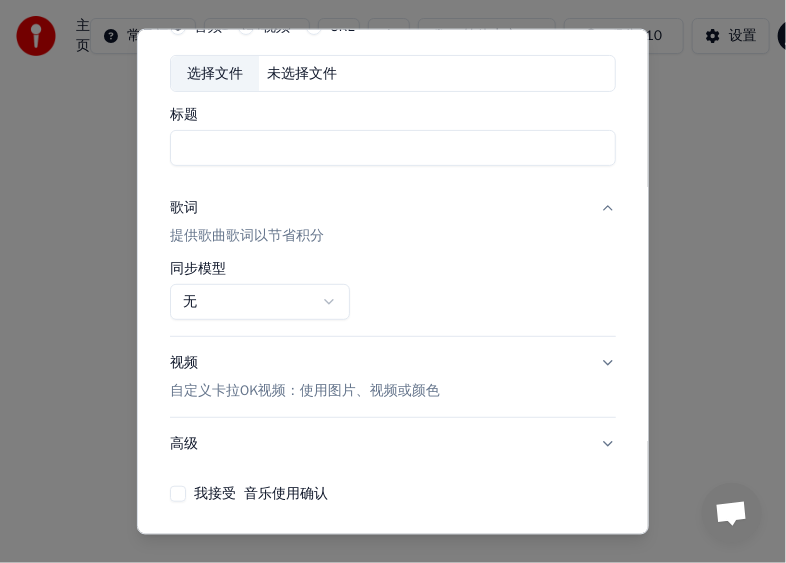 click on "歌词 提供歌曲歌词以节省积分" at bounding box center (393, 222) 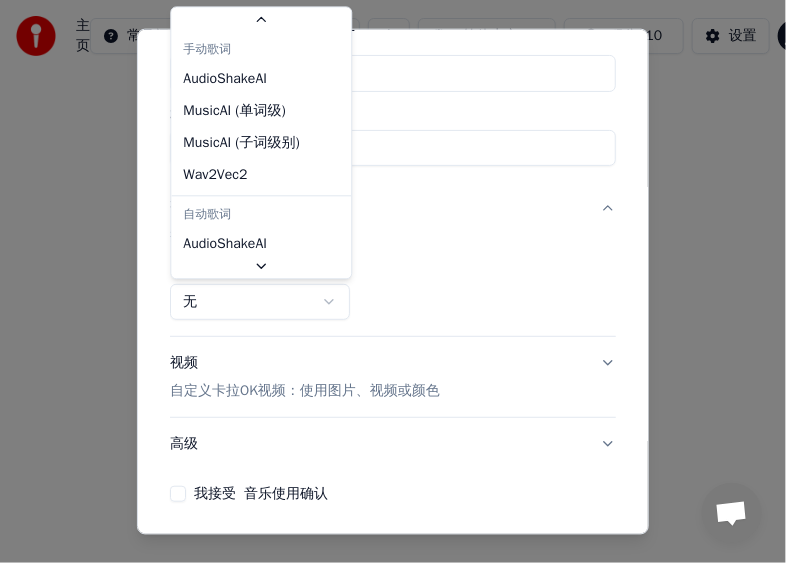 scroll, scrollTop: 110, scrollLeft: 0, axis: vertical 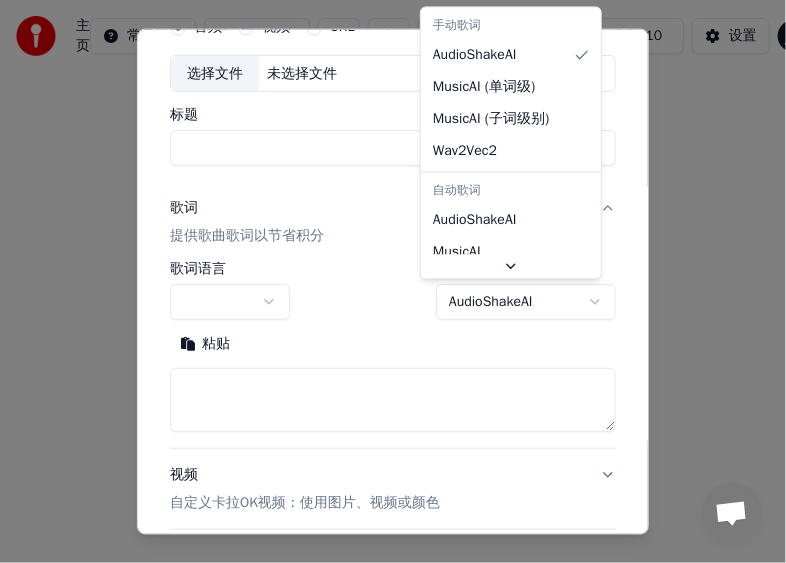 click on "**********" at bounding box center [393, 212] 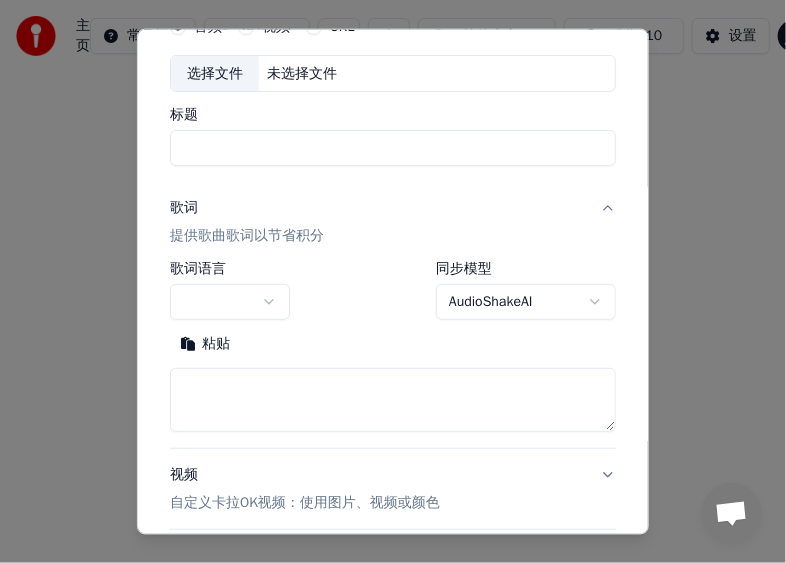click on "**********" at bounding box center [393, 212] 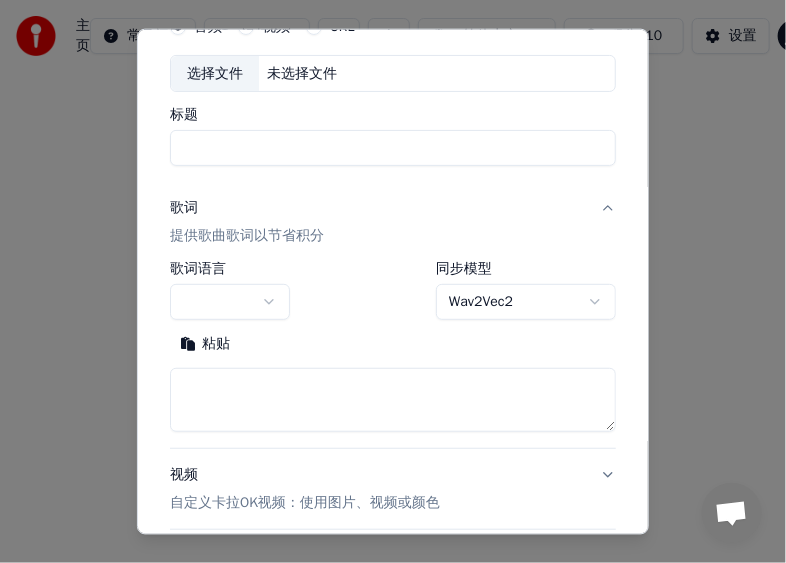 click on "**********" at bounding box center [393, 212] 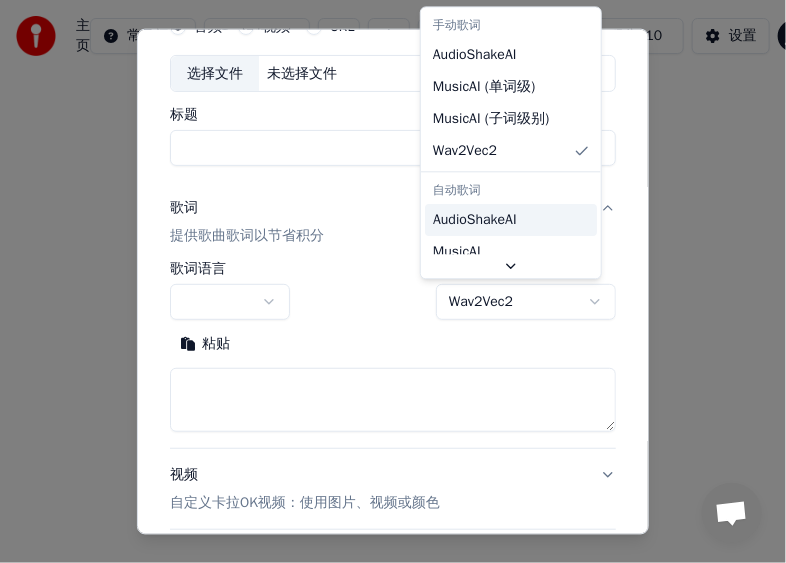 scroll, scrollTop: 32, scrollLeft: 0, axis: vertical 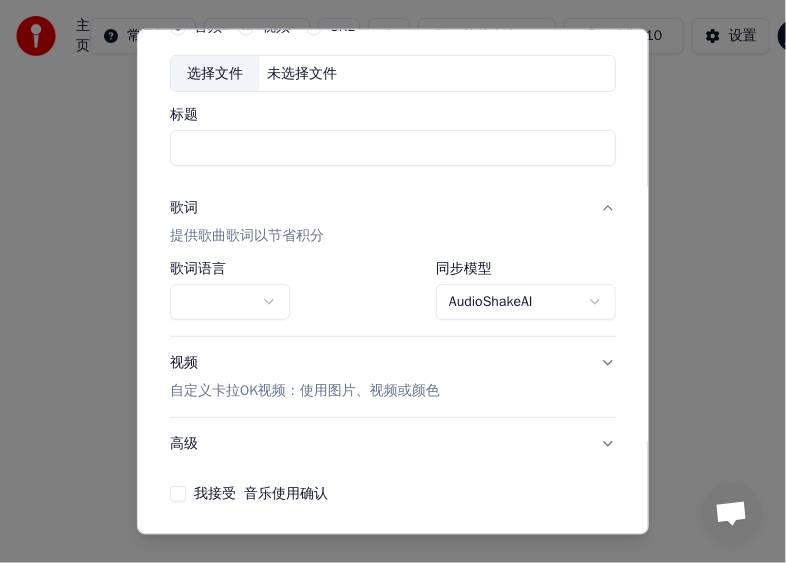 click on "**********" at bounding box center (393, 212) 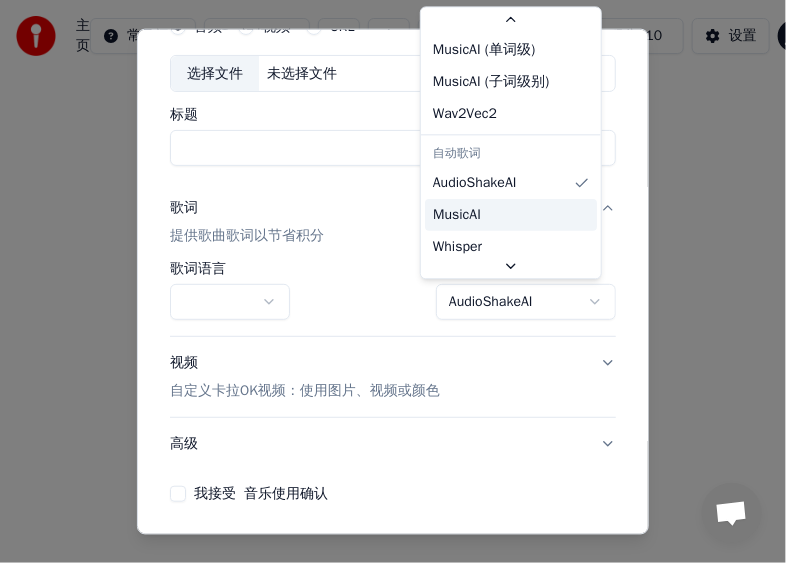 scroll, scrollTop: 90, scrollLeft: 0, axis: vertical 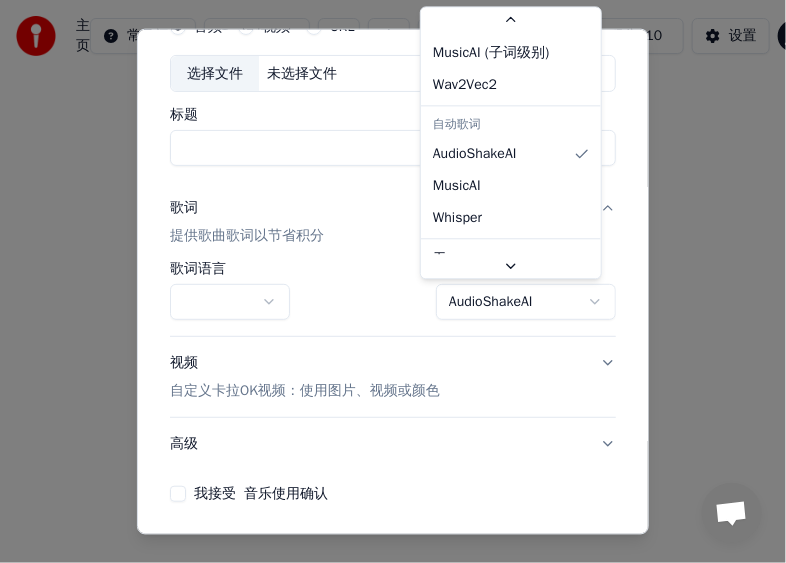 select on "*******" 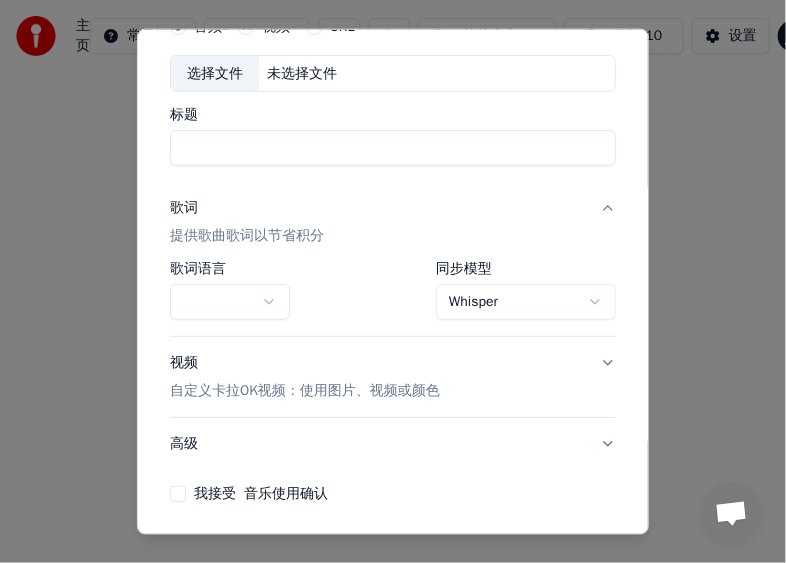 click on "提供歌曲歌词以节省积分" at bounding box center (247, 236) 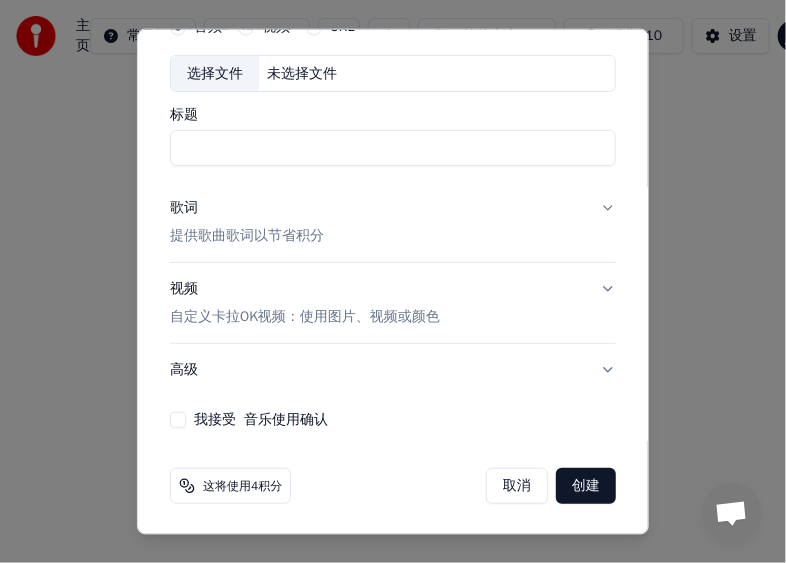 click on "提供歌曲歌词以节省积分" at bounding box center [247, 236] 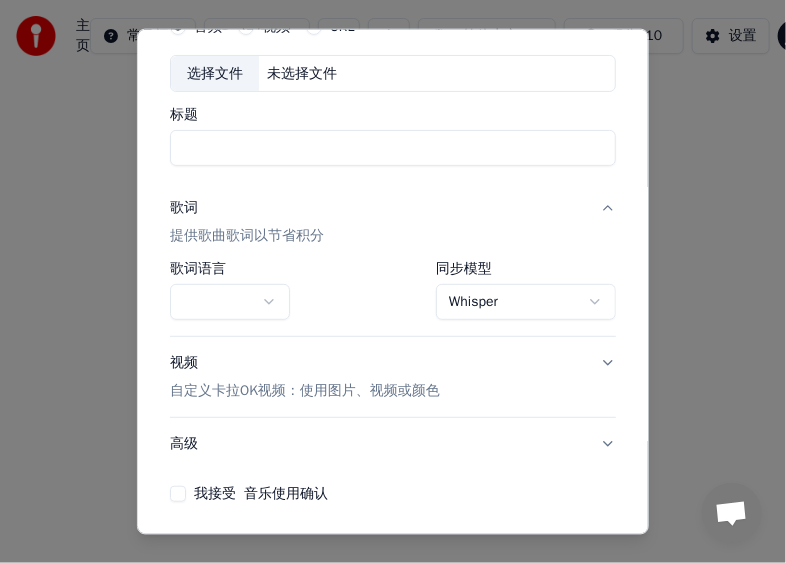 click on "歌词 提供歌曲歌词以节省积分" at bounding box center [393, 222] 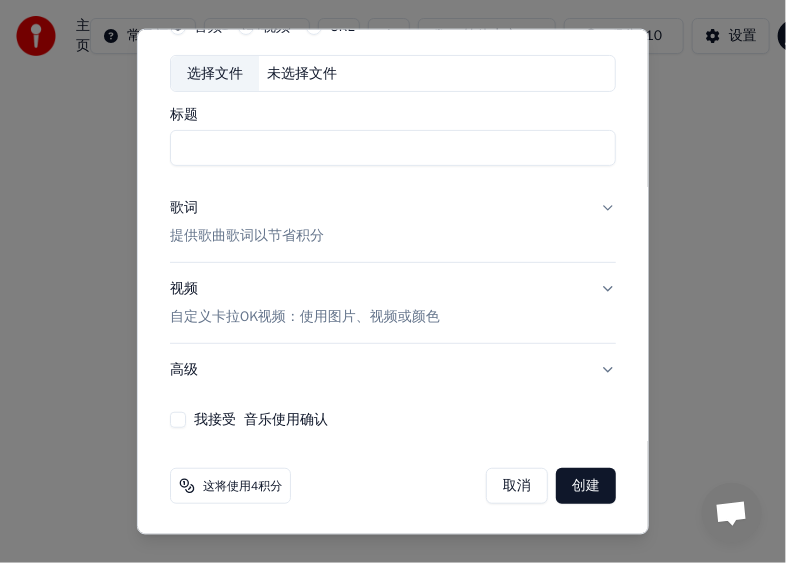 click on "歌词 提供歌曲歌词以节省积分" at bounding box center [393, 222] 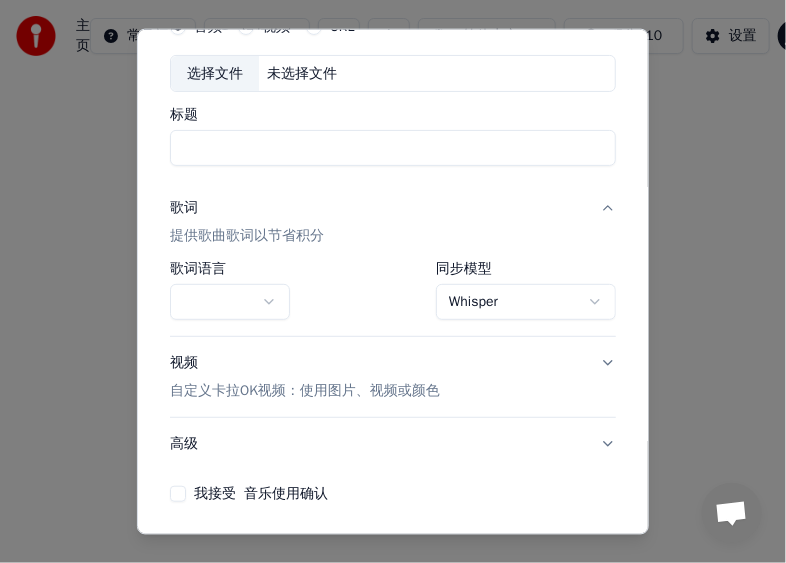 scroll, scrollTop: 171, scrollLeft: 0, axis: vertical 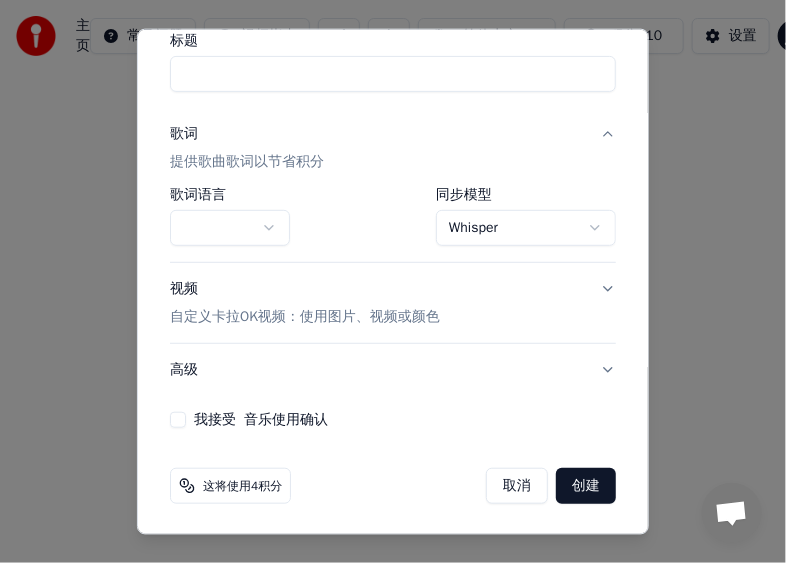 click on "视频 自定义卡拉OK视频：使用图片、视频或颜色" at bounding box center [393, 303] 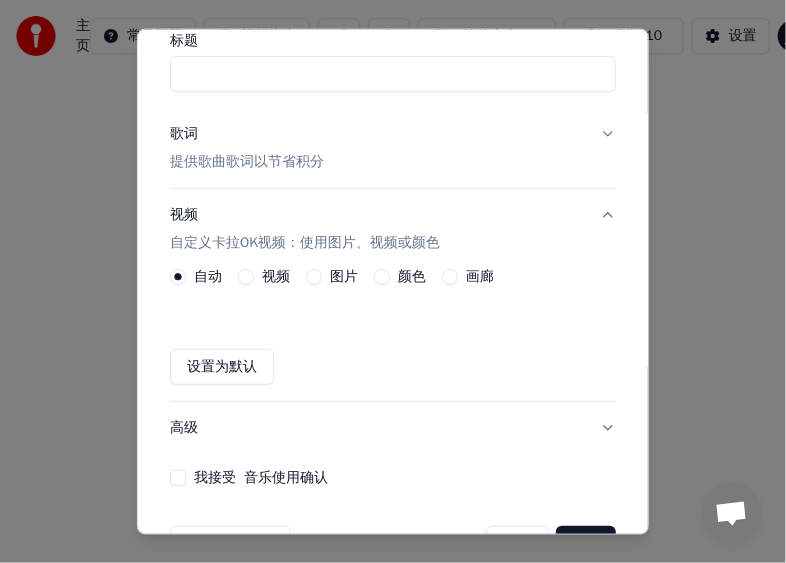 click on "视频 自定义卡拉OK视频：使用图片、视频或颜色" at bounding box center [393, 229] 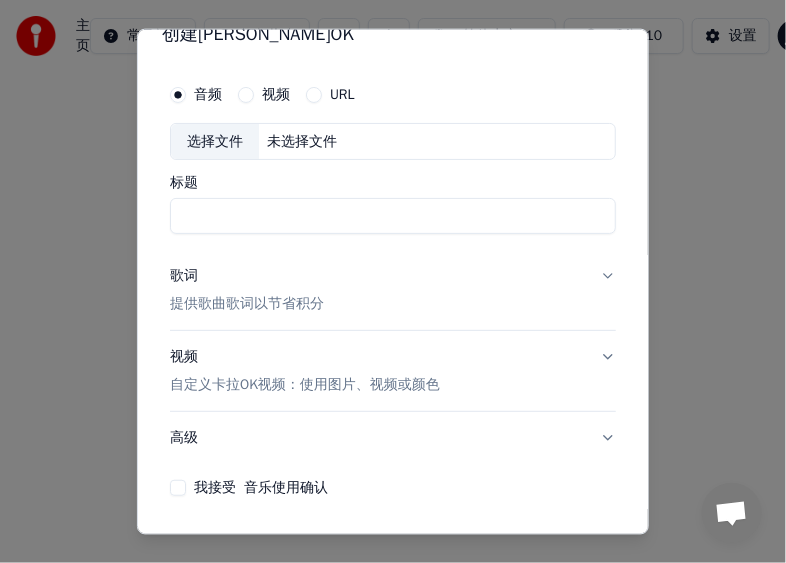 scroll, scrollTop: 0, scrollLeft: 0, axis: both 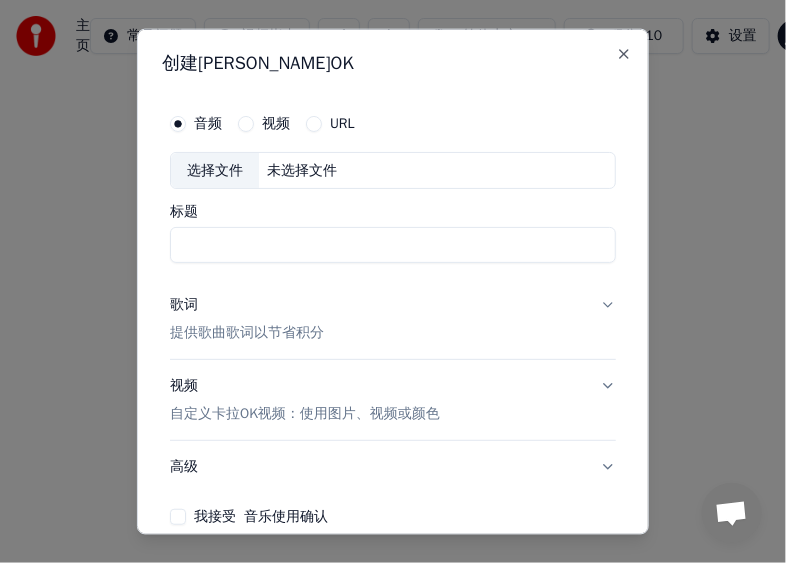 click on "音频 视频 URL 选择文件 未选择文件 标题 歌词 提供歌曲歌词以节省积分 视频 自定义[PERSON_NAME]OK视频：使用图片、视频或颜色 高级 我接受   音乐使用确认" at bounding box center (393, 314) 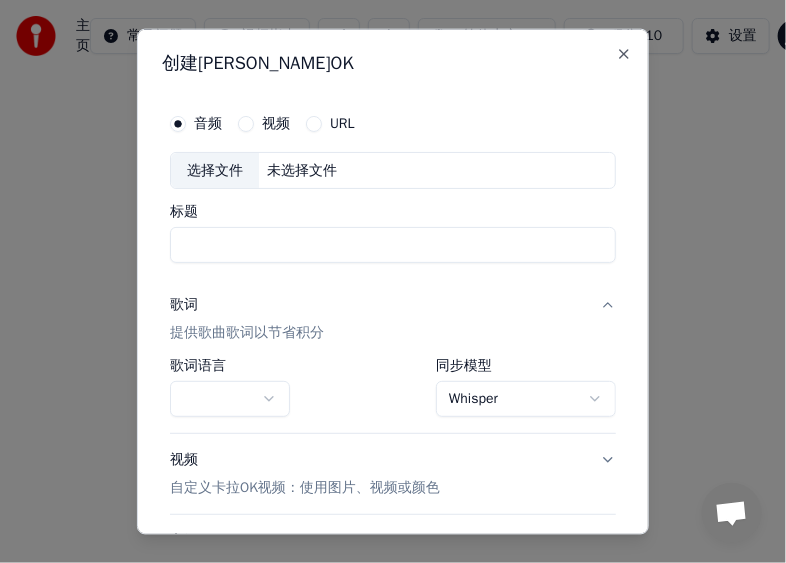 click on "**********" at bounding box center [393, 212] 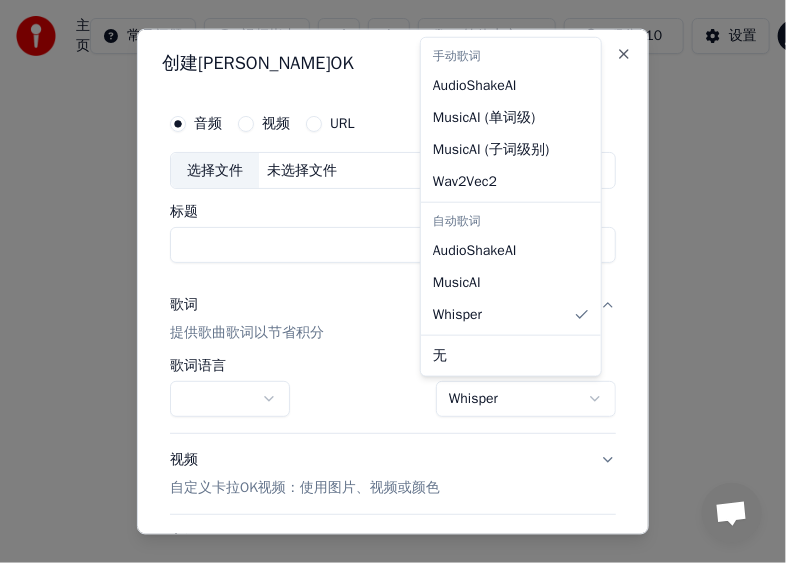 select on "**********" 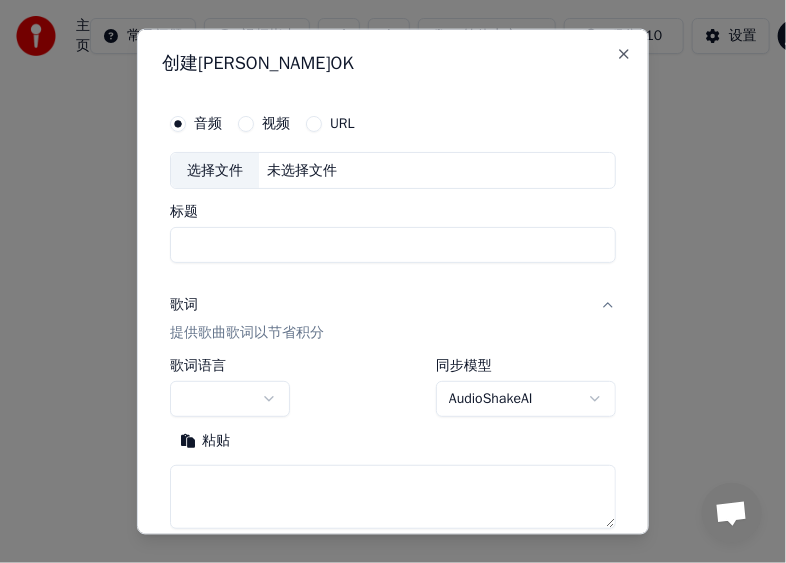 type 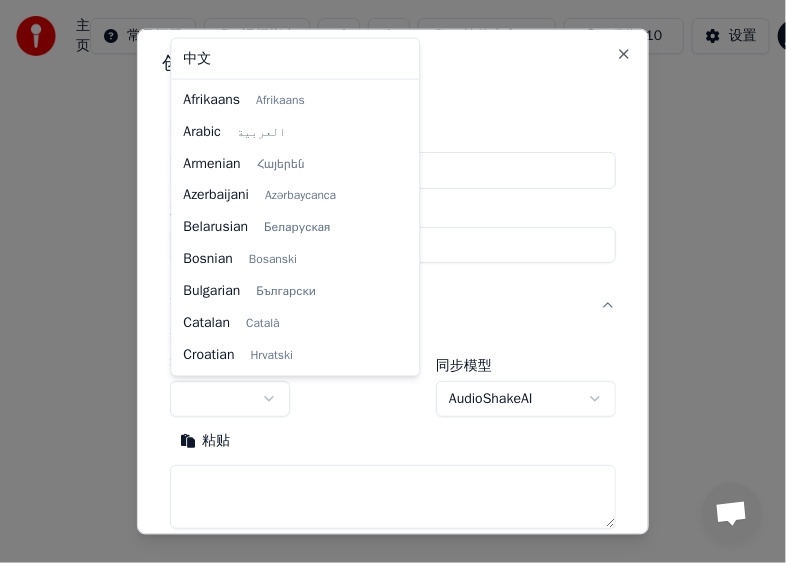 click on "**********" at bounding box center [393, 212] 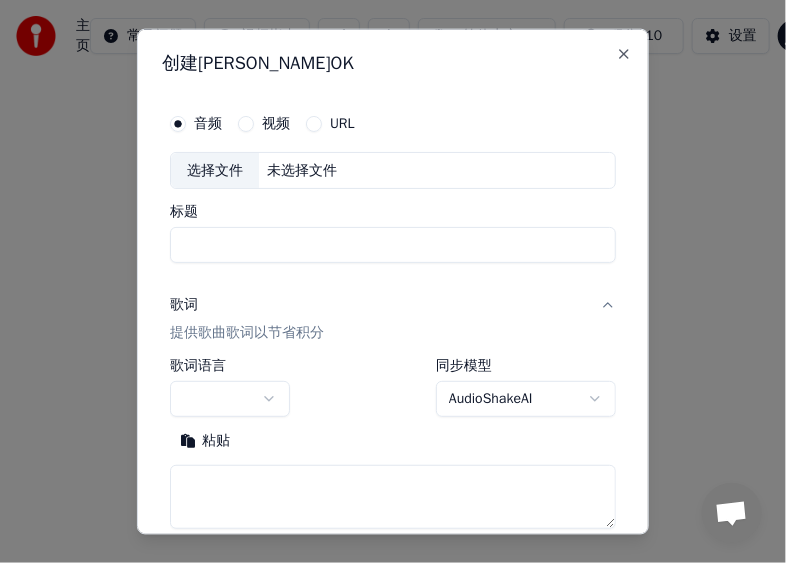 click on "**********" at bounding box center [393, 212] 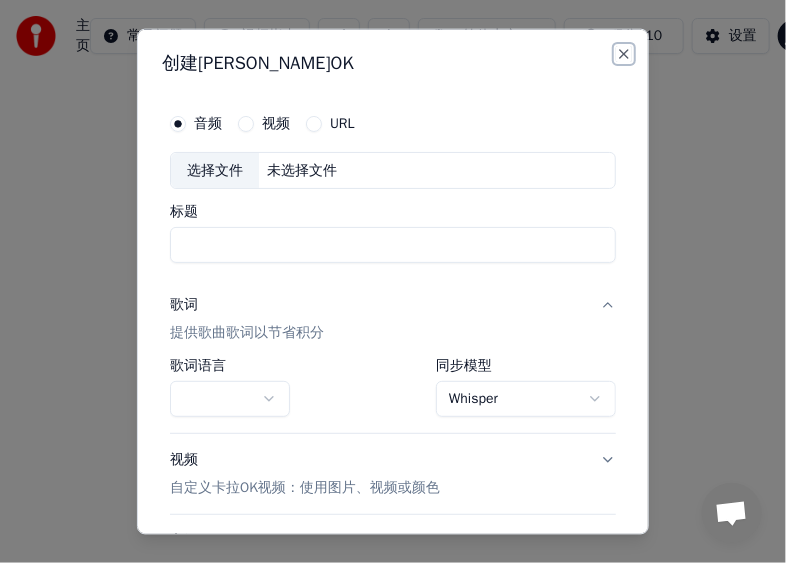 click on "Close" at bounding box center (624, 53) 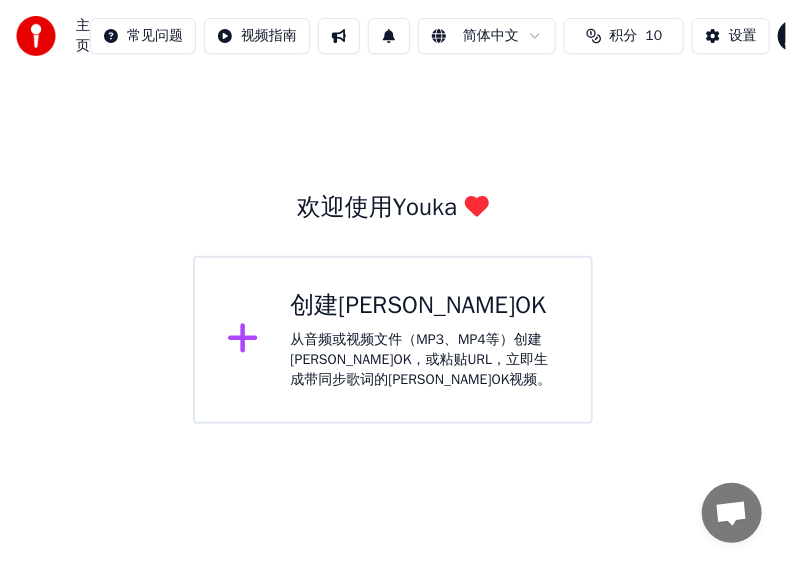 click on "从音频或视频文件（MP3、MP4等）创建[PERSON_NAME]OK，或粘贴URL，立即生成带同步歌词的[PERSON_NAME]OK视频。" at bounding box center (425, 360) 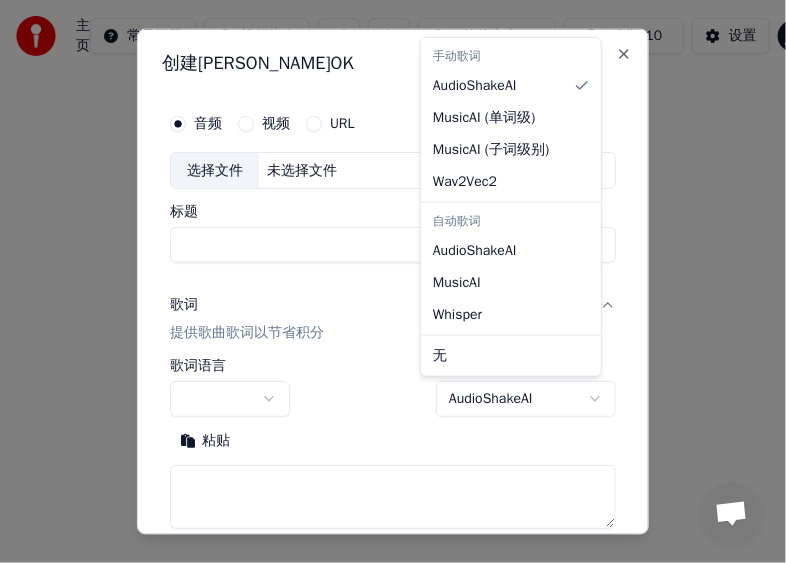 click on "**********" at bounding box center [393, 212] 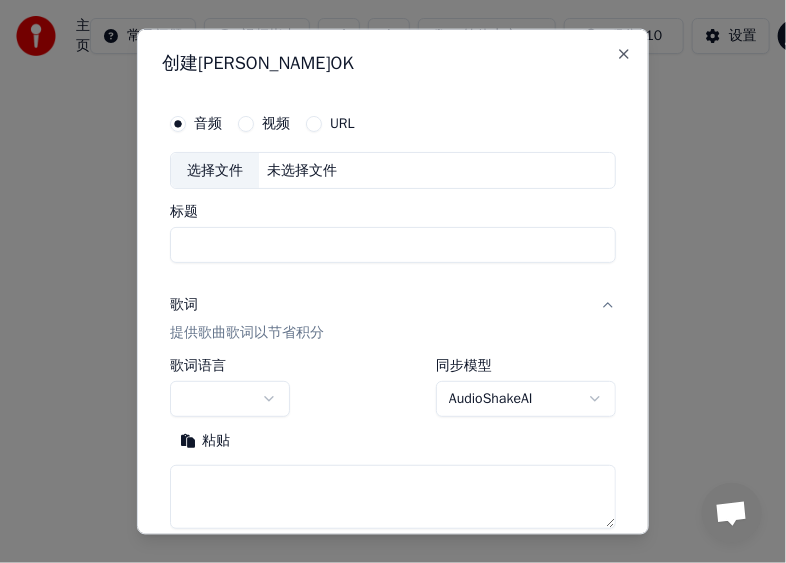 click on "**********" at bounding box center [393, 212] 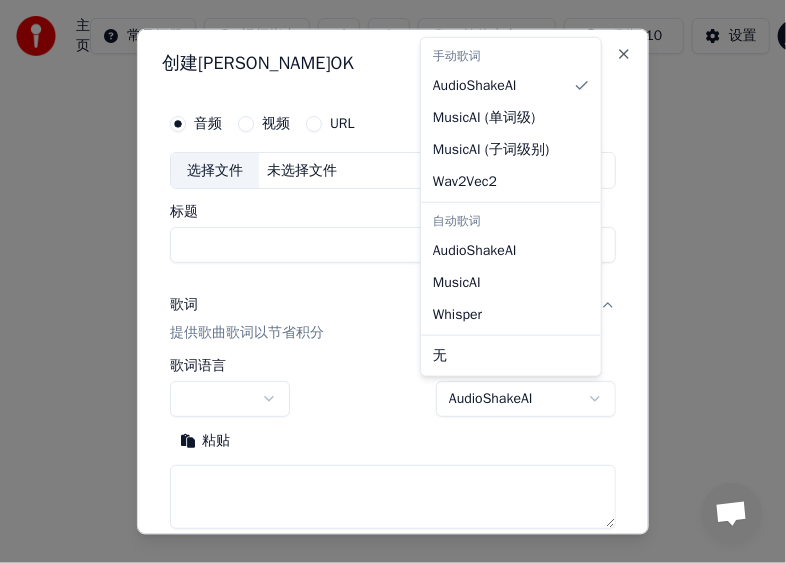 click on "**********" at bounding box center [393, 212] 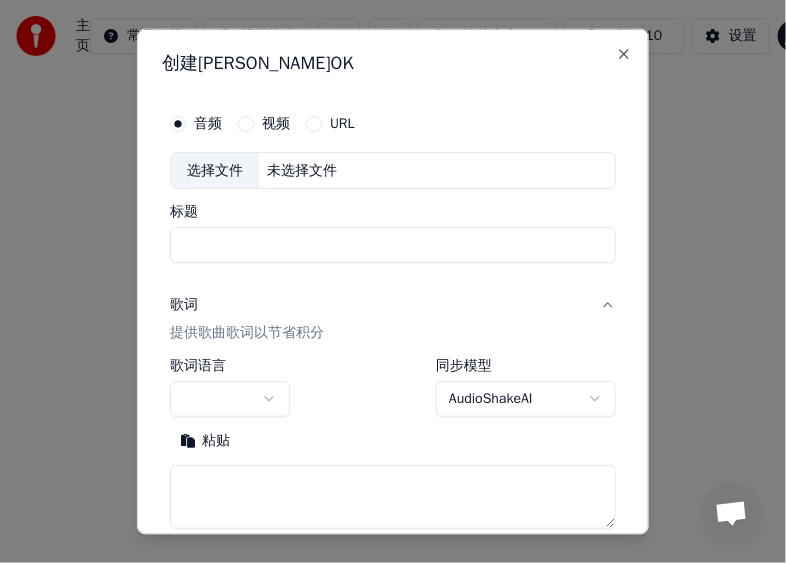 click on "歌词 提供歌曲歌词以节省积分" at bounding box center [393, 319] 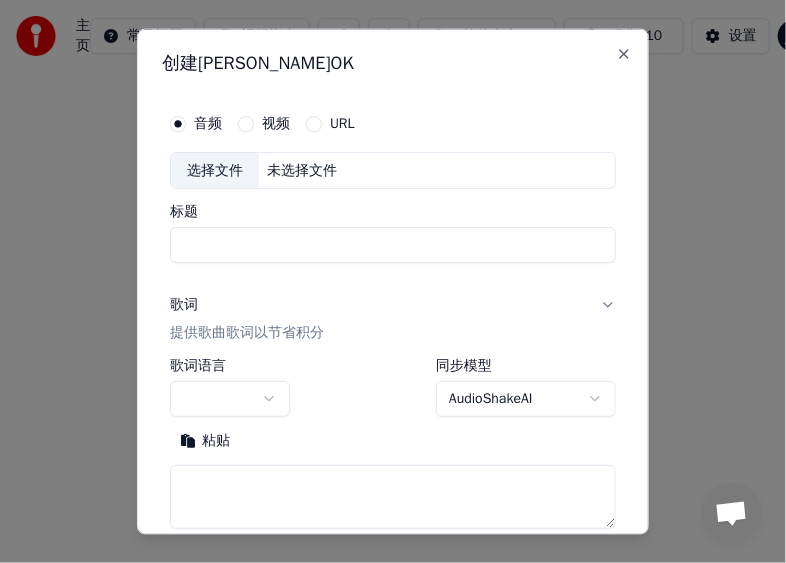 click on "标题" at bounding box center [393, 245] 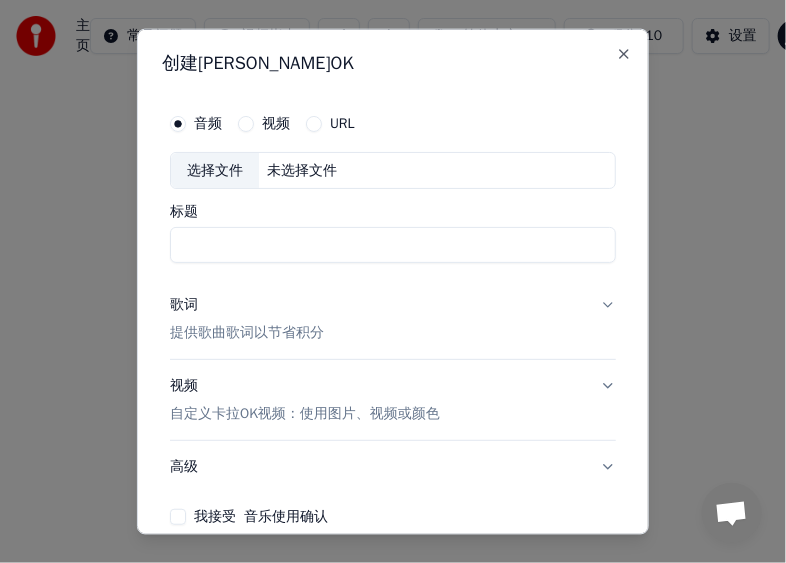 click on "音频 视频 URL 选择文件 未选择文件 标题" at bounding box center (393, 183) 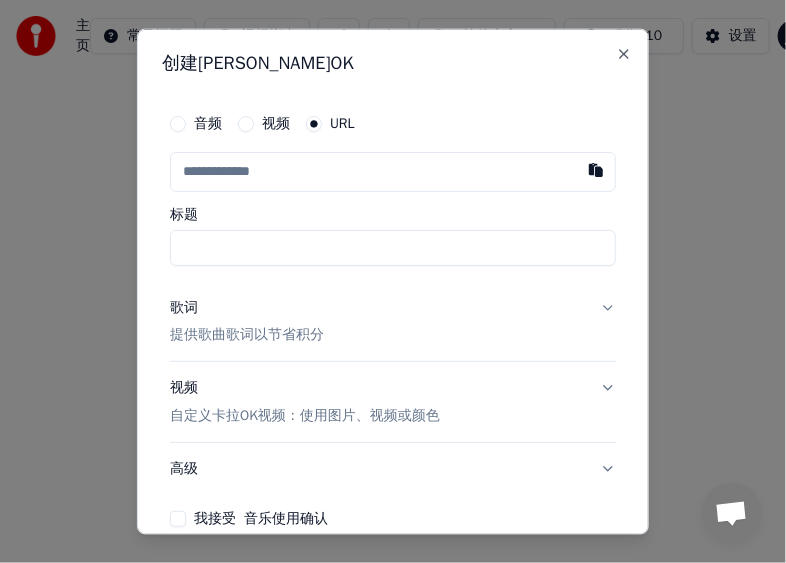 click on "视频" at bounding box center (246, 123) 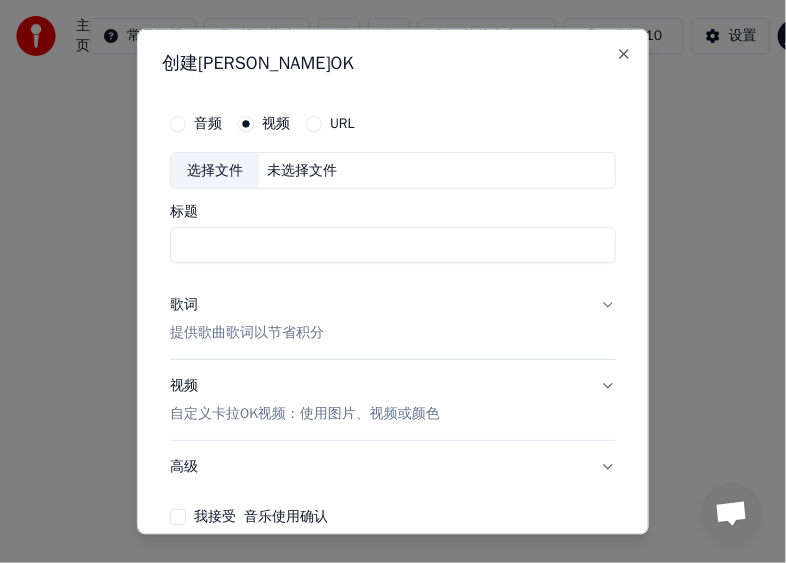 click on "音频 视频 URL" at bounding box center [393, 123] 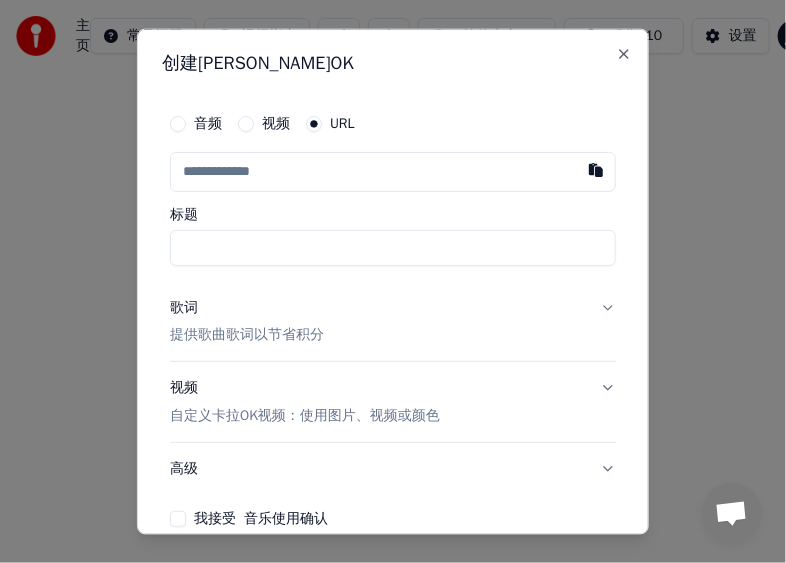click at bounding box center (393, 171) 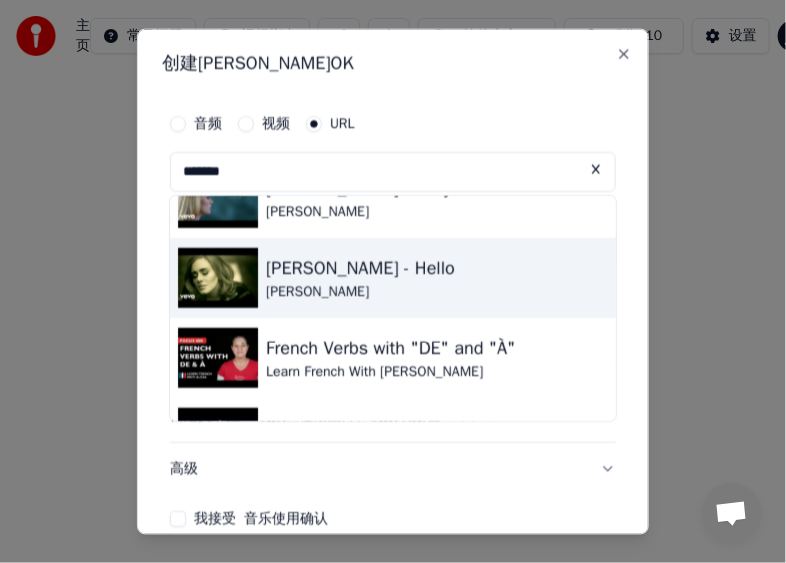 scroll, scrollTop: 400, scrollLeft: 0, axis: vertical 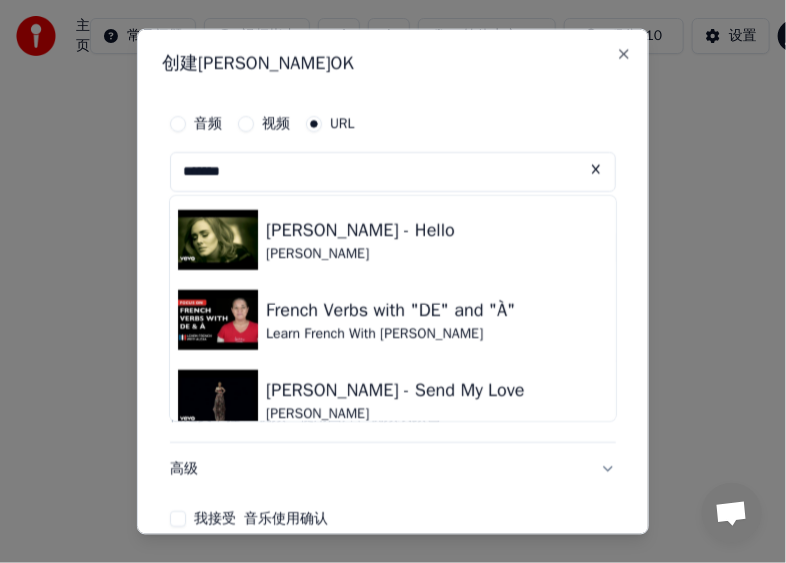 type on "*******" 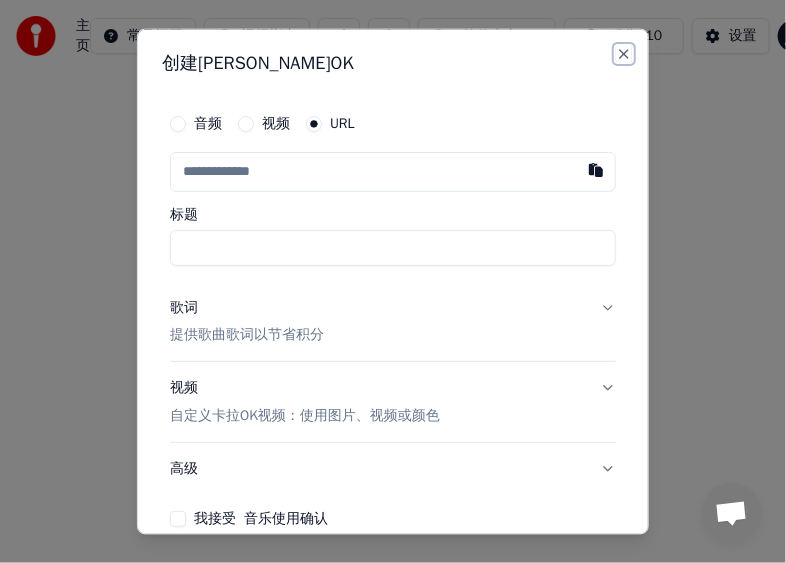 click on "Close" at bounding box center [624, 53] 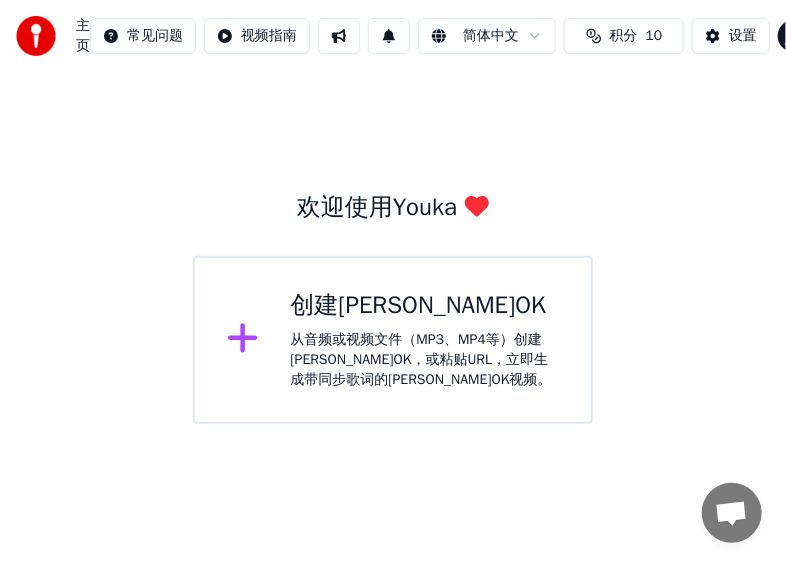 click on "创建[PERSON_NAME]OK" at bounding box center (425, 306) 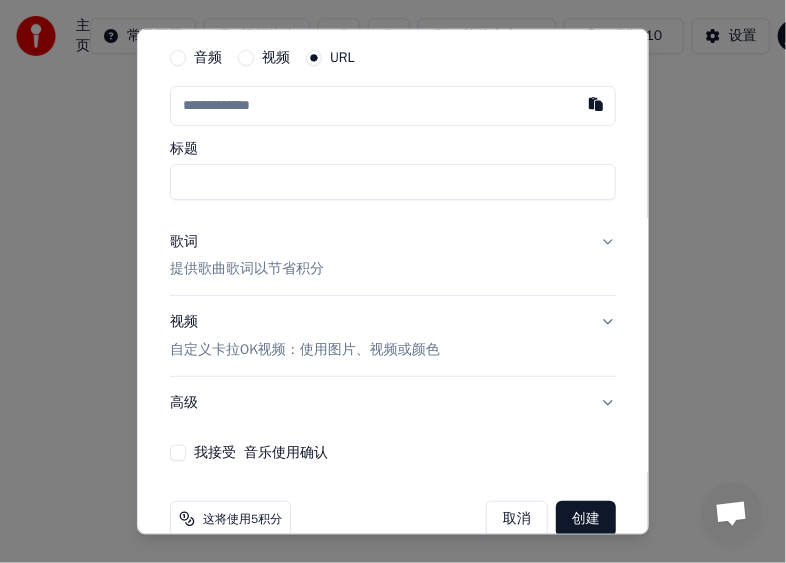 scroll, scrollTop: 100, scrollLeft: 0, axis: vertical 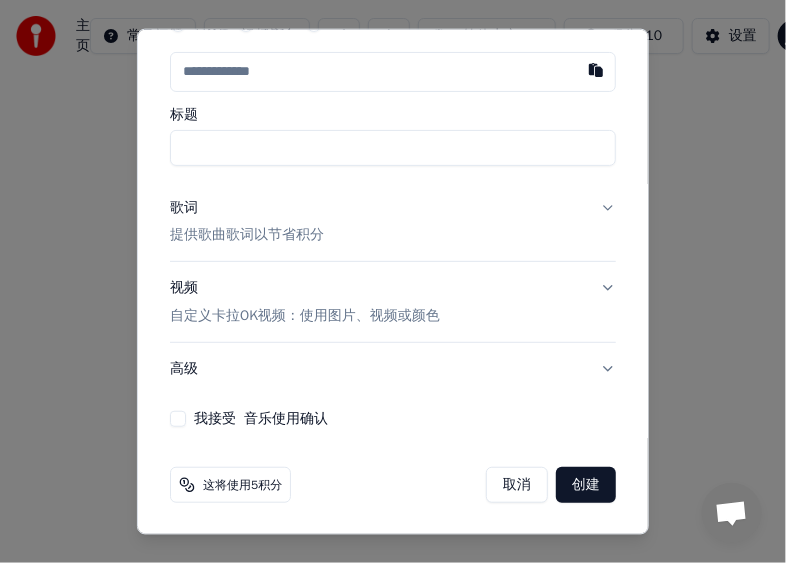 drag, startPoint x: 246, startPoint y: 404, endPoint x: 160, endPoint y: 409, distance: 86.145226 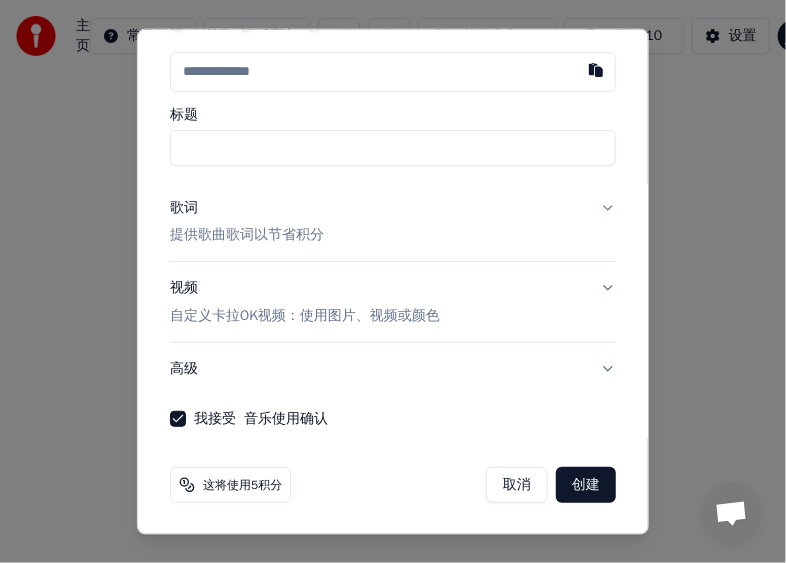 scroll, scrollTop: 0, scrollLeft: 0, axis: both 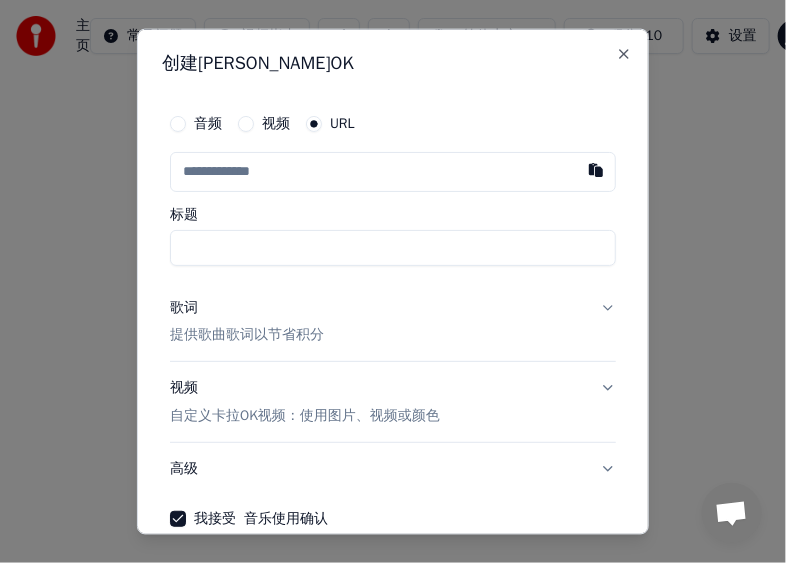 drag, startPoint x: 244, startPoint y: 140, endPoint x: 252, endPoint y: 130, distance: 12.806249 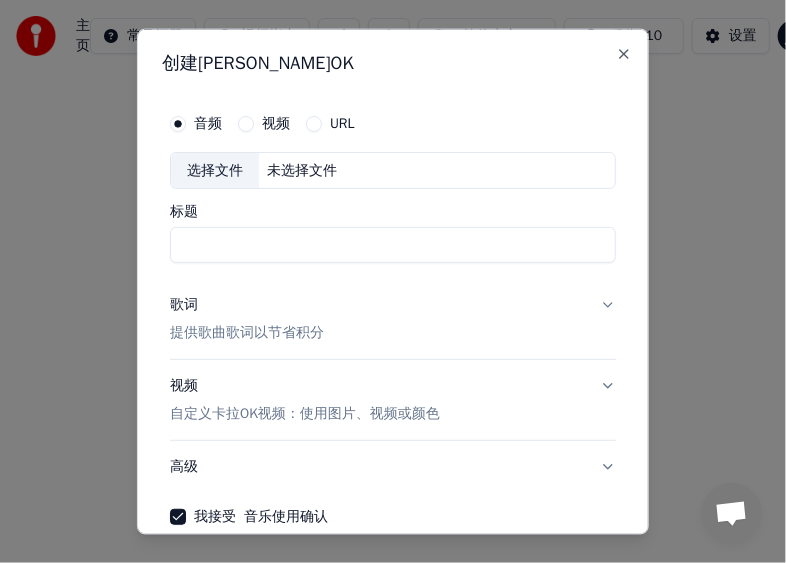 click on "选择文件" at bounding box center [215, 170] 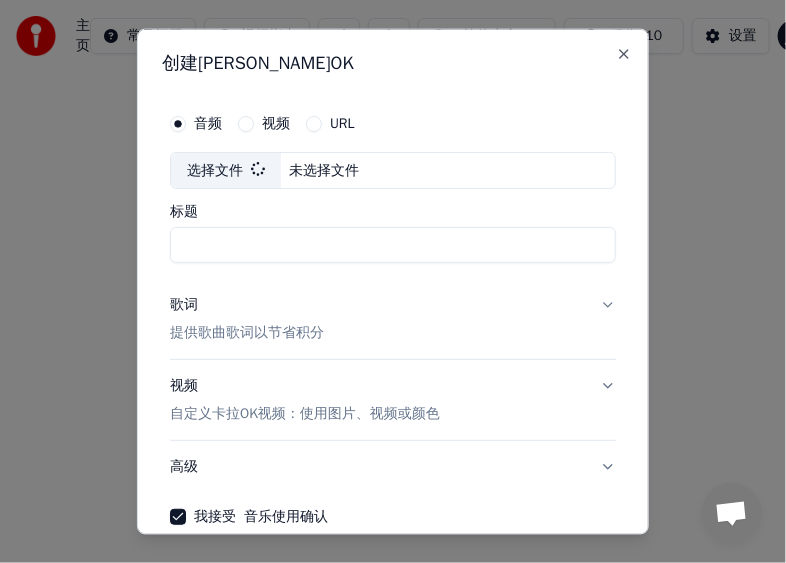 type on "**********" 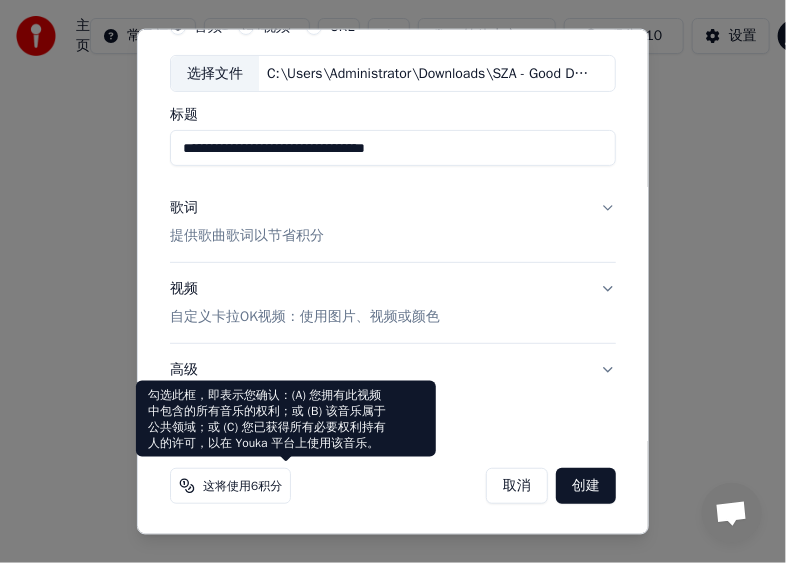 scroll, scrollTop: 0, scrollLeft: 0, axis: both 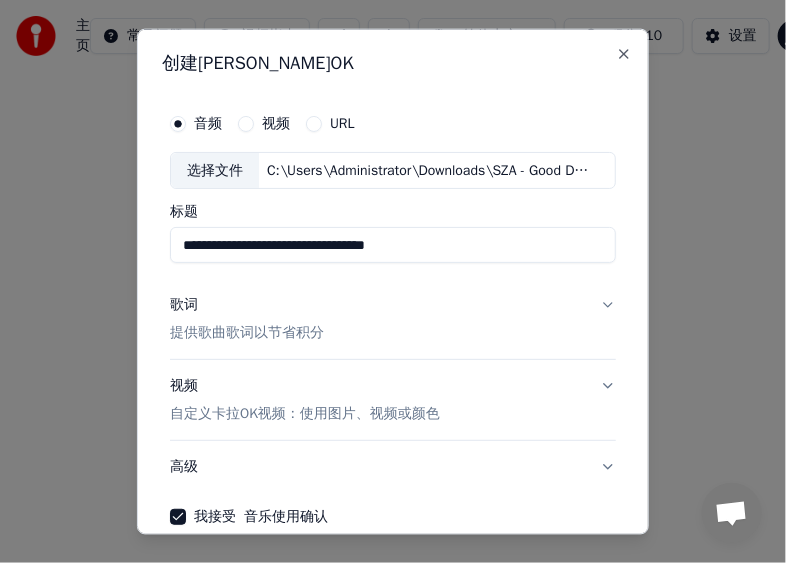 click on "**********" at bounding box center (393, 314) 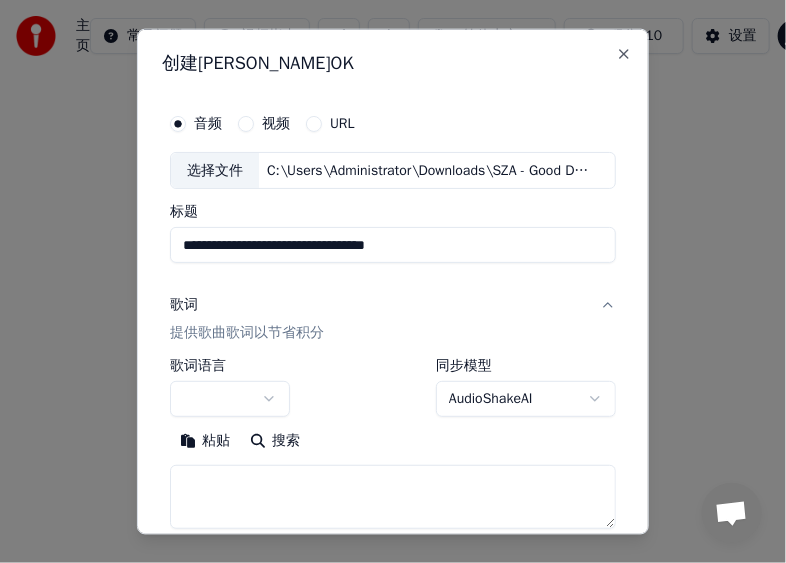click on "歌词 提供歌曲歌词以节省积分" at bounding box center (393, 319) 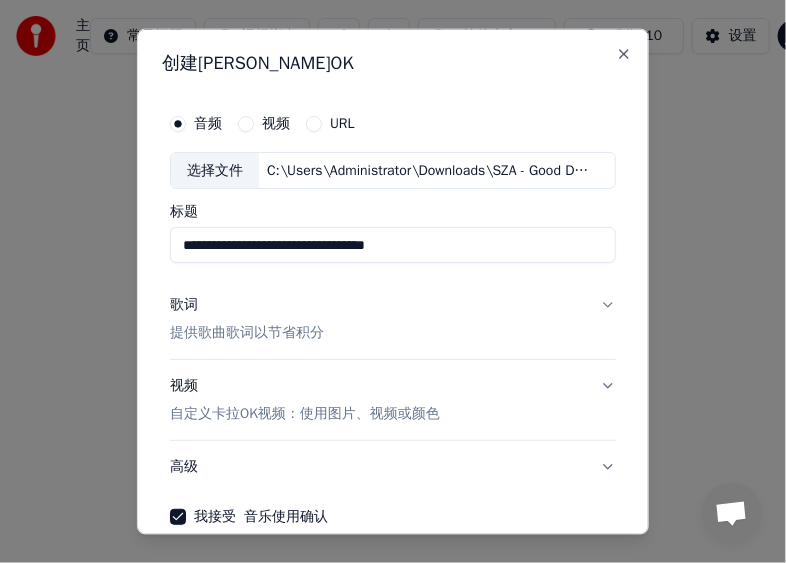 click on "歌词 提供歌曲歌词以节省积分" at bounding box center [393, 319] 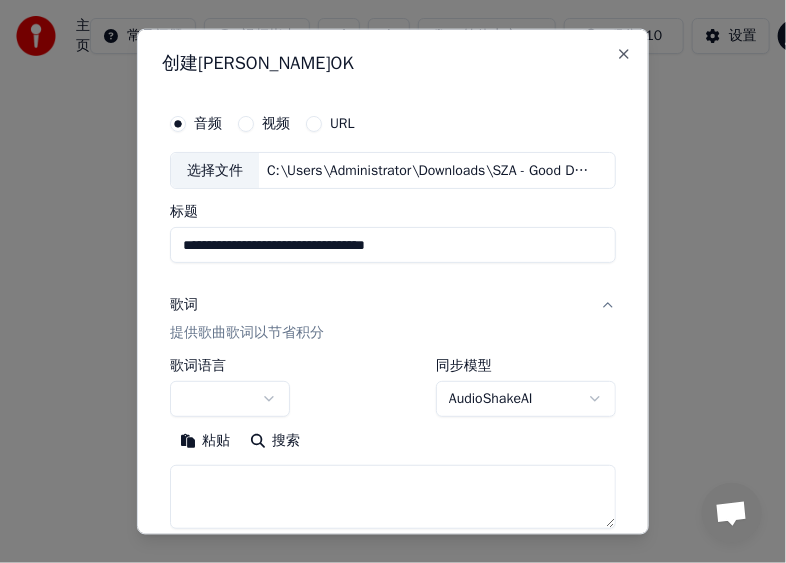 click on "歌词 提供歌曲歌词以节省积分" at bounding box center [393, 319] 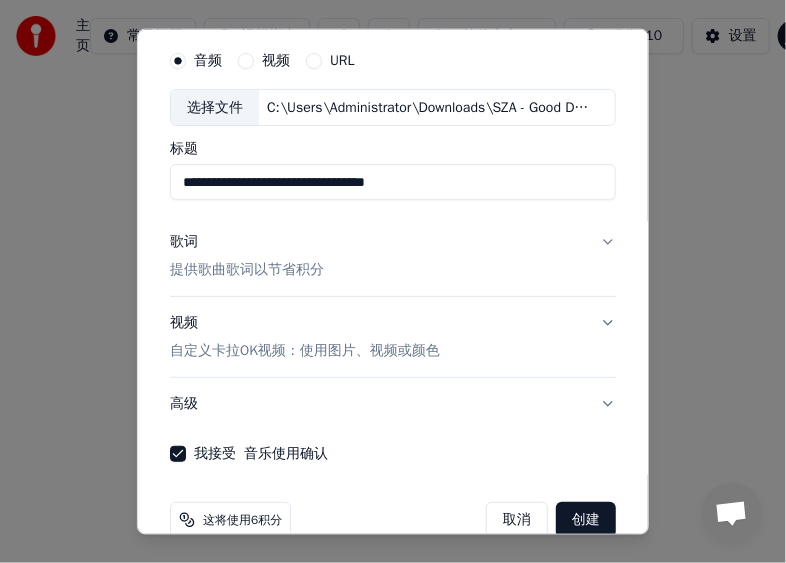 scroll, scrollTop: 97, scrollLeft: 0, axis: vertical 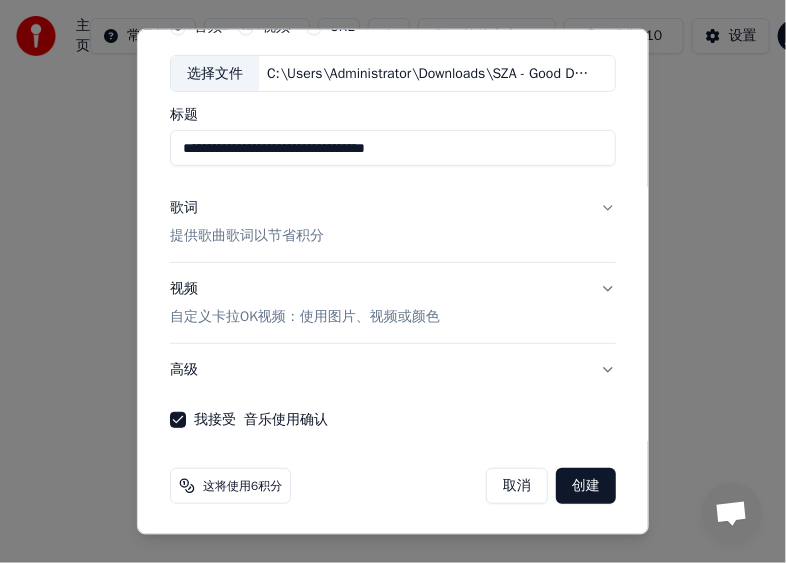click on "视频 自定义卡拉OK视频：使用图片、视频或颜色" at bounding box center (393, 303) 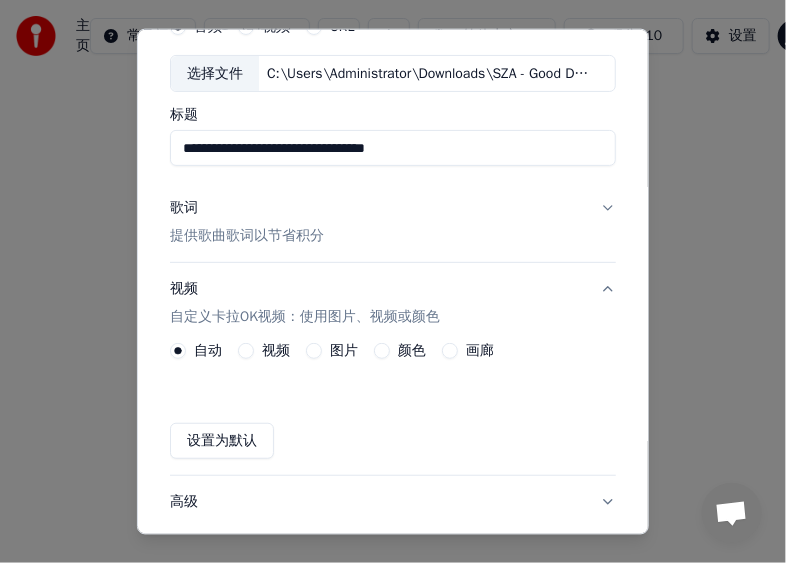 click on "画廊" at bounding box center [468, 351] 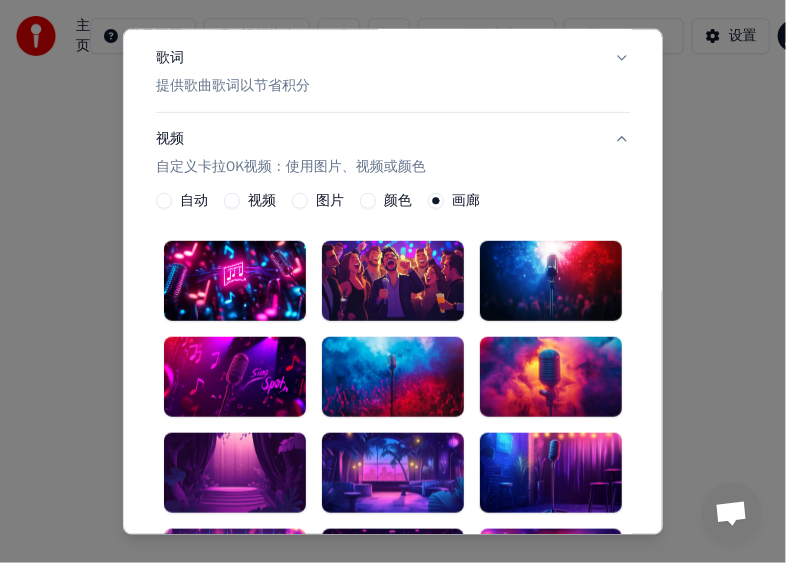 scroll, scrollTop: 297, scrollLeft: 0, axis: vertical 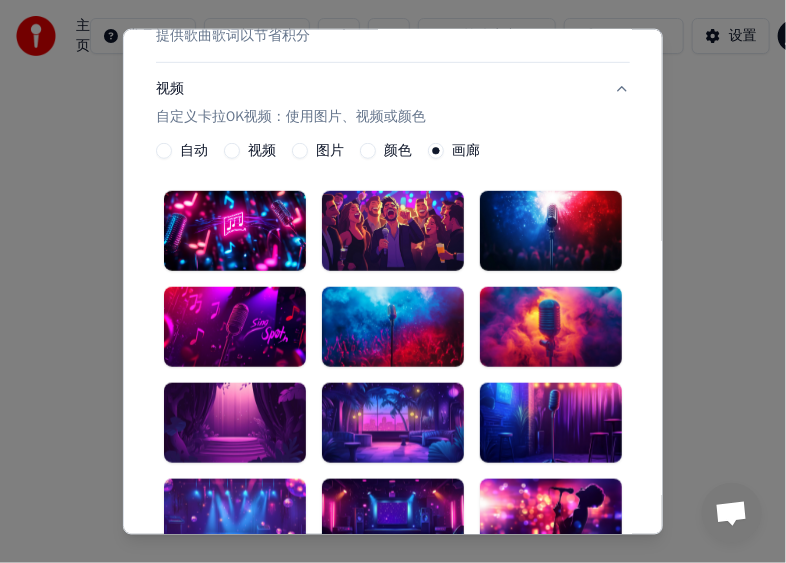 click on "颜色" at bounding box center [398, 151] 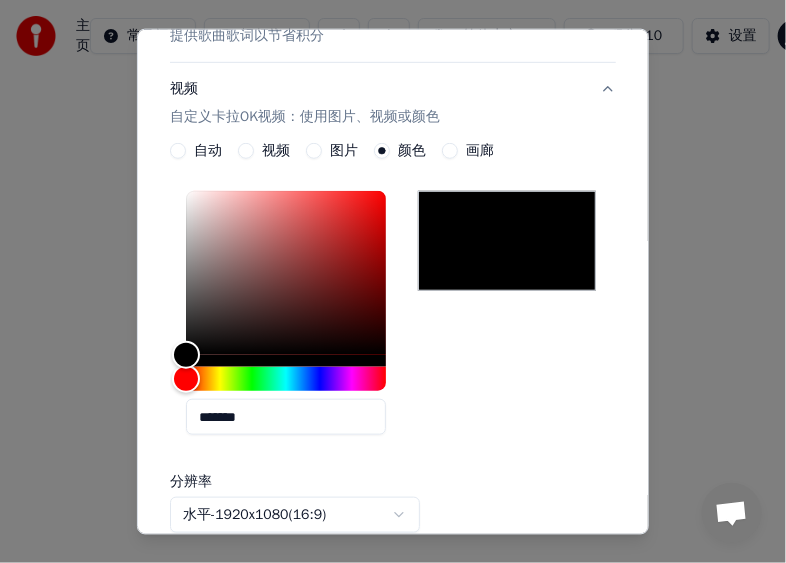 click on "图片" at bounding box center (344, 151) 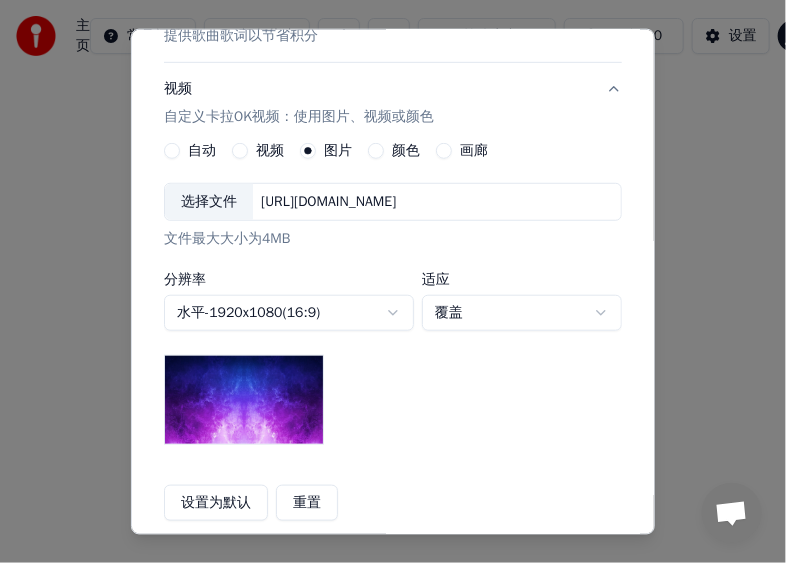 click on "视频" at bounding box center (270, 151) 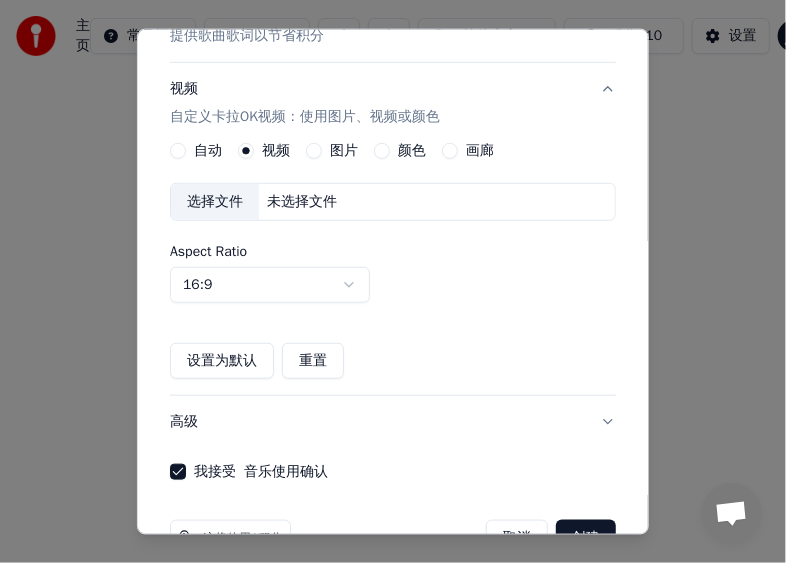 click on "自动" at bounding box center [208, 151] 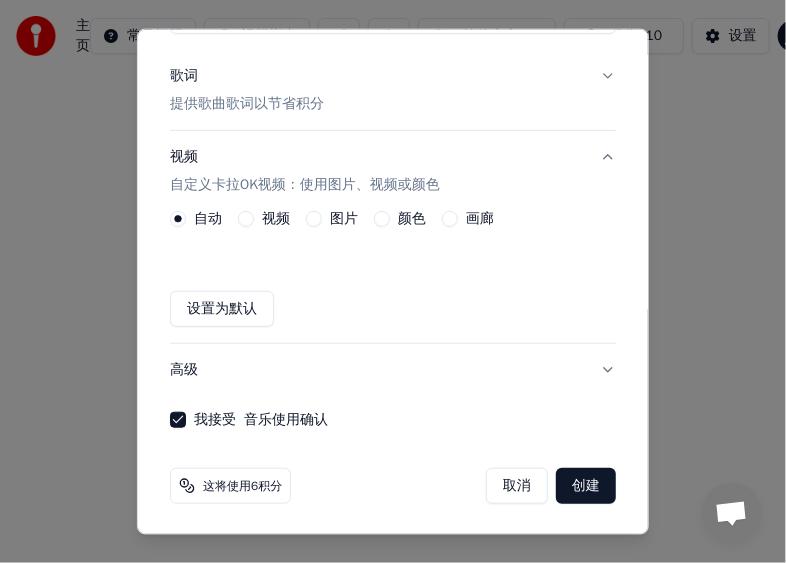 click on "自动 视频 图片 颜色 画廊" at bounding box center (332, 219) 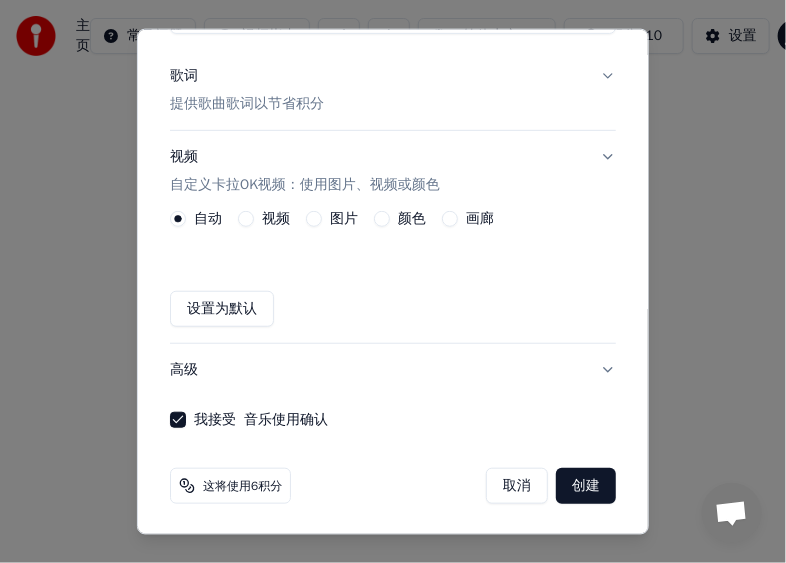 scroll, scrollTop: 97, scrollLeft: 0, axis: vertical 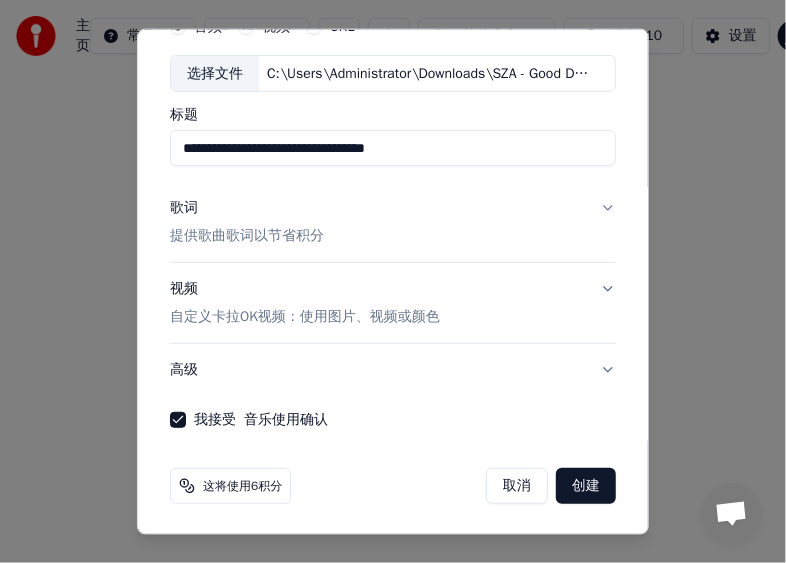 click on "视频 自定义卡拉OK视频：使用图片、视频或颜色" at bounding box center (393, 303) 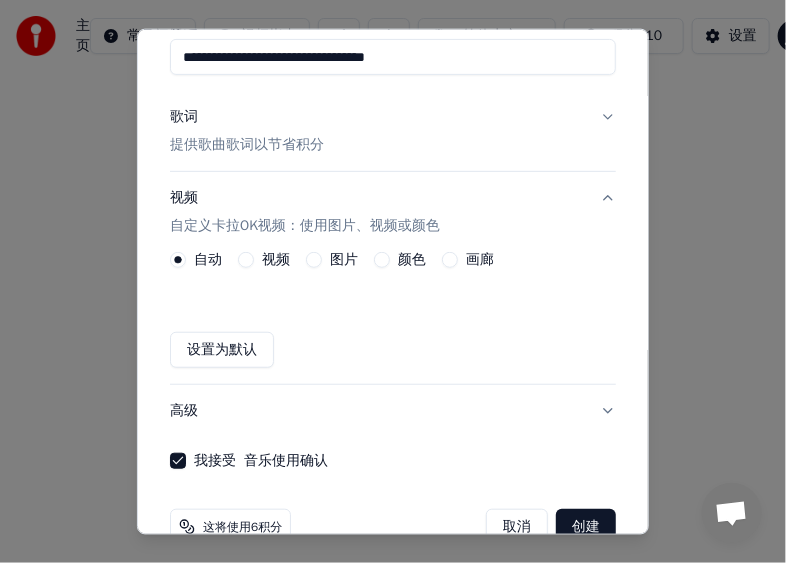 scroll, scrollTop: 229, scrollLeft: 0, axis: vertical 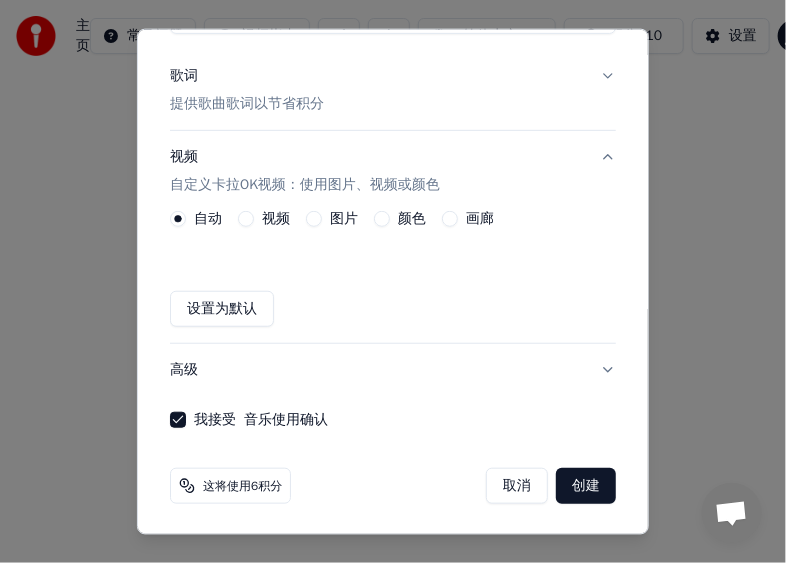 click on "视频" at bounding box center [246, 219] 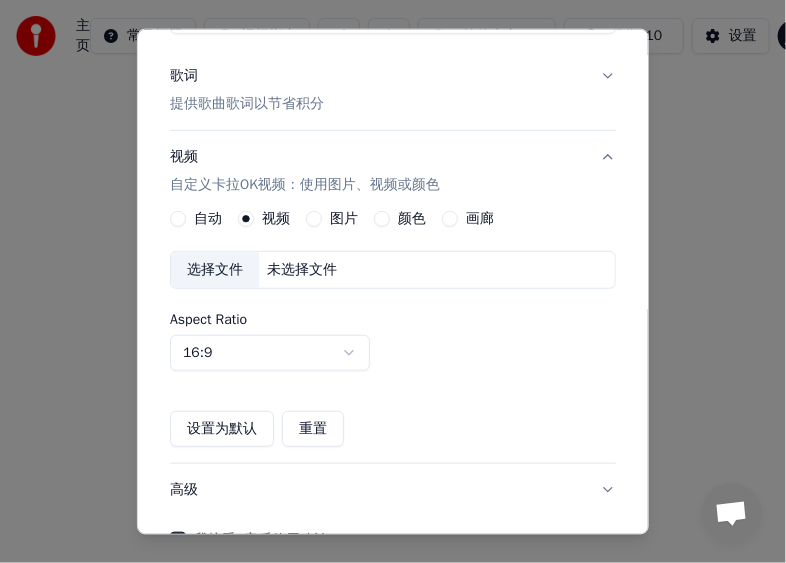 click on "Aspect Ratio 16:9 **** **** *** *** ***" at bounding box center (393, 342) 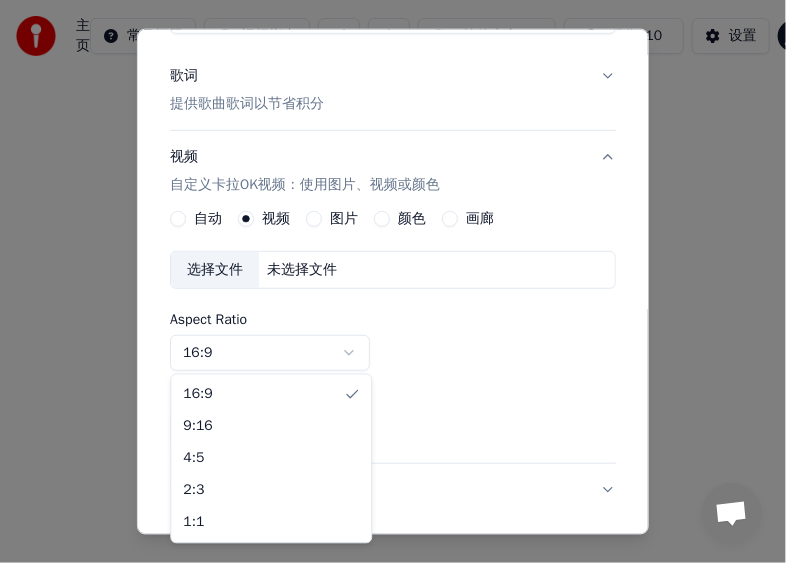 click on "**********" at bounding box center [393, 212] 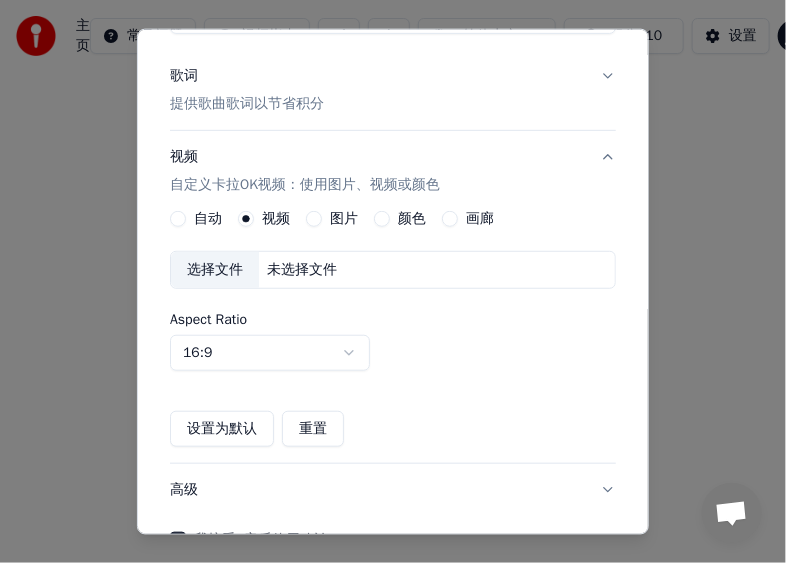 click on "**********" at bounding box center [393, 212] 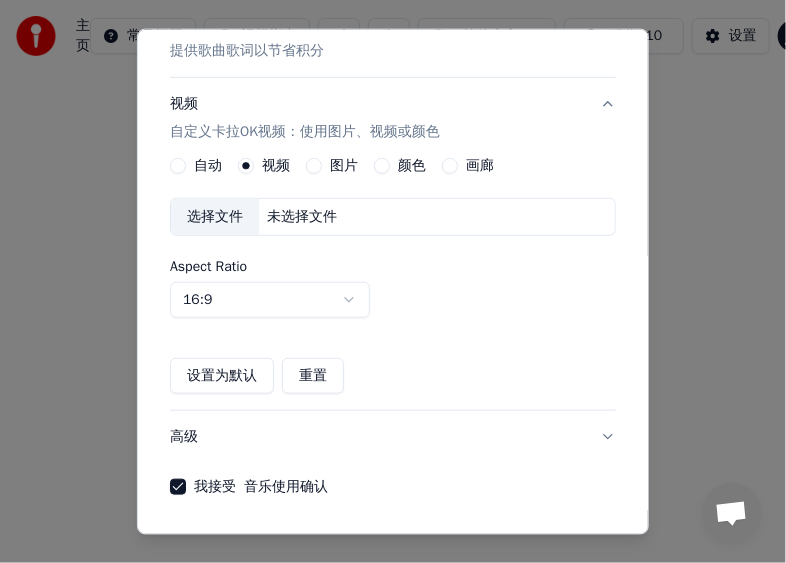 scroll, scrollTop: 248, scrollLeft: 0, axis: vertical 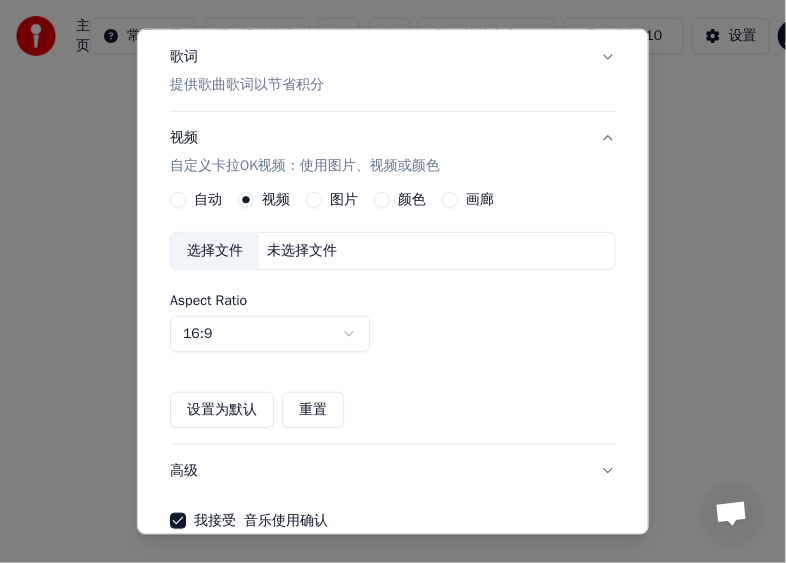 click on "视频 自定义卡拉OK视频：使用图片、视频或颜色" at bounding box center (393, 152) 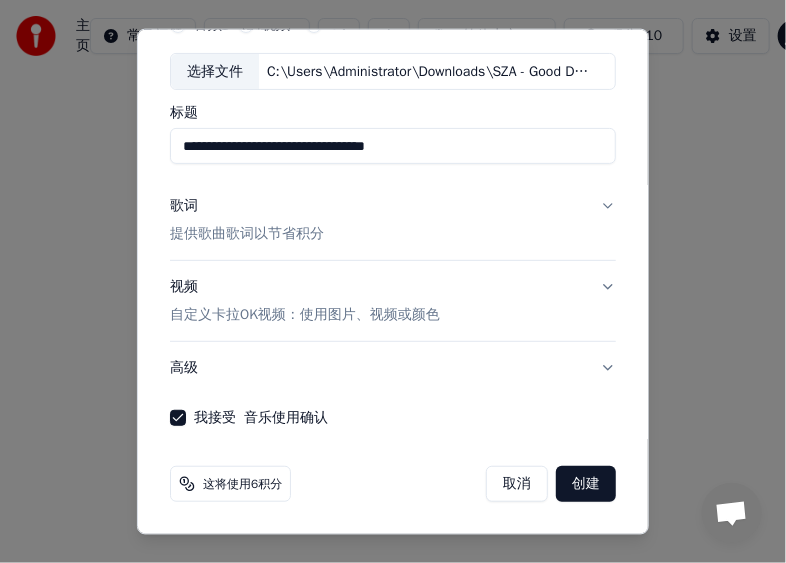 scroll, scrollTop: 97, scrollLeft: 0, axis: vertical 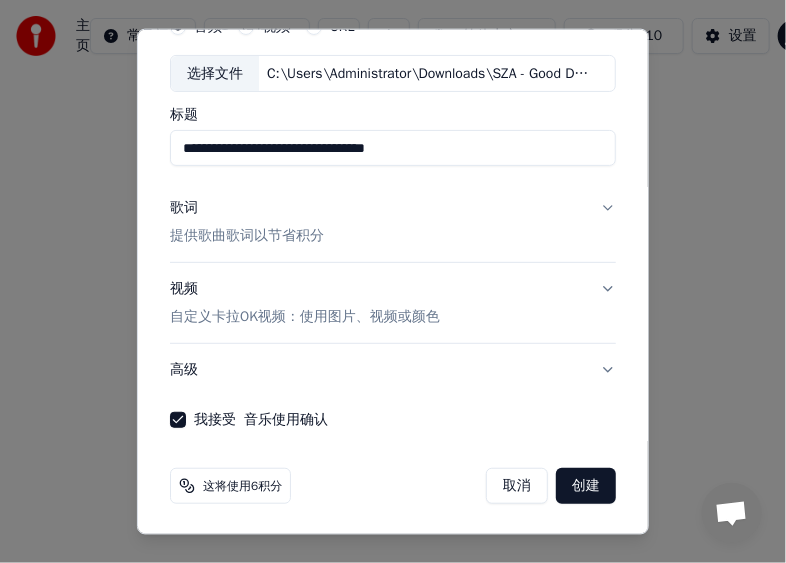 click on "视频 自定义卡拉OK视频：使用图片、视频或颜色" at bounding box center [393, 303] 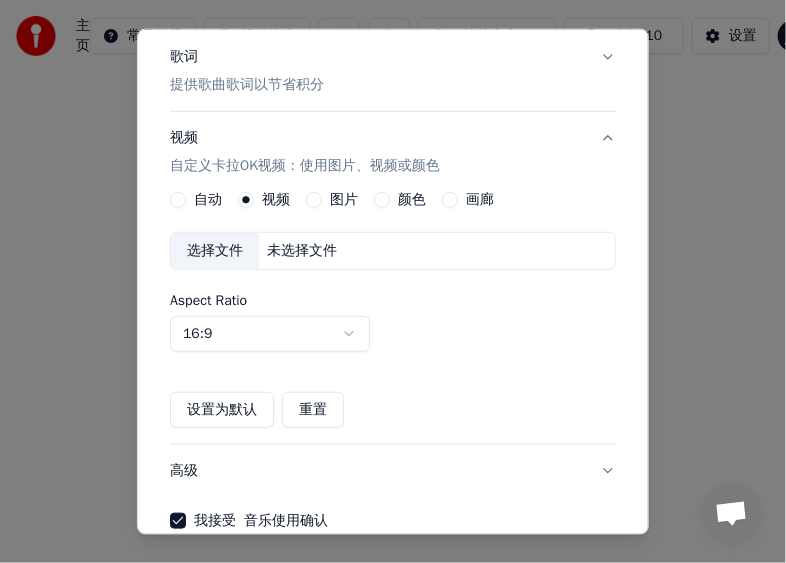type 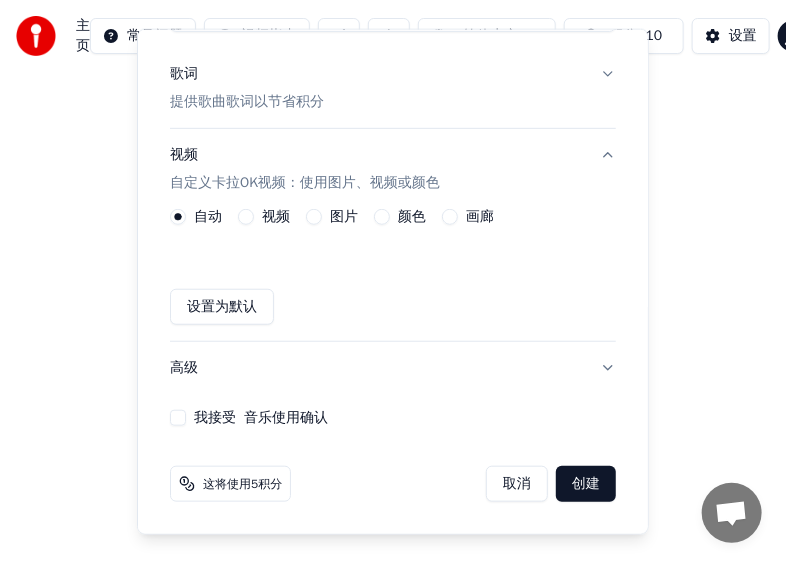 scroll, scrollTop: 229, scrollLeft: 0, axis: vertical 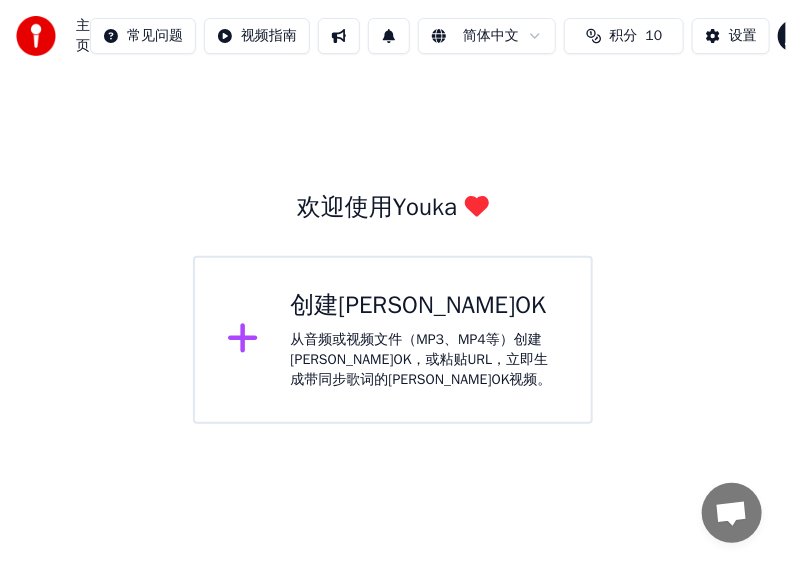 click on "主页 常见问题 视频指南 简体中文 积分 10 设置 欢迎使用Youka 创建[PERSON_NAME]OK 从音频或视频文件（MP3、MP4等）创建[PERSON_NAME]OK，或粘贴URL，立即生成带同步歌词的[PERSON_NAME]OK视频。" at bounding box center (393, 212) 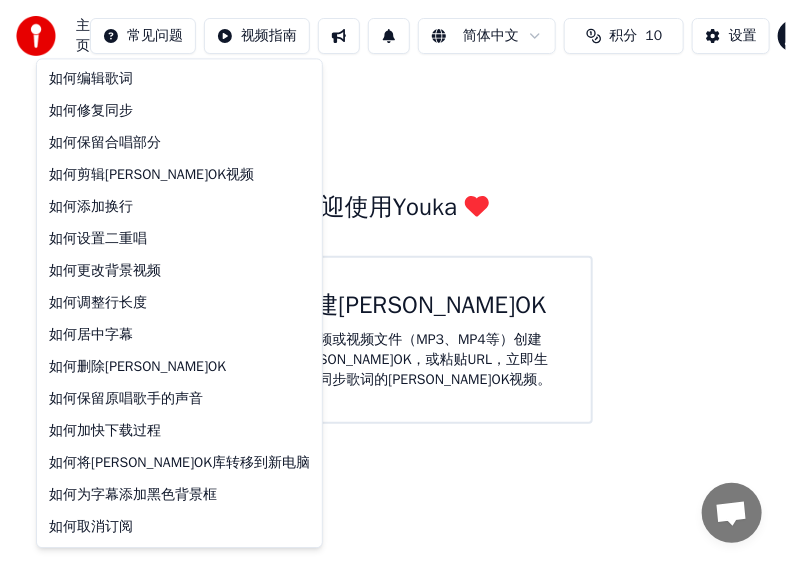 click on "主页 常见问题 视频指南 简体中文 积分 10 设置 欢迎使用Youka 创建[PERSON_NAME]OK 从音频或视频文件（MP3、MP4等）创建[PERSON_NAME]OK，或粘贴URL，立即生成带同步歌词的[PERSON_NAME]OK视频。 如何编辑歌词 如何修复同步 如何保留合唱部分 如何剪辑[PERSON_NAME]OK视频 如何添加换行 如何设置二重唱 如何更改背景视频 如何调整行长度 如何居中字幕 如何删除[PERSON_NAME]OK 如何保留原唱歌手的声音 如何加快下载过程 如何将[PERSON_NAME]OK库转移到新电脑 如何为字幕添加黑色背景框 如何取消订阅" at bounding box center (393, 212) 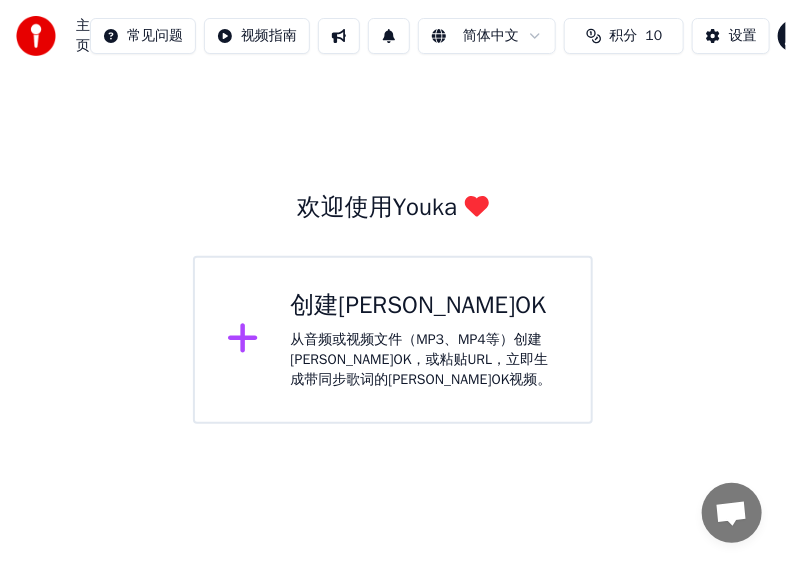 click on "创建[PERSON_NAME]OK" at bounding box center (425, 306) 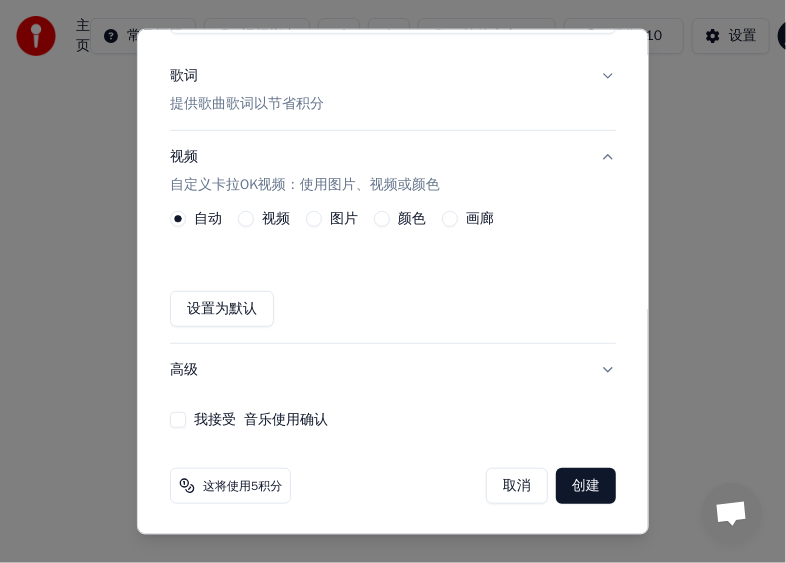 scroll, scrollTop: 0, scrollLeft: 0, axis: both 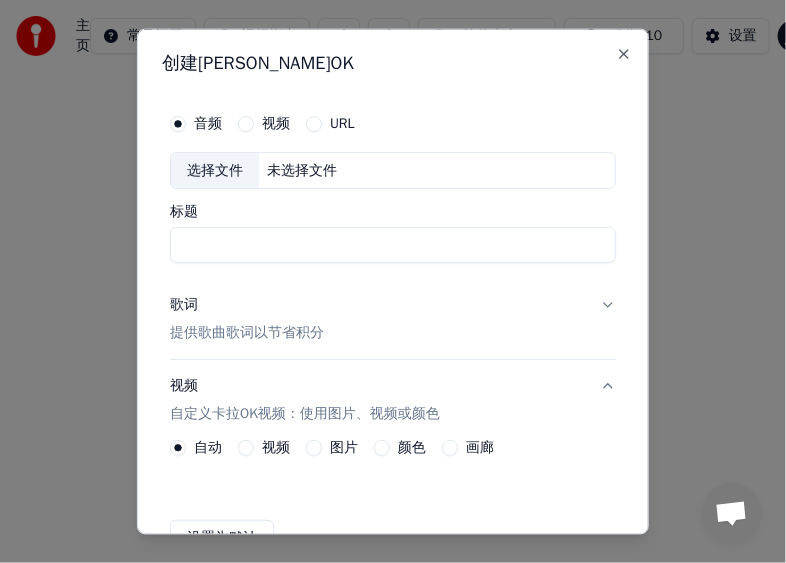 click on "创建卡拉OK 音频 视频 URL 选择文件 未选择文件 标题 歌词 提供歌曲歌词以节省积分 视频 自定义卡拉OK视频：使用图片、视频或颜色 自动 视频 图片 颜色 画廊 设置为默认 高级 我接受   音乐使用确认 这将使用5积分 取消 创建 Close" at bounding box center [393, 281] 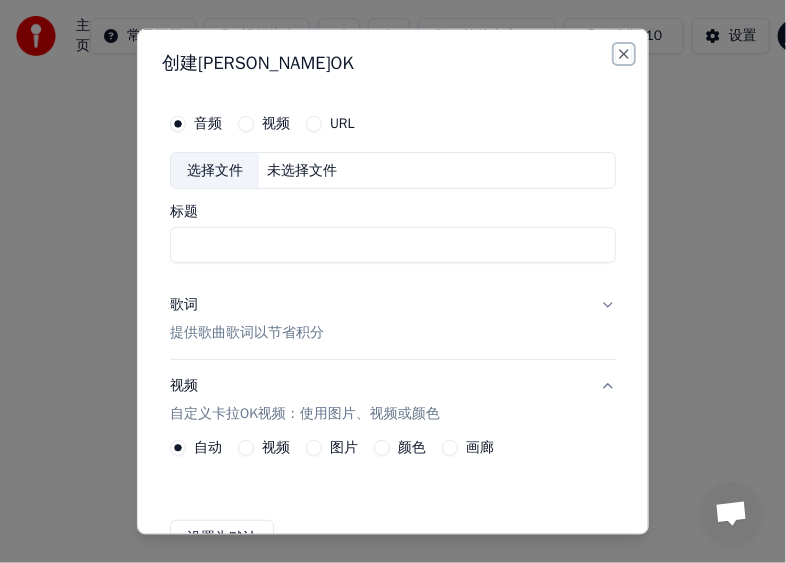 click on "Close" at bounding box center [624, 53] 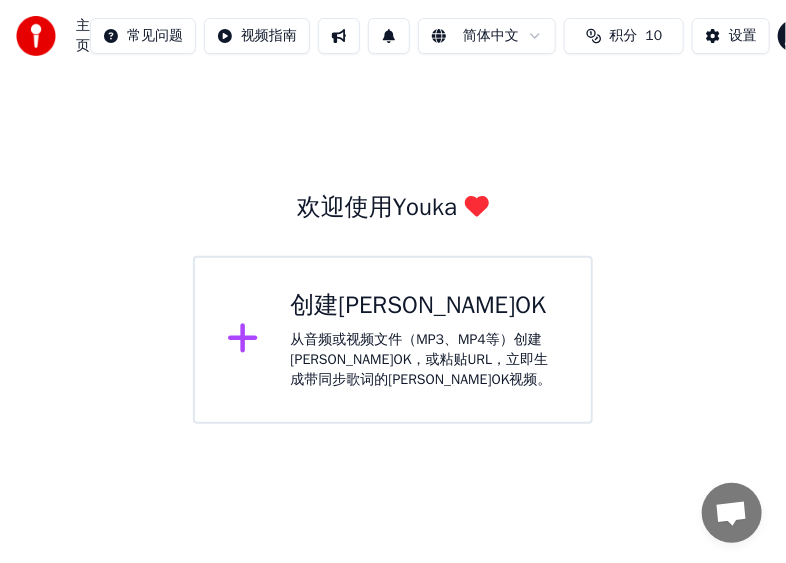 click on "主页 常见问题 视频指南 简体中文 积分 10 设置 欢迎使用Youka 创建[PERSON_NAME]OK 从音频或视频文件（MP3、MP4等）创建[PERSON_NAME]OK，或粘贴URL，立即生成带同步歌词的[PERSON_NAME]OK视频。" at bounding box center (393, 212) 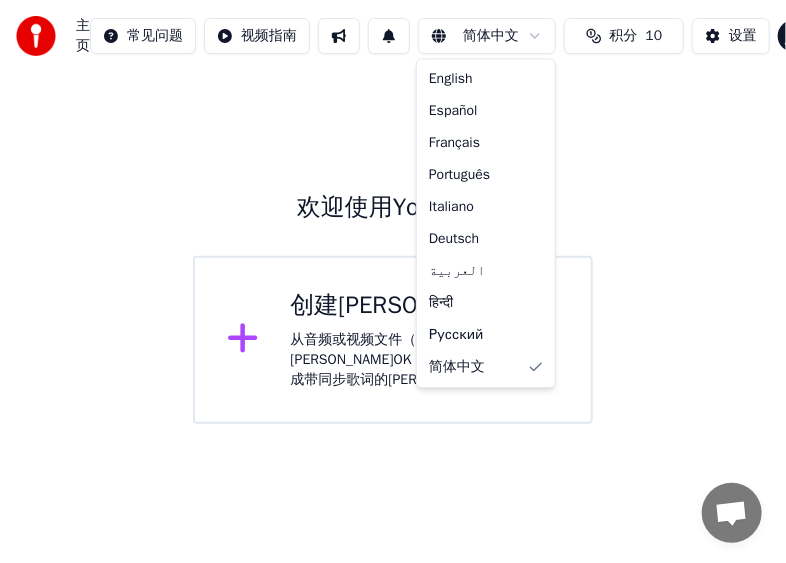 click on "主页 常见问题 视频指南 简体中文 积分 10 设置 欢迎使用Youka 创建[PERSON_NAME]OK 从音频或视频文件（MP3、MP4等）创建[PERSON_NAME]OK，或粘贴URL，立即生成带同步歌词的[PERSON_NAME]OK视频。 English Español Français Português Italiano Deutsch العربية हिन्दी Русский 简体中文" at bounding box center [393, 212] 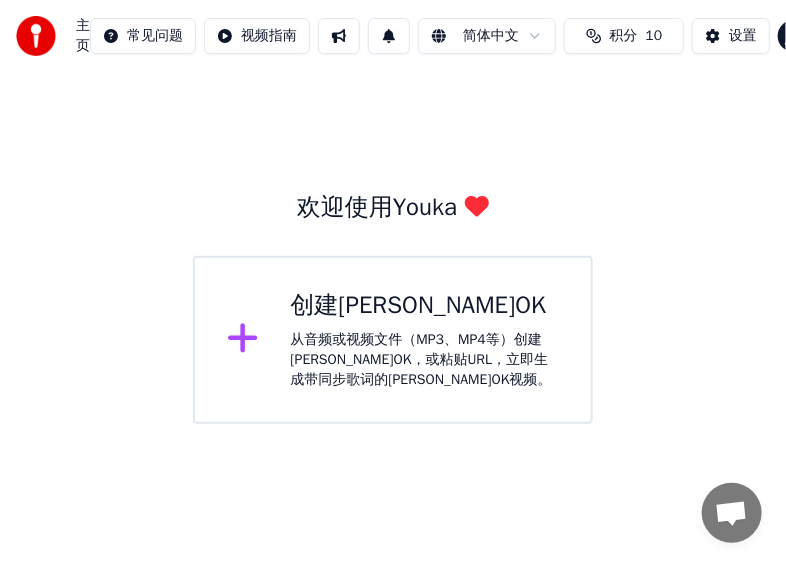 click on "主页 常见问题 视频指南 简体中文 积分 10 设置 欢迎使用Youka 创建[PERSON_NAME]OK 从音频或视频文件（MP3、MP4等）创建[PERSON_NAME]OK，或粘贴URL，立即生成带同步歌词的[PERSON_NAME]OK视频。" at bounding box center (393, 212) 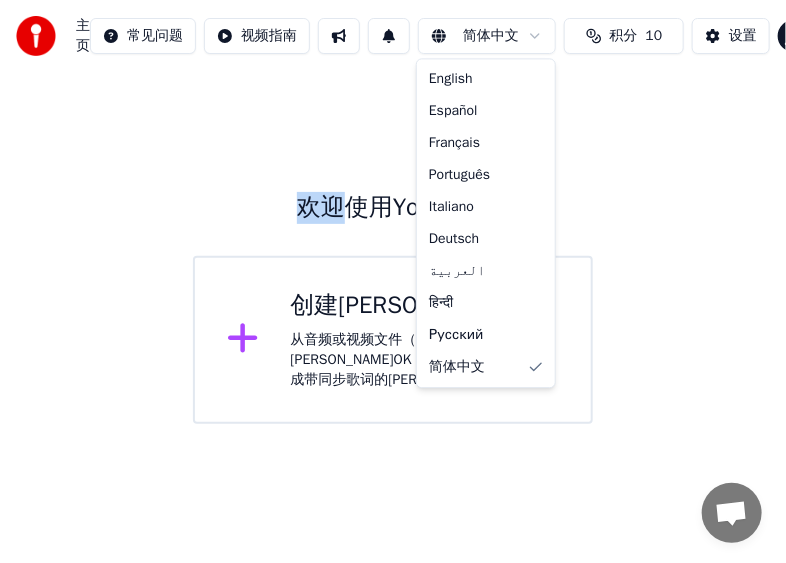 click on "主页 常见问题 视频指南 简体中文 积分 10 设置 欢迎使用Youka 创建[PERSON_NAME]OK 从音频或视频文件（MP3、MP4等）创建[PERSON_NAME]OK，或粘贴URL，立即生成带同步歌词的[PERSON_NAME]OK视频。 English Español Français Português Italiano Deutsch العربية हिन्दी Русский 简体中文" at bounding box center (393, 212) 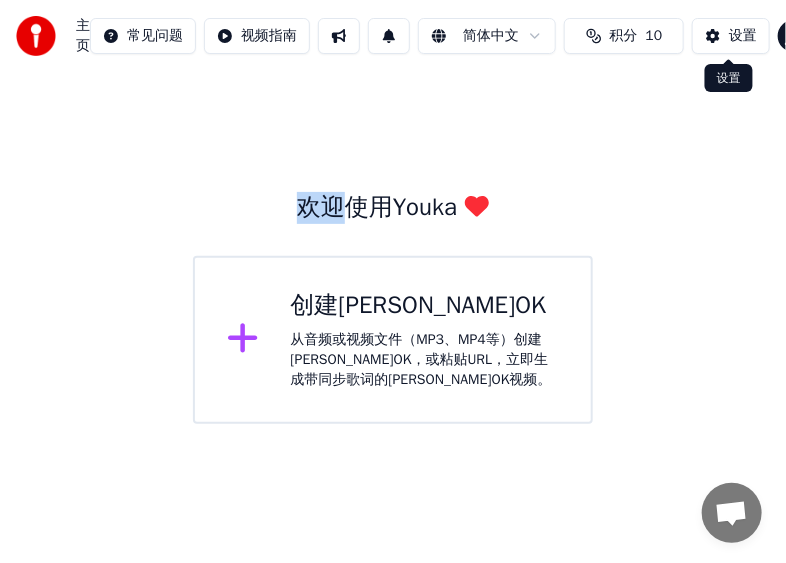 click on "设置" at bounding box center [743, 36] 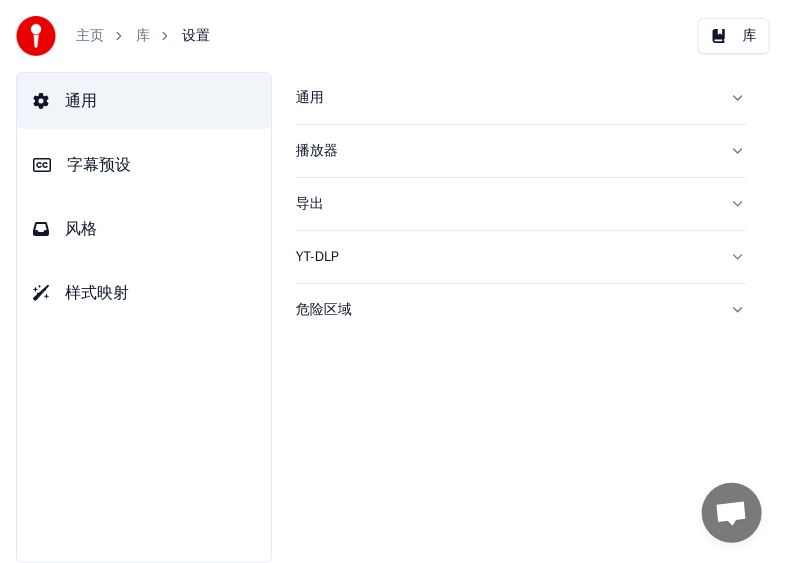 click on "播放器" at bounding box center (505, 151) 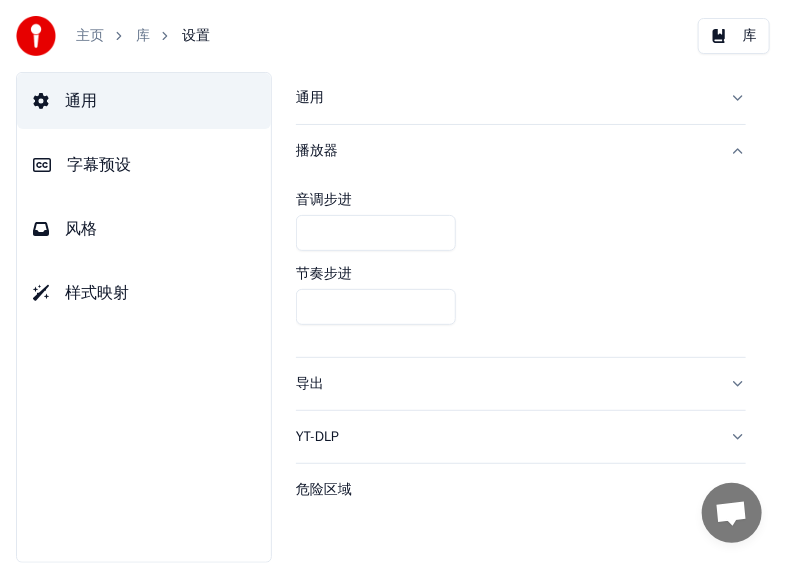 click on "播放器" at bounding box center (505, 151) 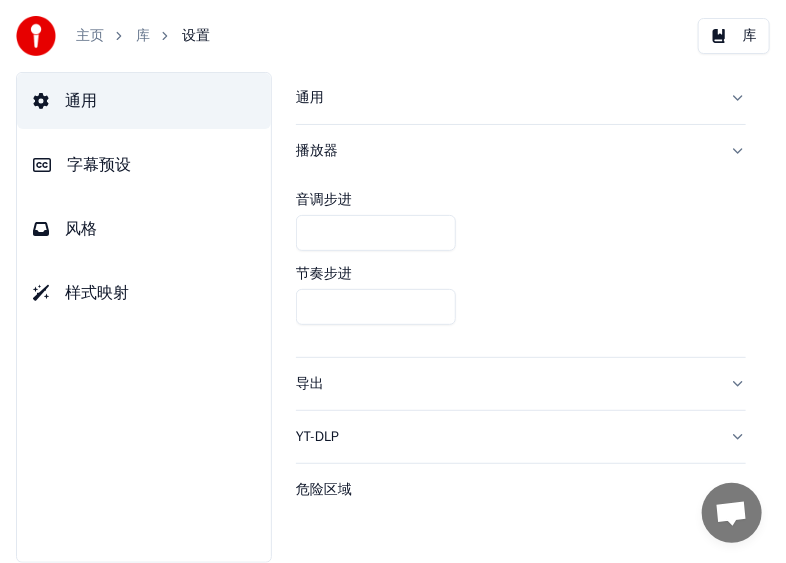 click on "通用" at bounding box center [521, 98] 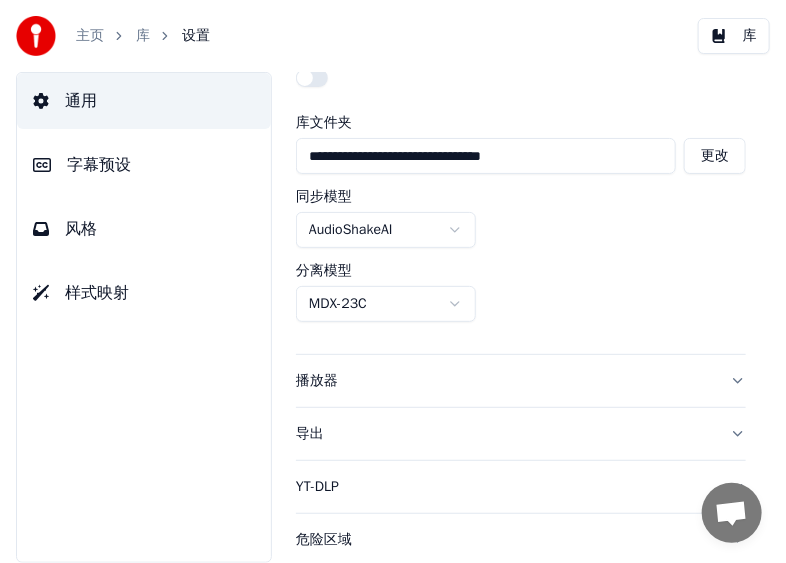 scroll, scrollTop: 0, scrollLeft: 0, axis: both 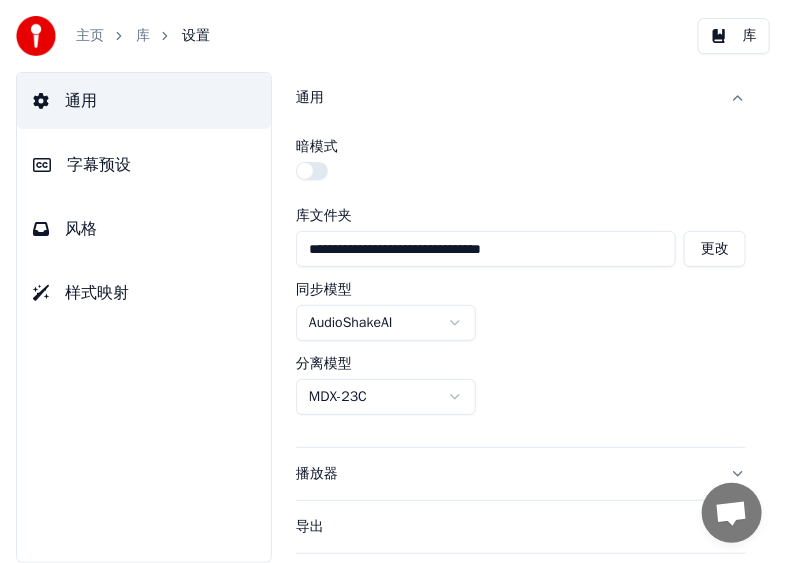 click on "**********" at bounding box center [393, 281] 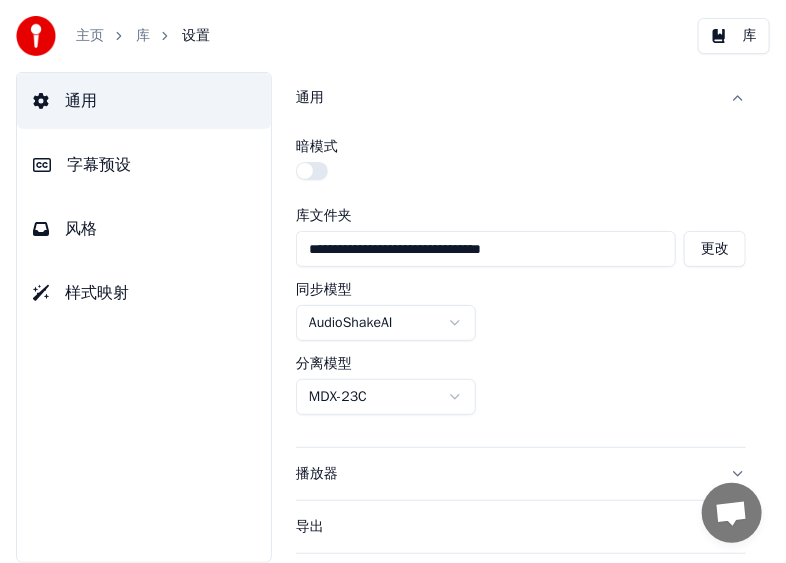 click on "主页" at bounding box center [90, 36] 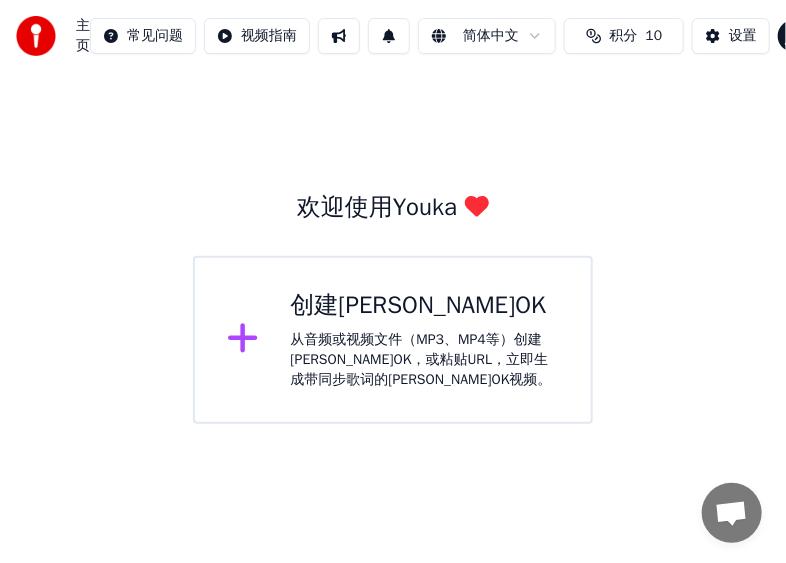 click on "创建[PERSON_NAME]OK" at bounding box center [425, 306] 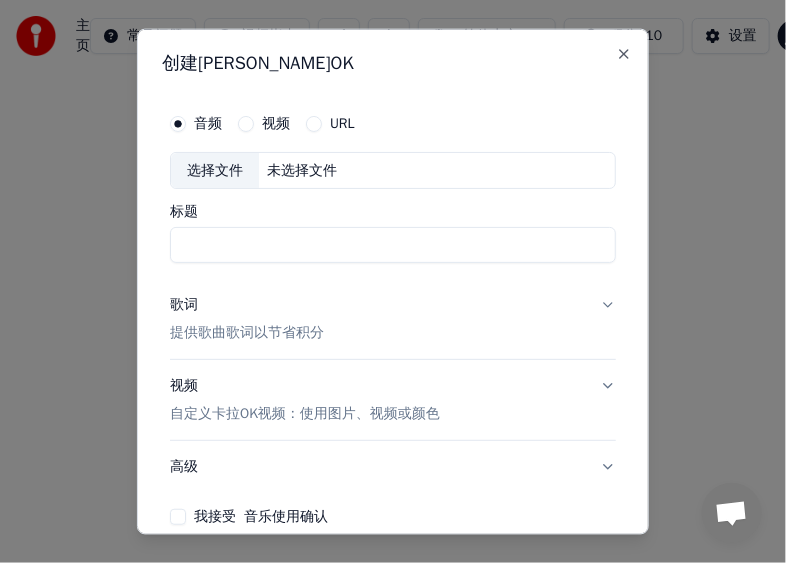 click on "选择文件" at bounding box center [215, 170] 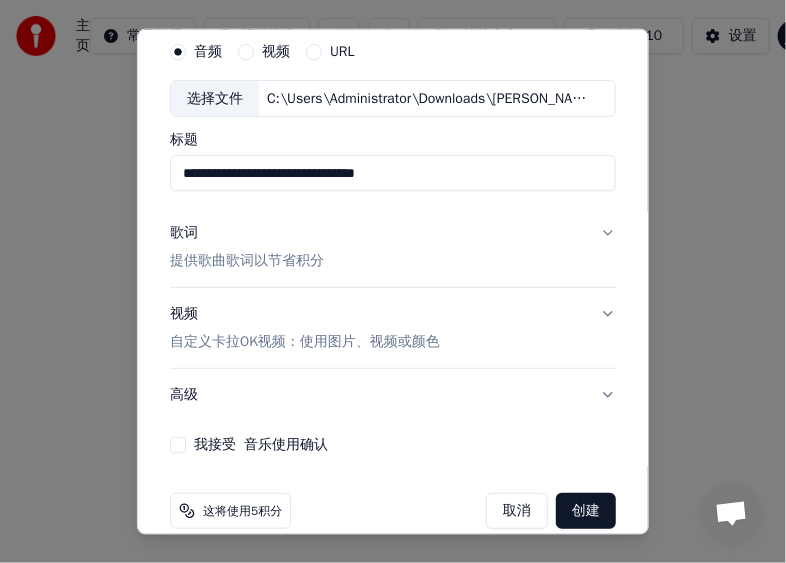 scroll, scrollTop: 97, scrollLeft: 0, axis: vertical 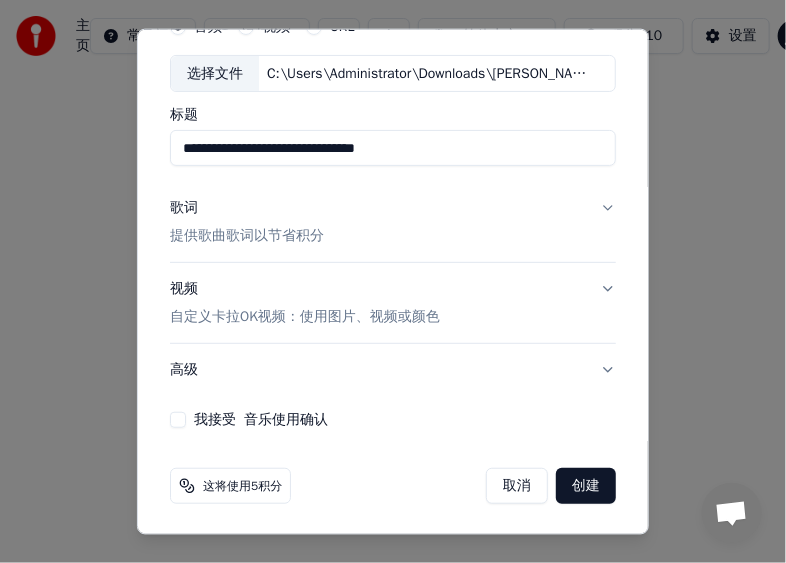 click on "歌词 提供歌曲歌词以节省积分" at bounding box center (393, 222) 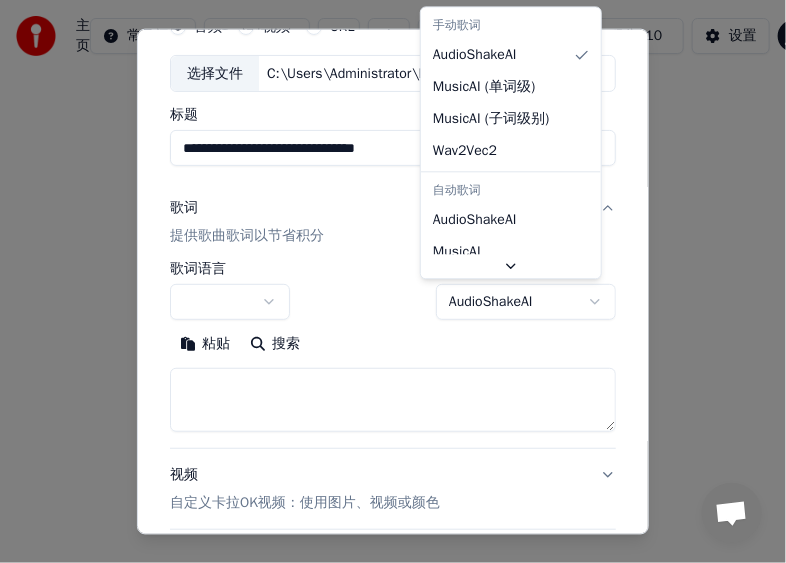click on "**********" at bounding box center [393, 212] 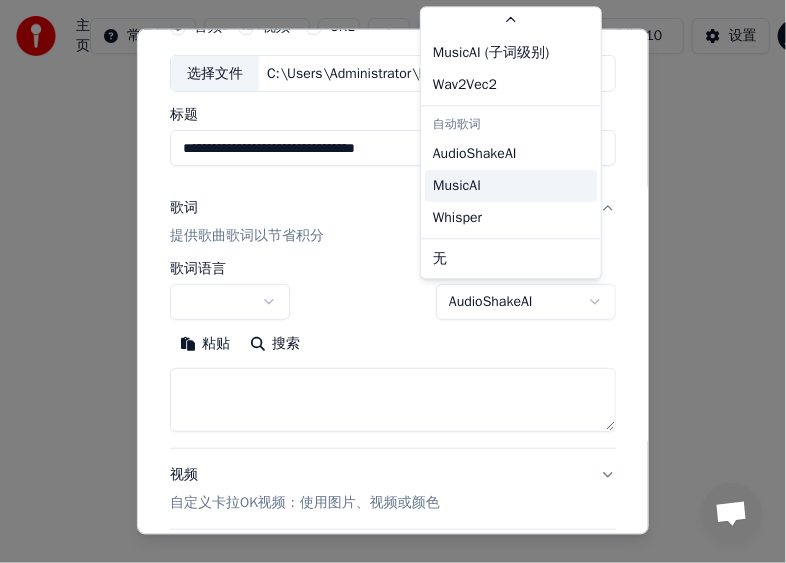 scroll, scrollTop: 25, scrollLeft: 0, axis: vertical 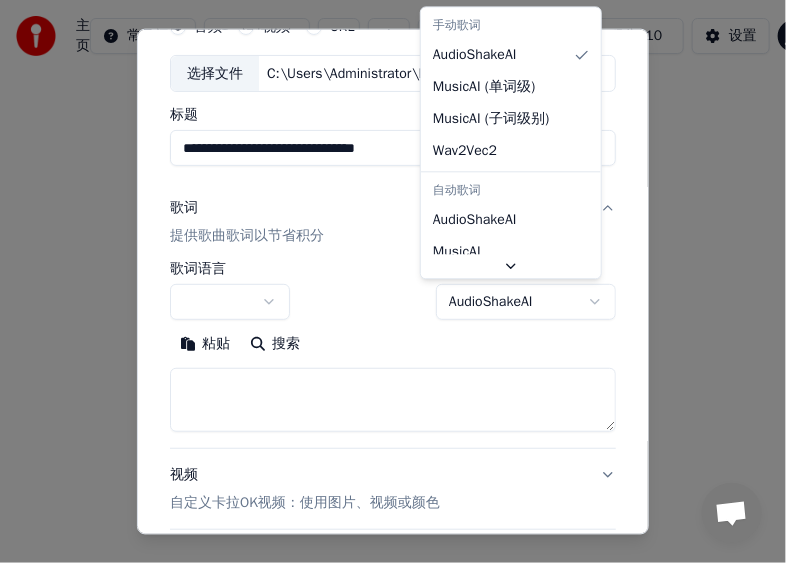 click on "**********" at bounding box center (393, 212) 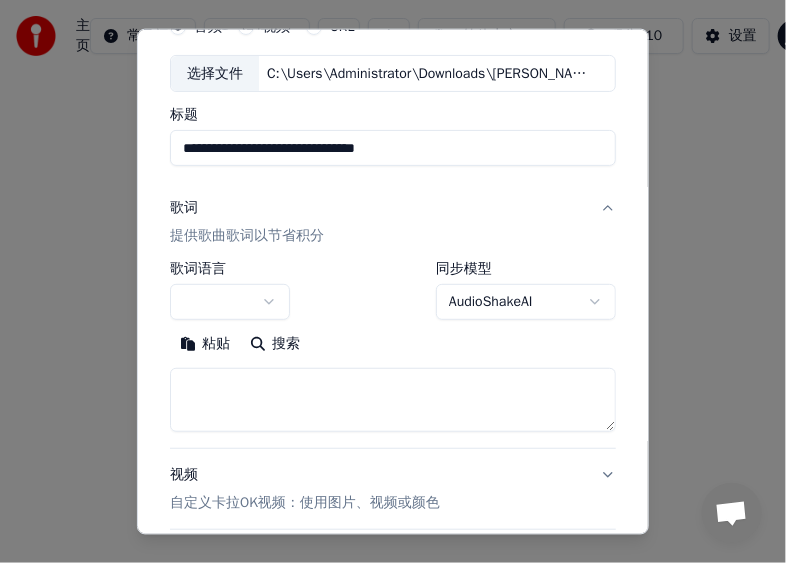 click on "**********" at bounding box center [393, 212] 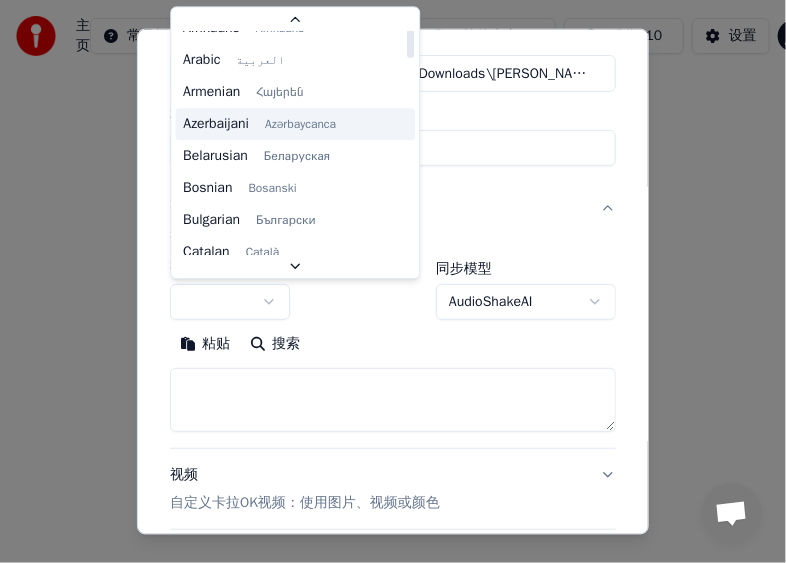 scroll, scrollTop: 0, scrollLeft: 0, axis: both 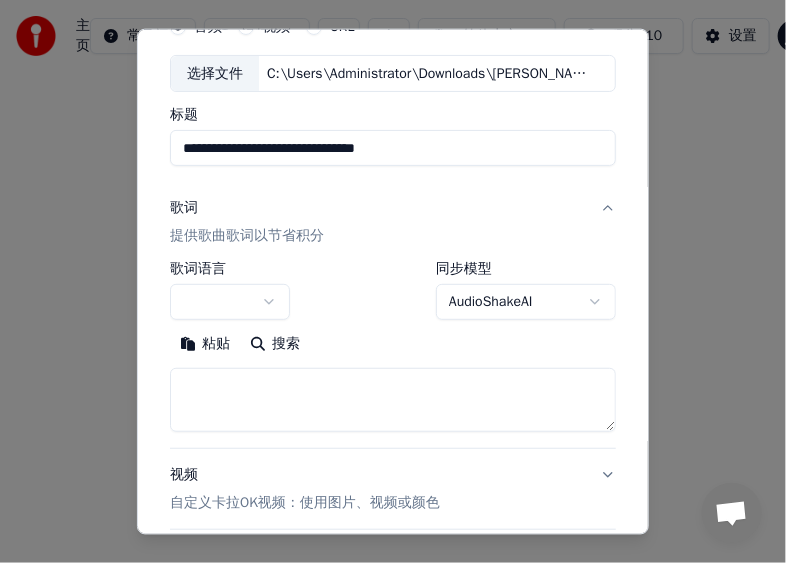 click on "**********" at bounding box center [393, 212] 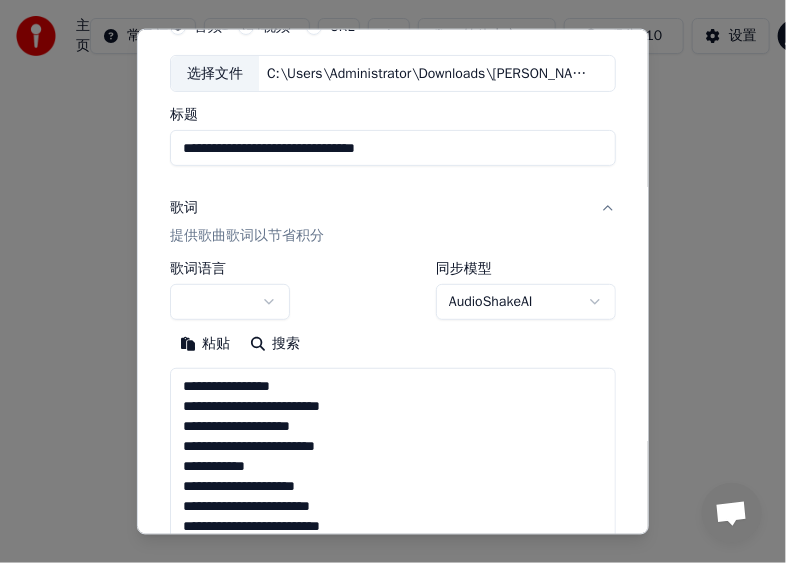 scroll, scrollTop: 684, scrollLeft: 0, axis: vertical 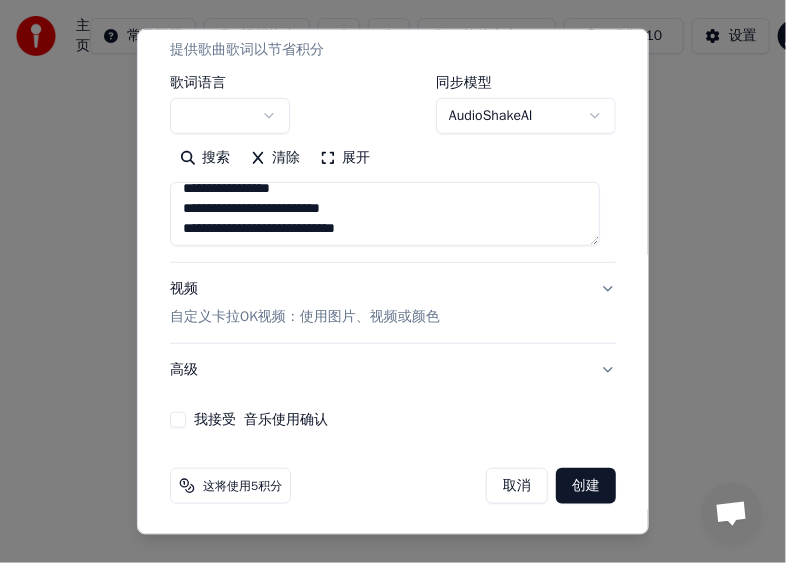 type on "**********" 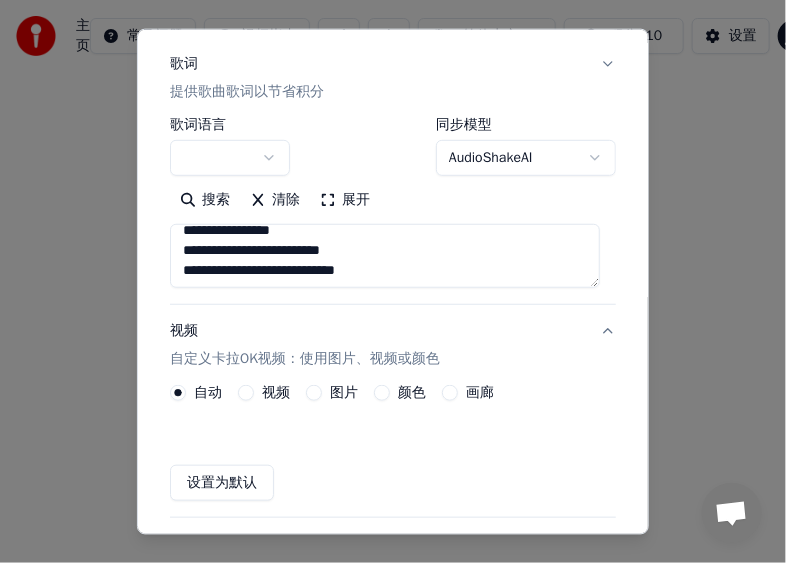 scroll, scrollTop: 229, scrollLeft: 0, axis: vertical 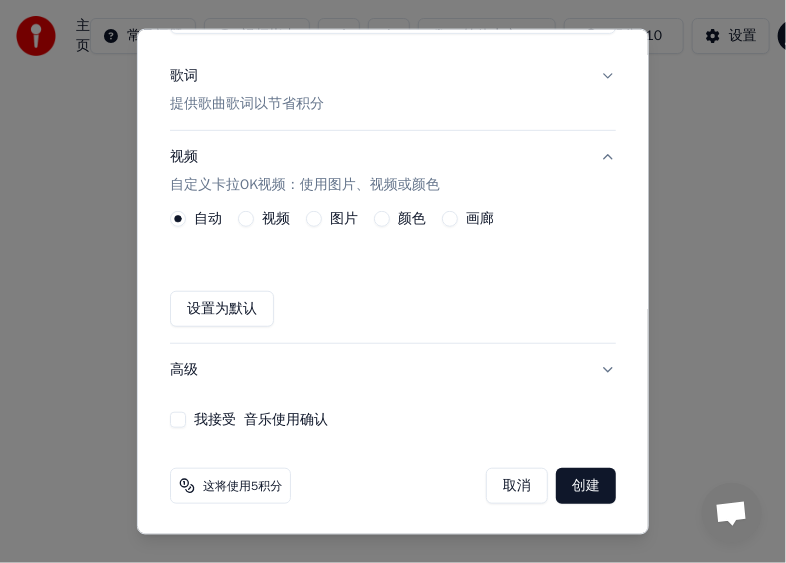 click on "视频" at bounding box center (276, 219) 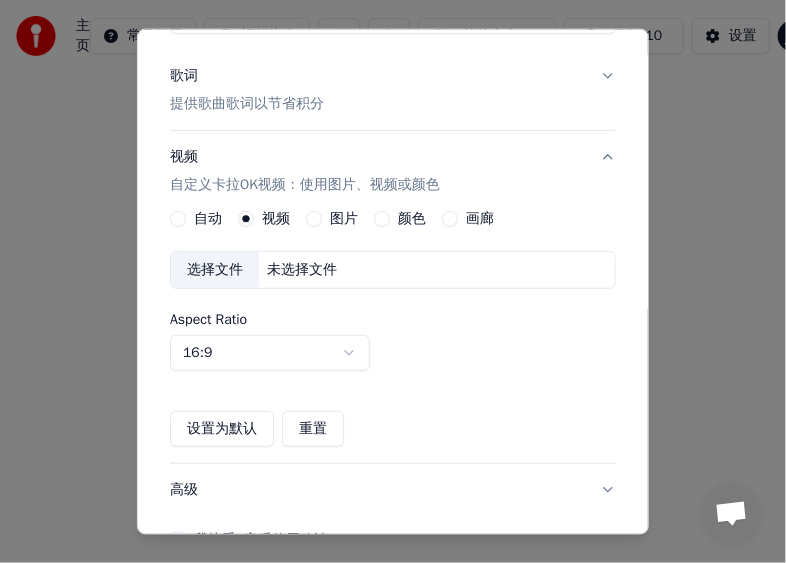 click on "图片" at bounding box center (344, 219) 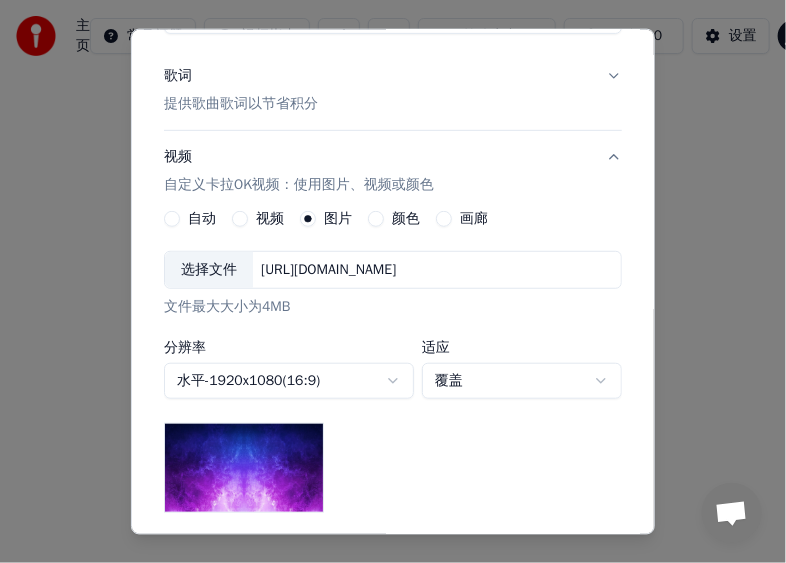 click on "颜色" at bounding box center [406, 219] 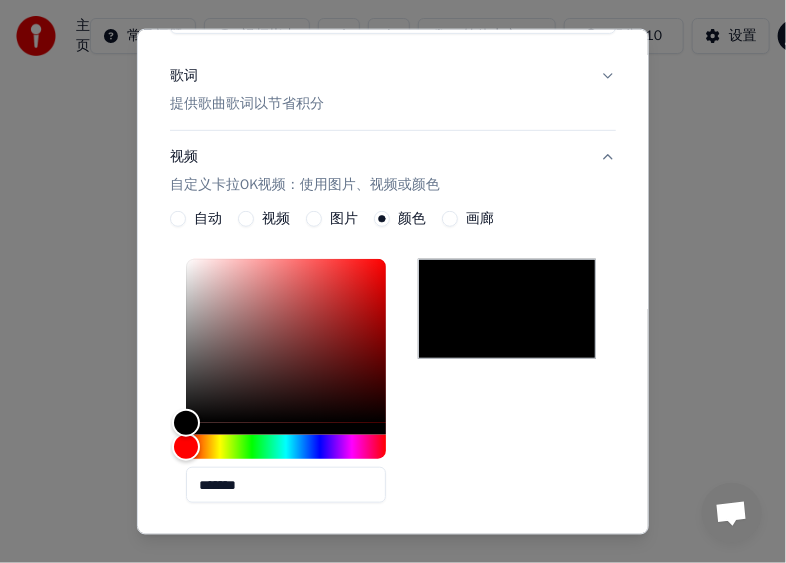 click on "画廊" at bounding box center (450, 219) 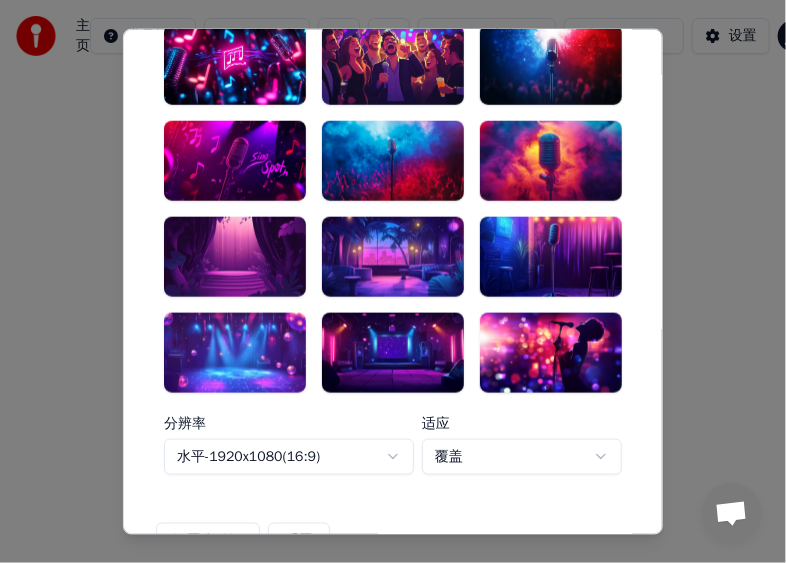 scroll, scrollTop: 429, scrollLeft: 0, axis: vertical 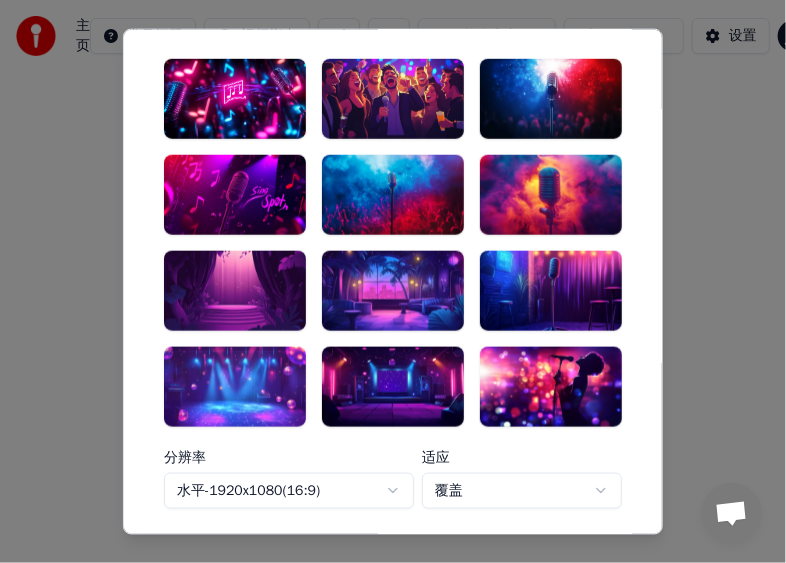 click at bounding box center (393, 99) 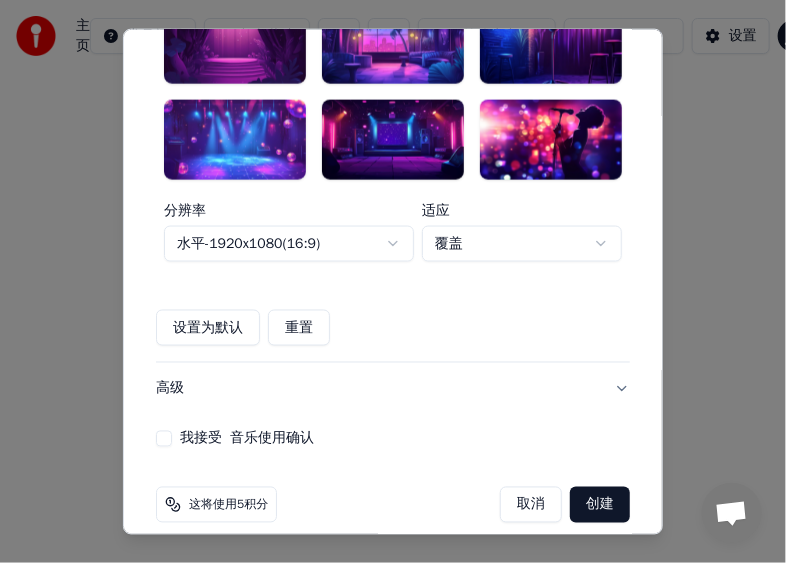 scroll, scrollTop: 695, scrollLeft: 0, axis: vertical 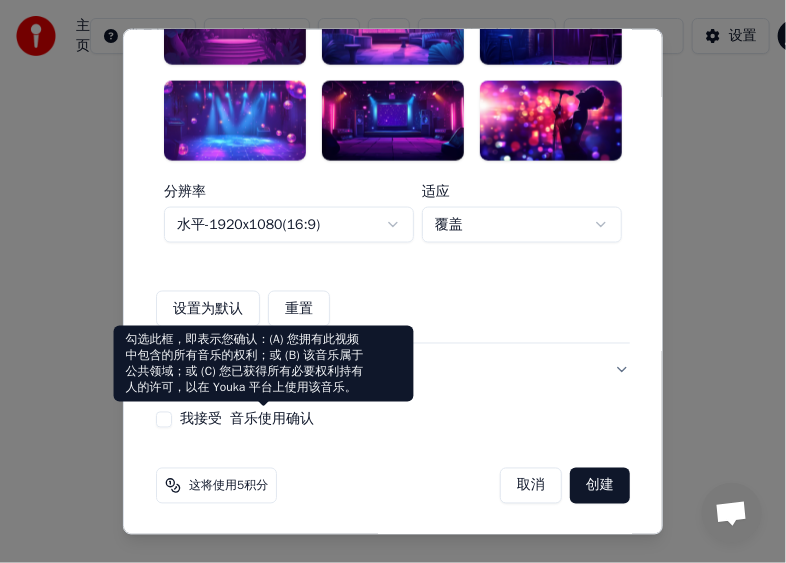 click on "我接受   音乐使用确认" at bounding box center [247, 420] 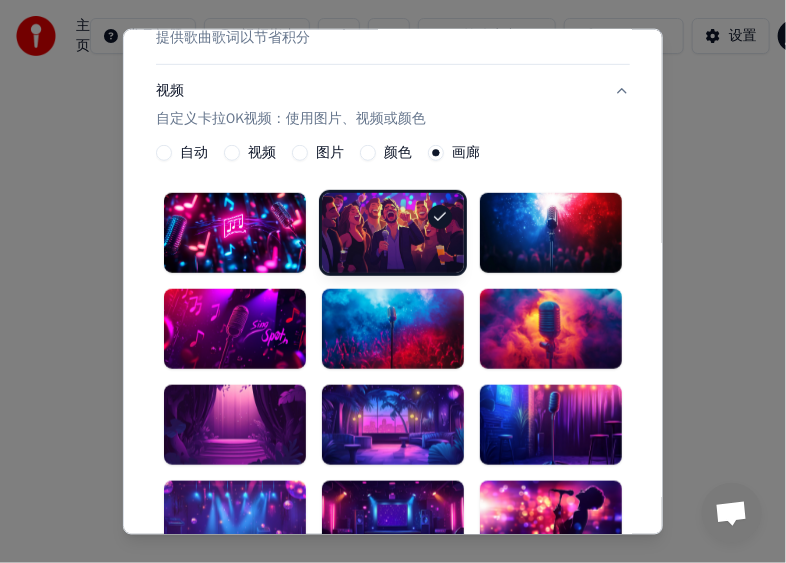 scroll, scrollTop: 0, scrollLeft: 0, axis: both 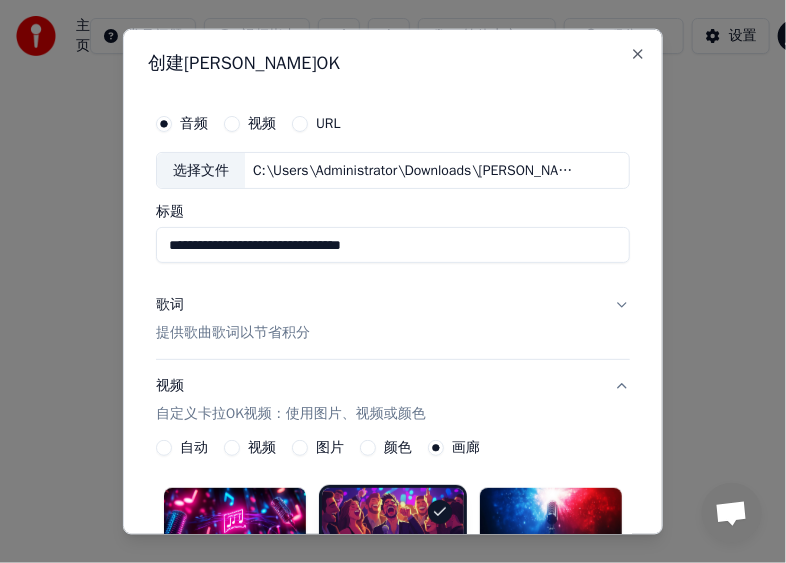 click on "视频 自定义卡拉OK视频：使用图片、视频或颜色" at bounding box center [393, 400] 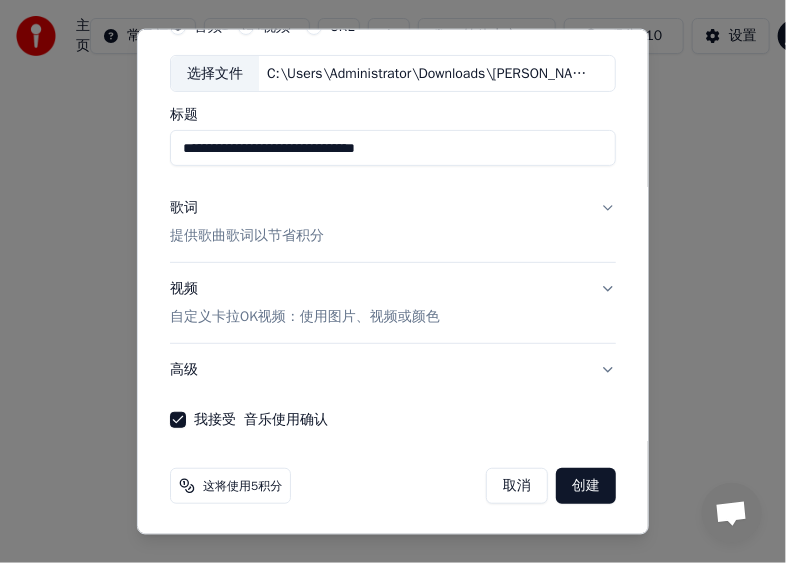 scroll, scrollTop: 0, scrollLeft: 0, axis: both 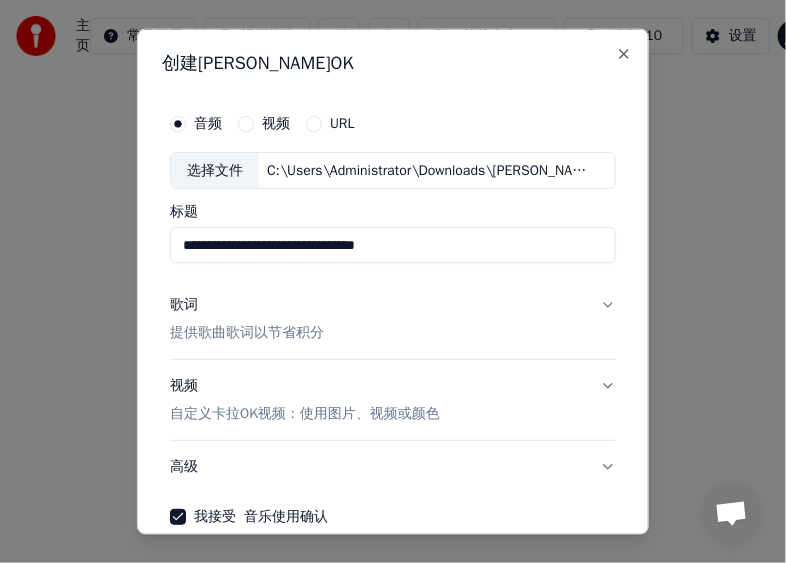 click on "**********" at bounding box center [393, 245] 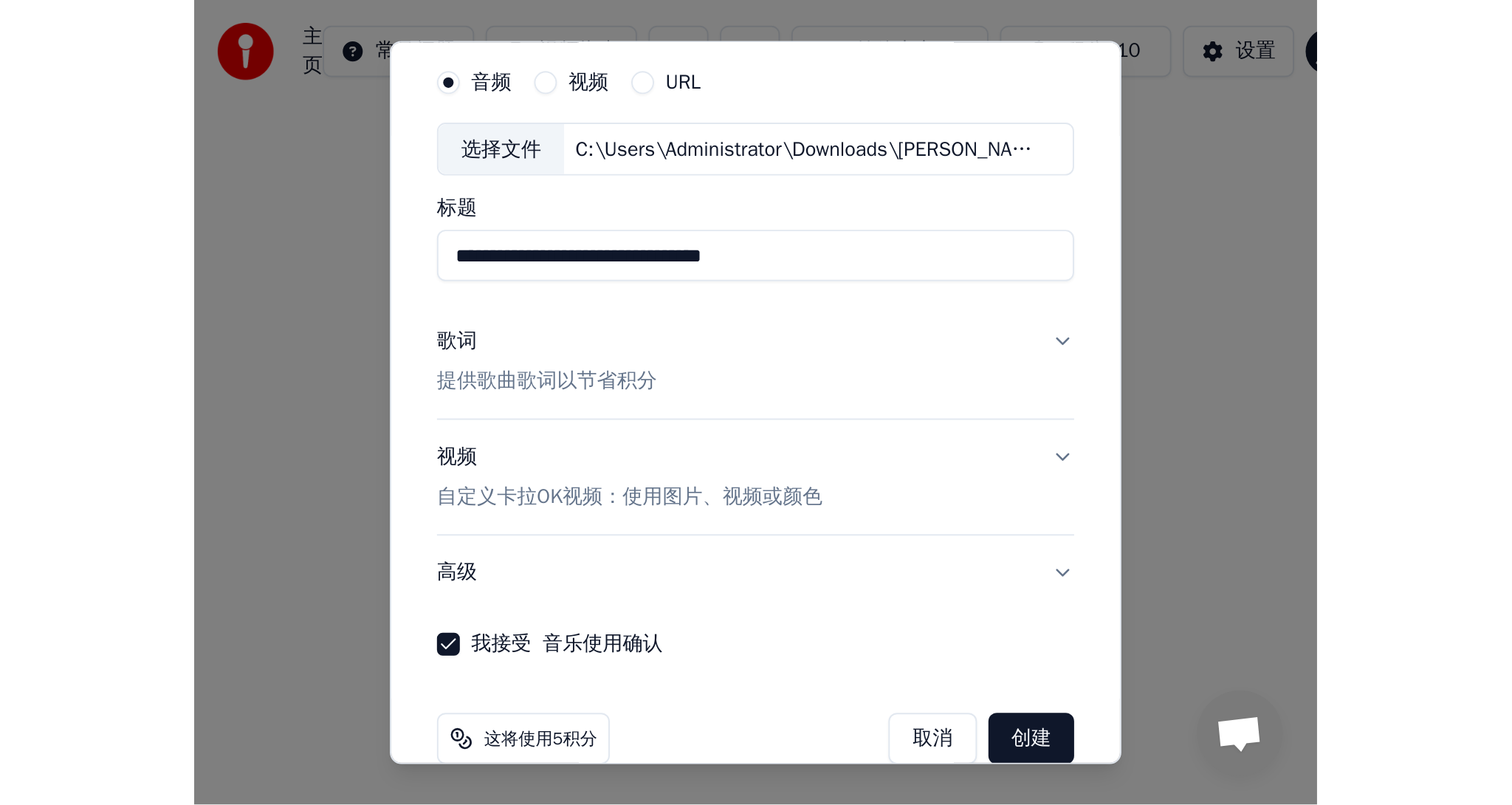 scroll, scrollTop: 72, scrollLeft: 0, axis: vertical 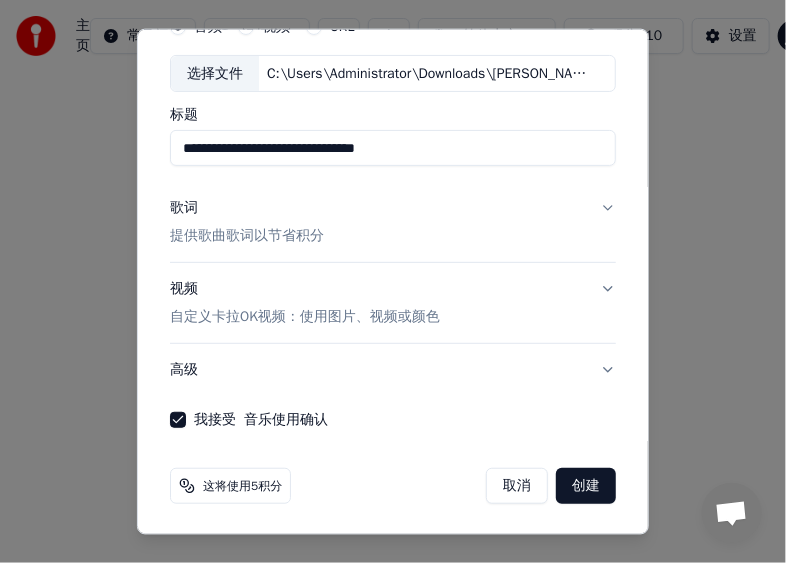 drag, startPoint x: 352, startPoint y: 150, endPoint x: 342, endPoint y: 148, distance: 10.198039 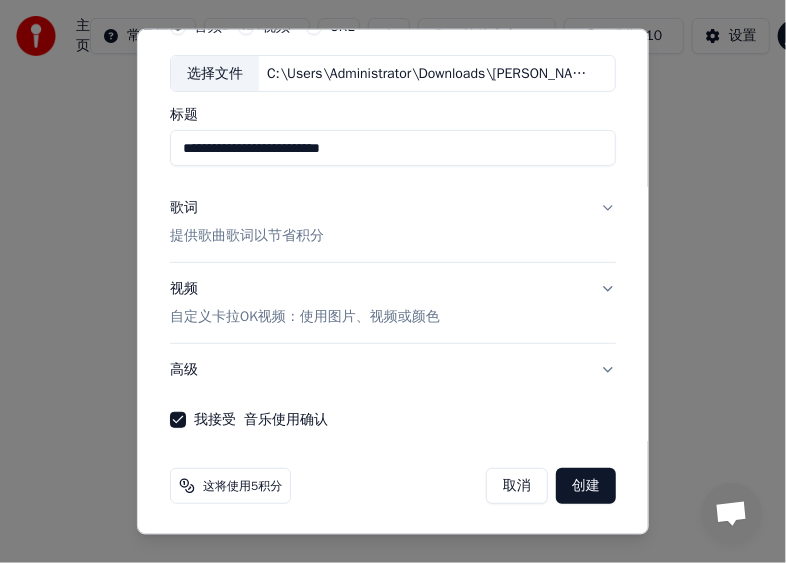 type on "**********" 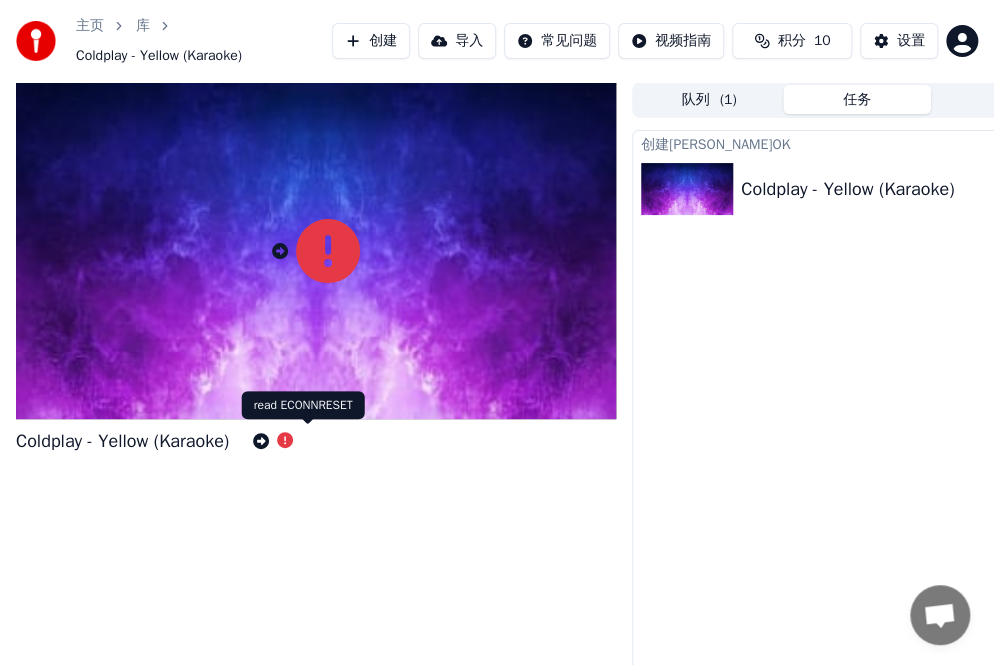 click 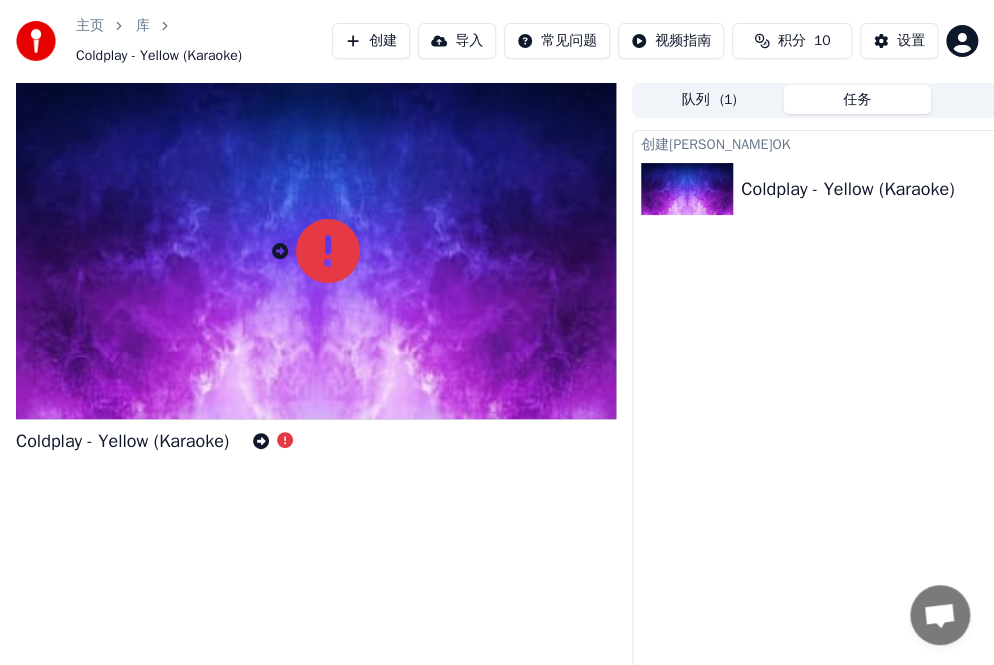 click 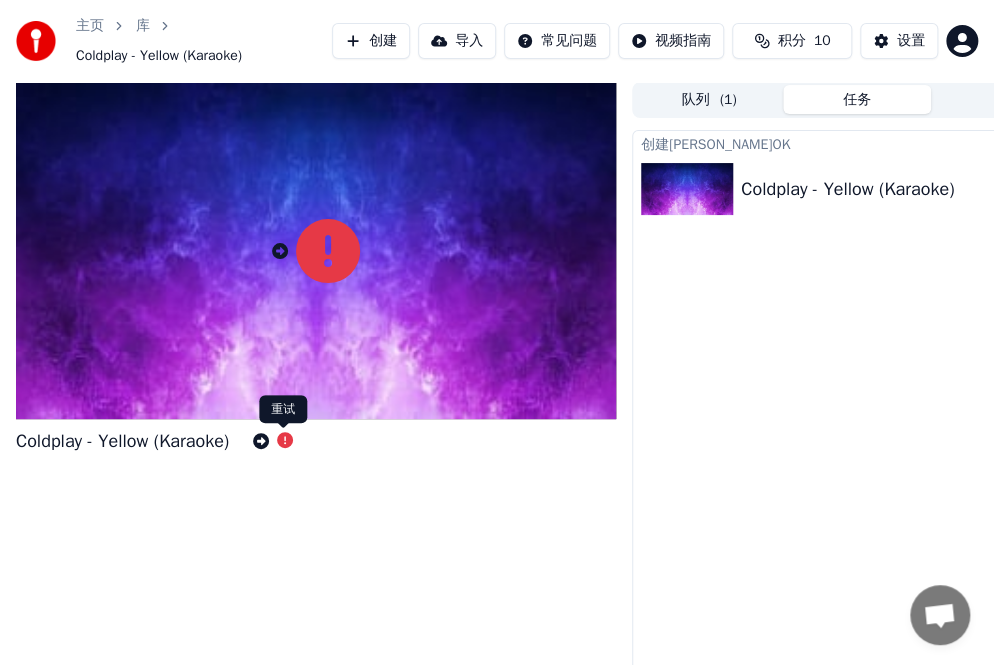 click 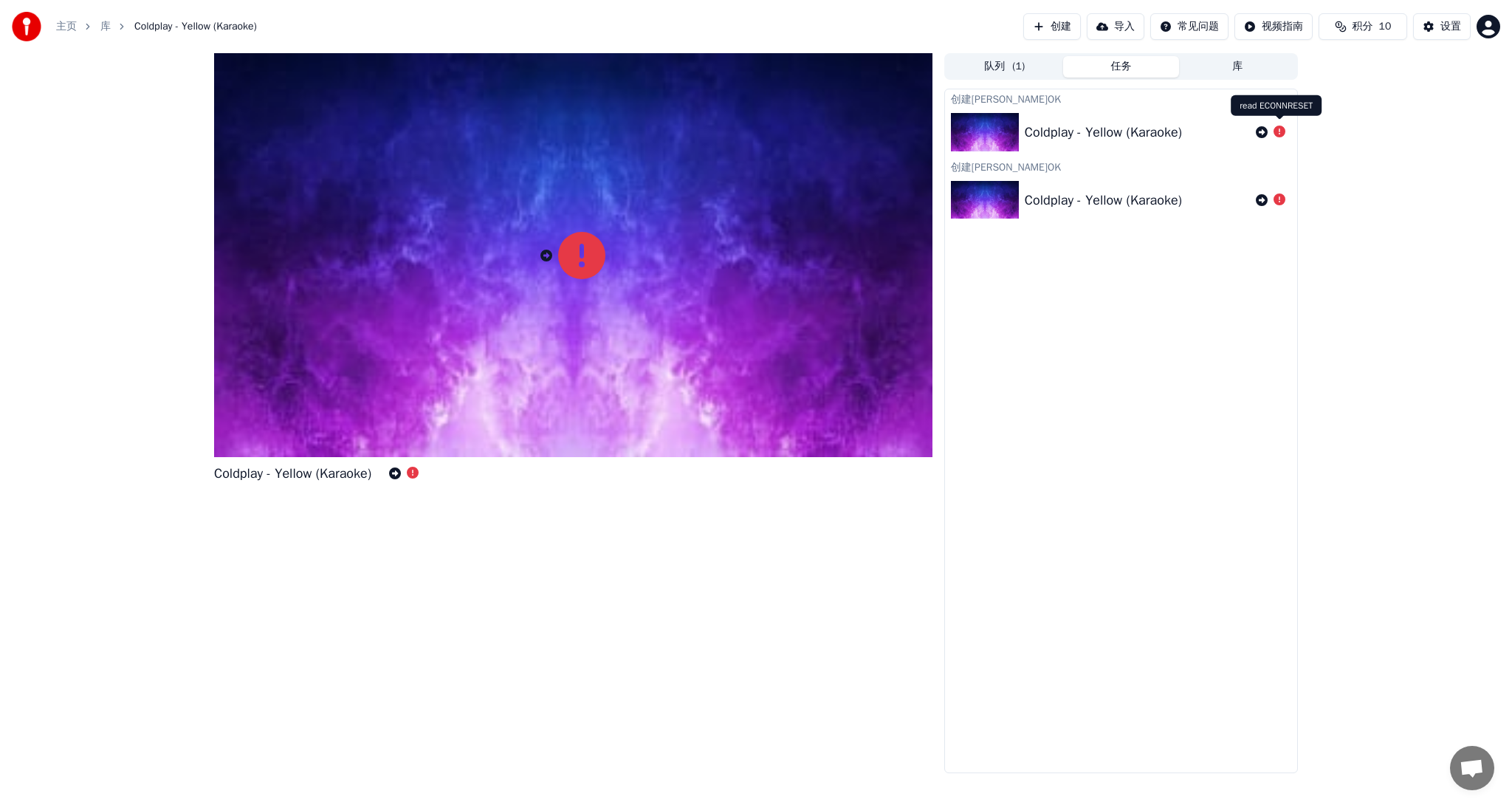 click 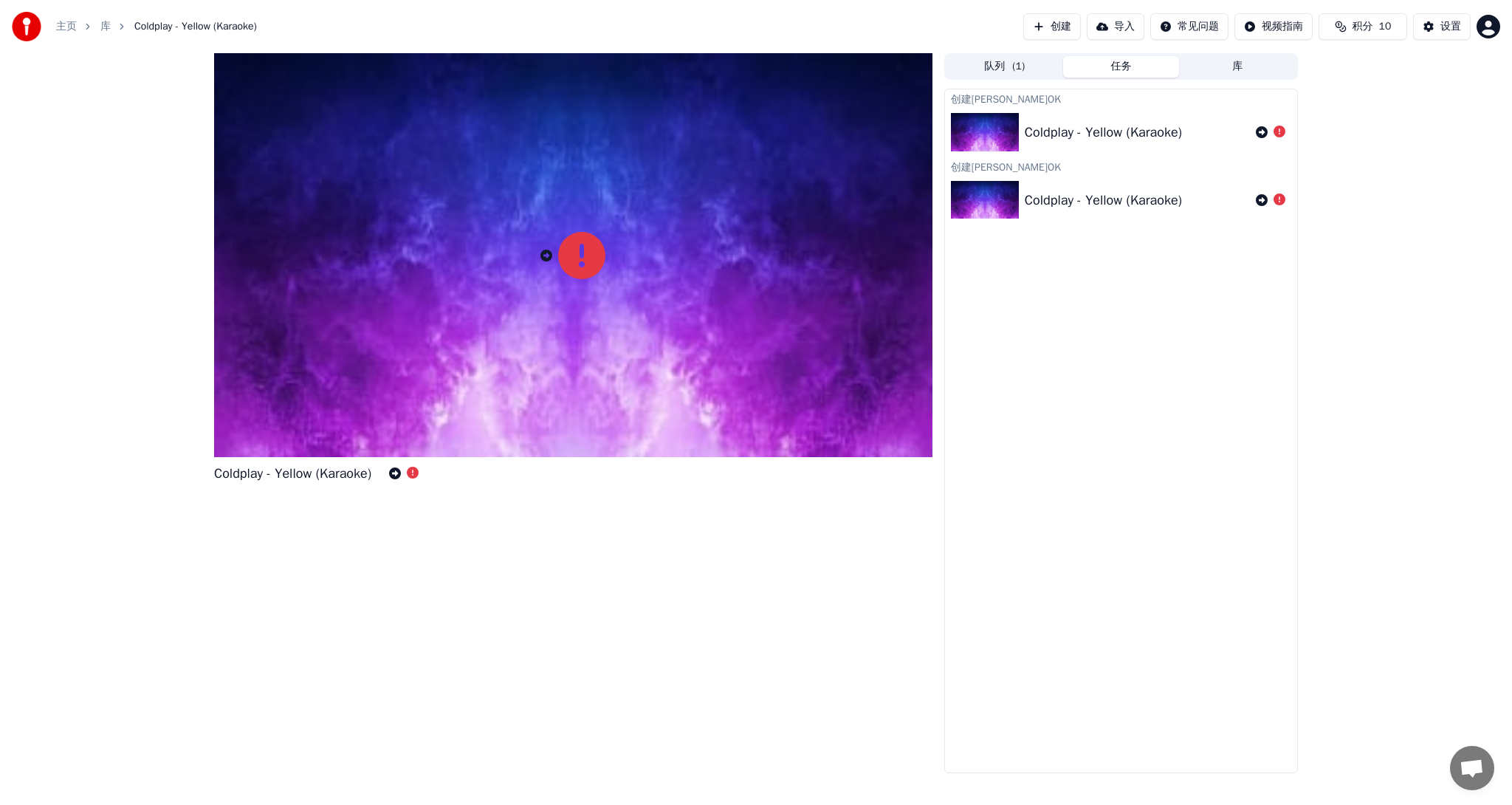 click on "主页" at bounding box center [66, 27] 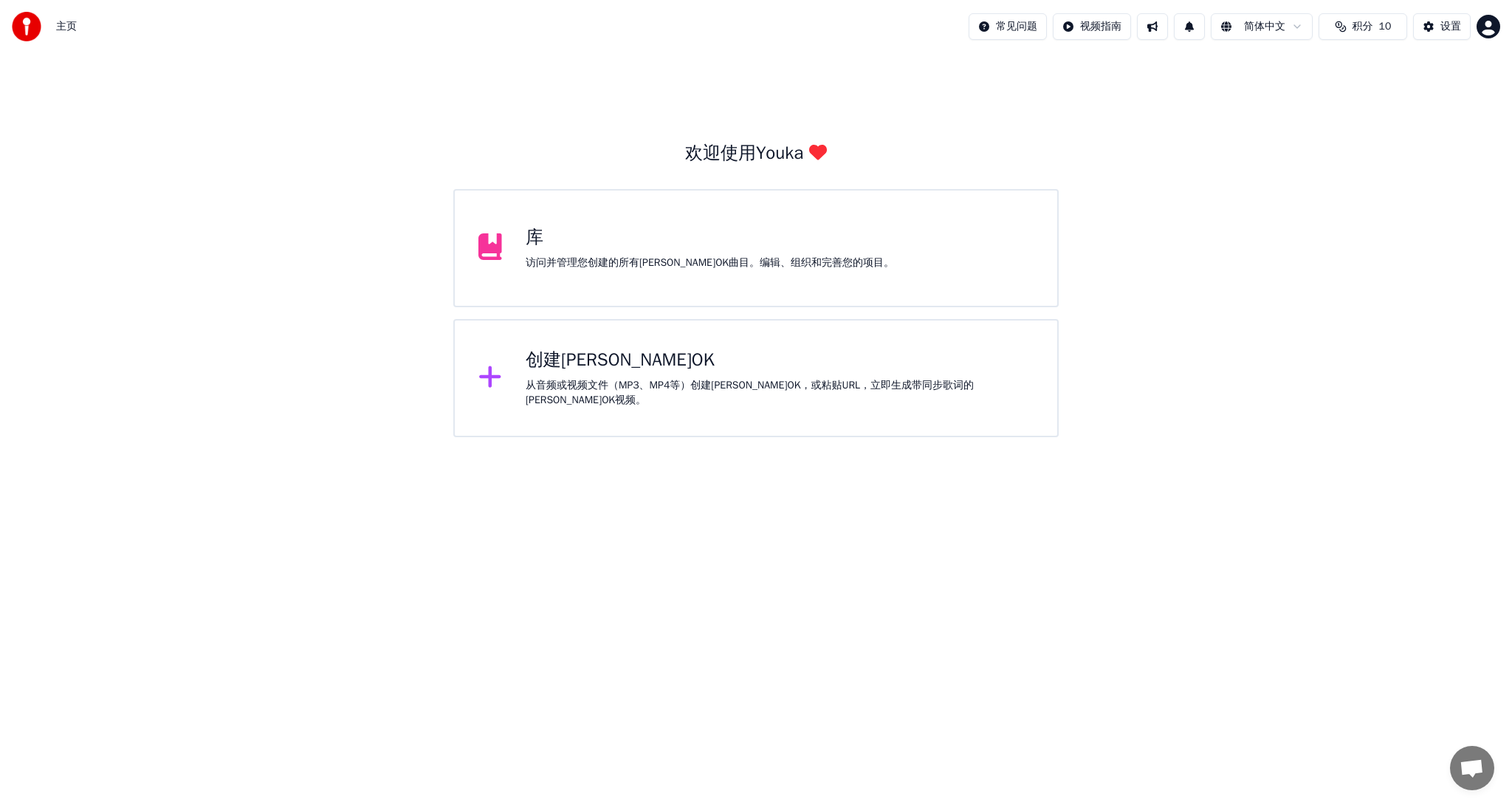 click on "库 访问并管理您创建的所有[PERSON_NAME]OK曲目。编辑、组织和完善您的项目。" at bounding box center (709, 248) 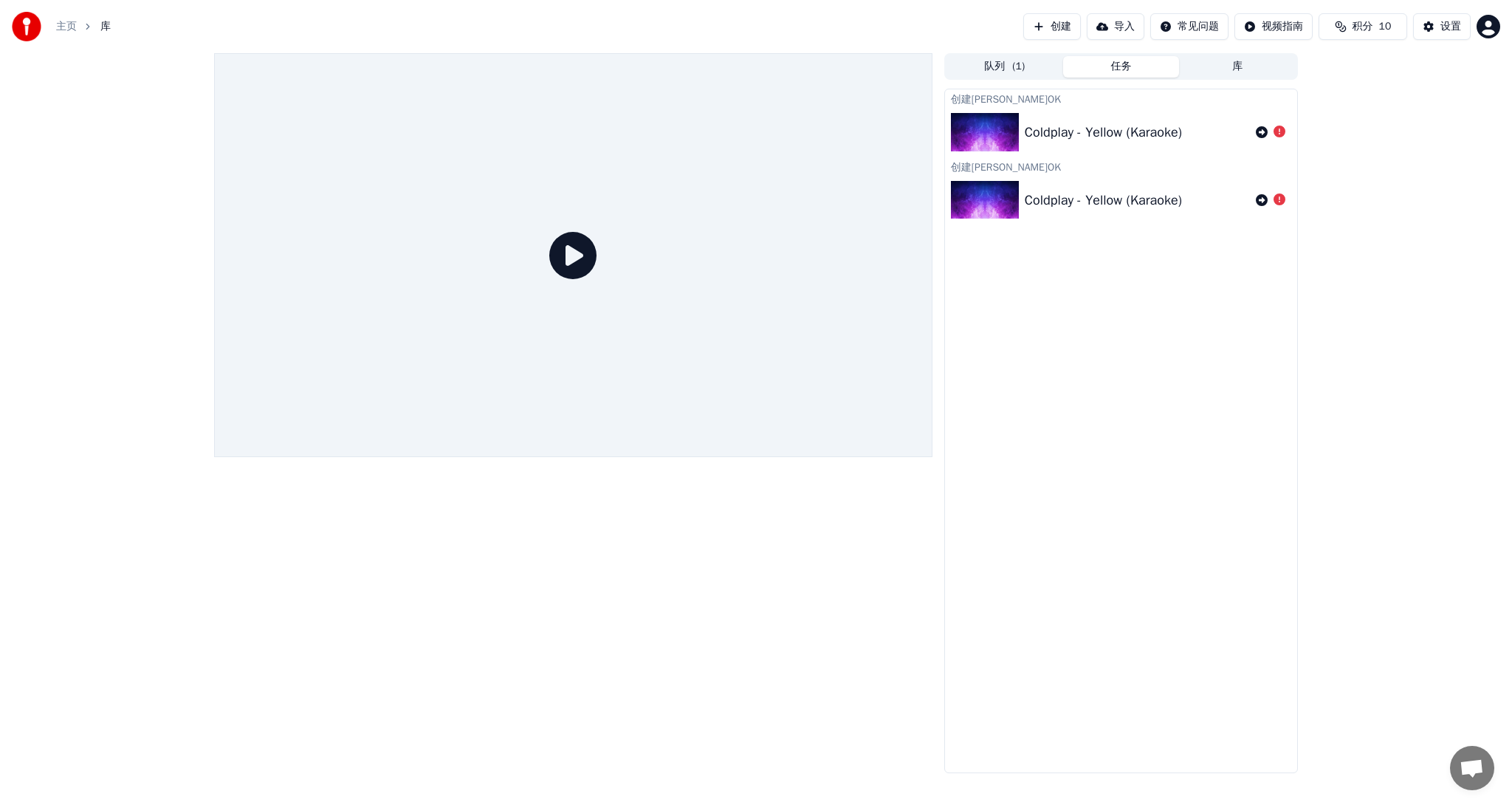 click on "库" at bounding box center [1237, 66] 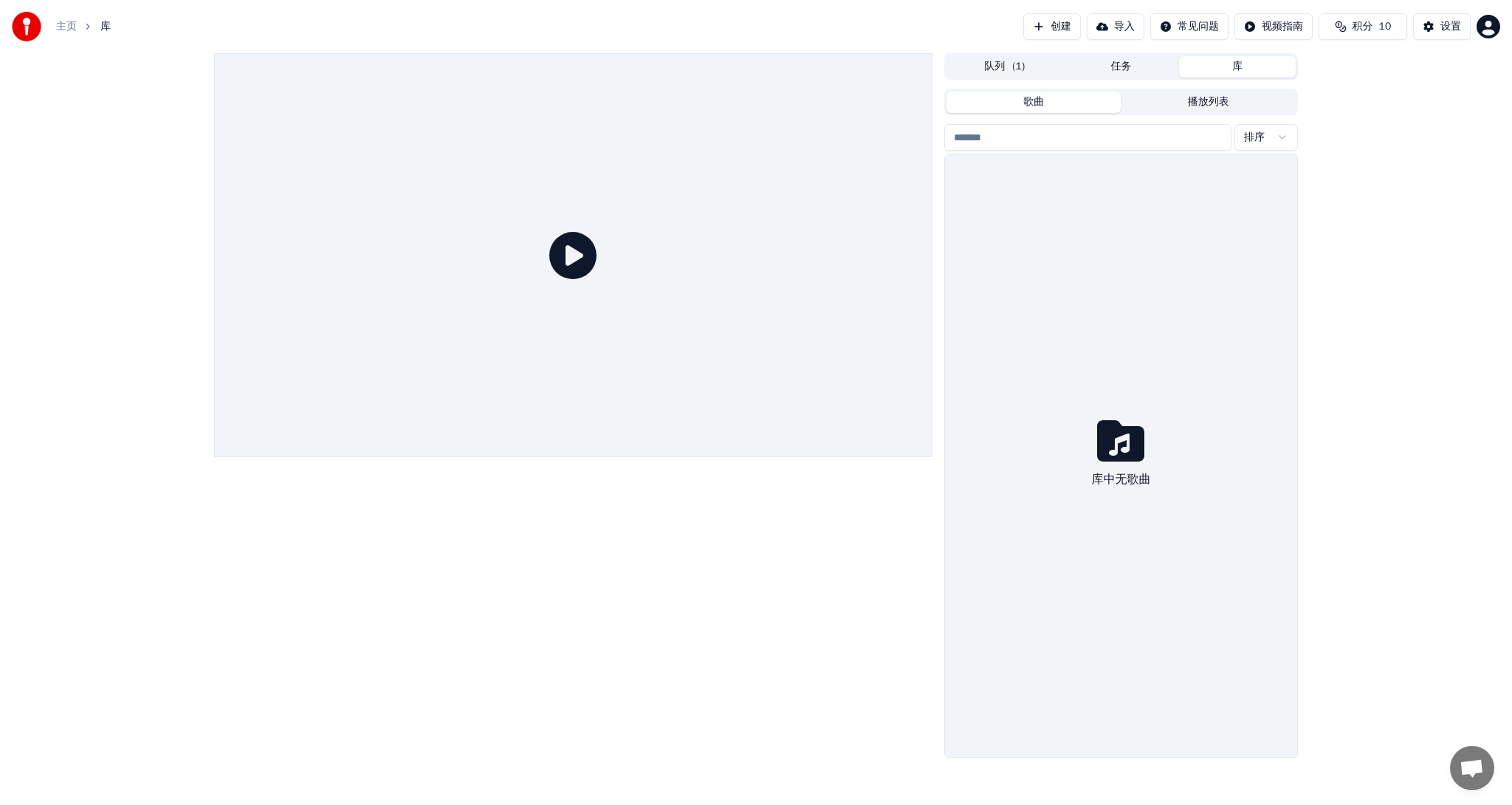 click on "队列 ( 1 )" at bounding box center [1005, 66] 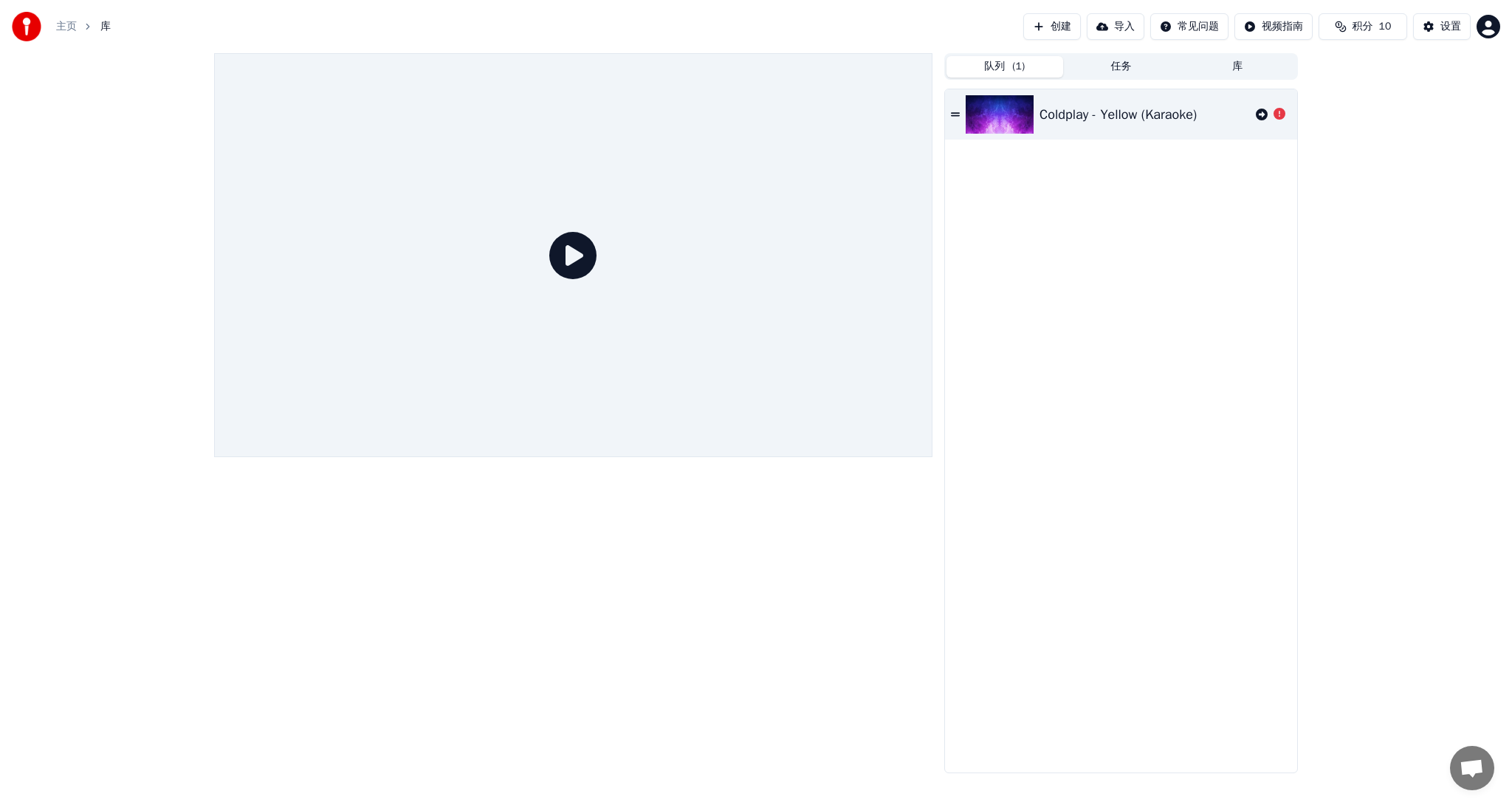 click 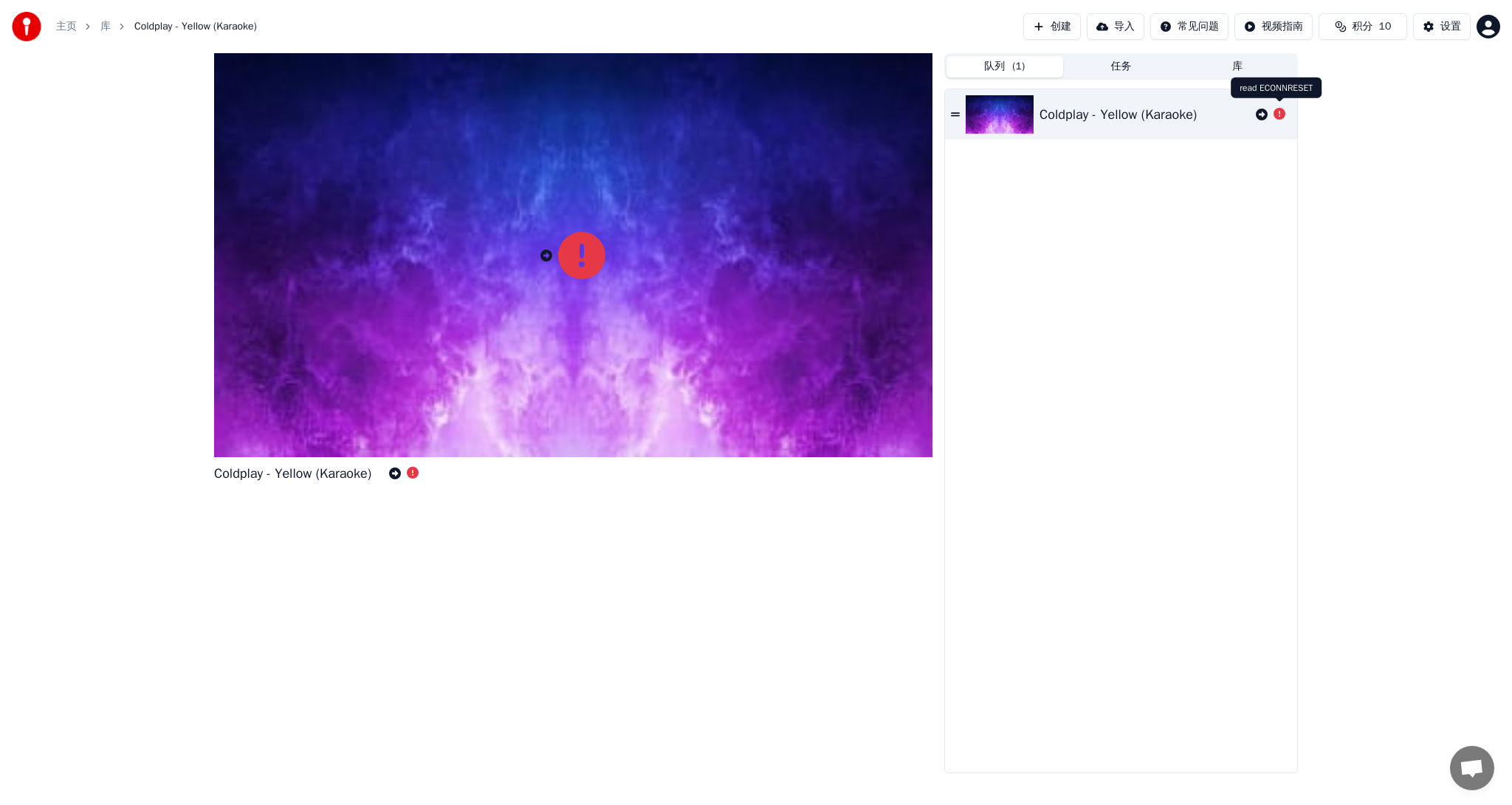 click 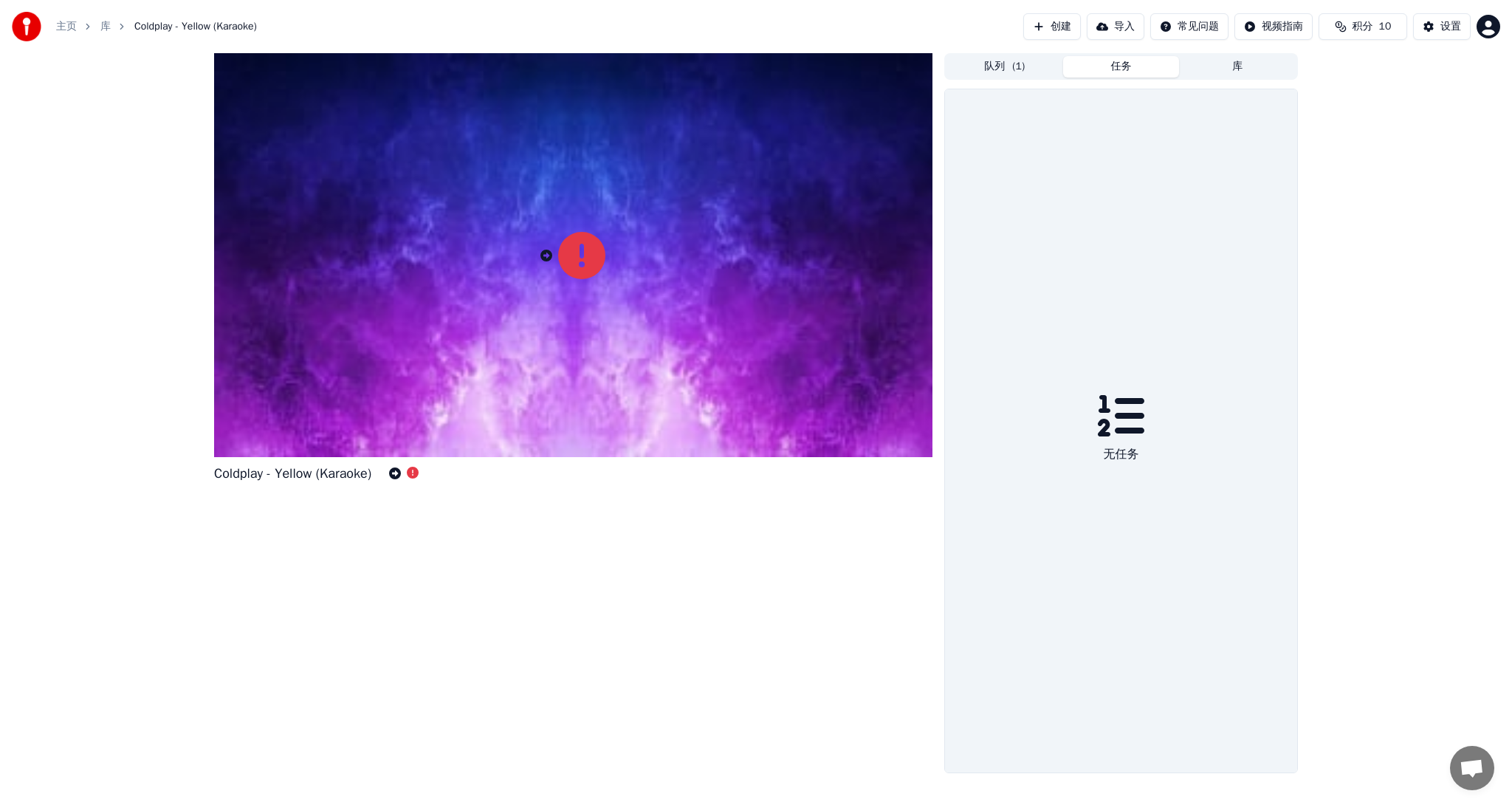 click on "任务" at bounding box center (1121, 66) 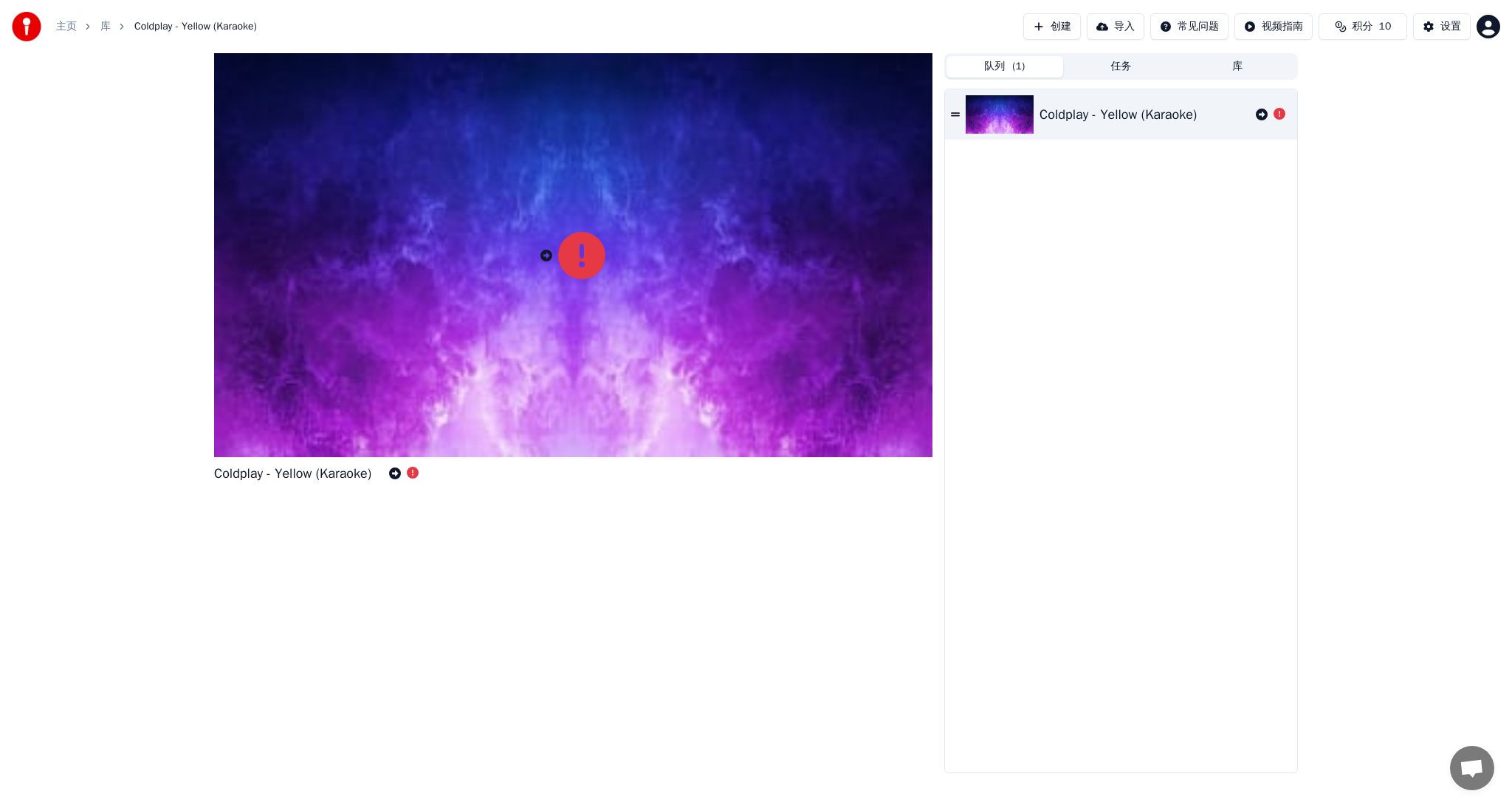 click on "队列 ( 1 )" at bounding box center (1005, 66) 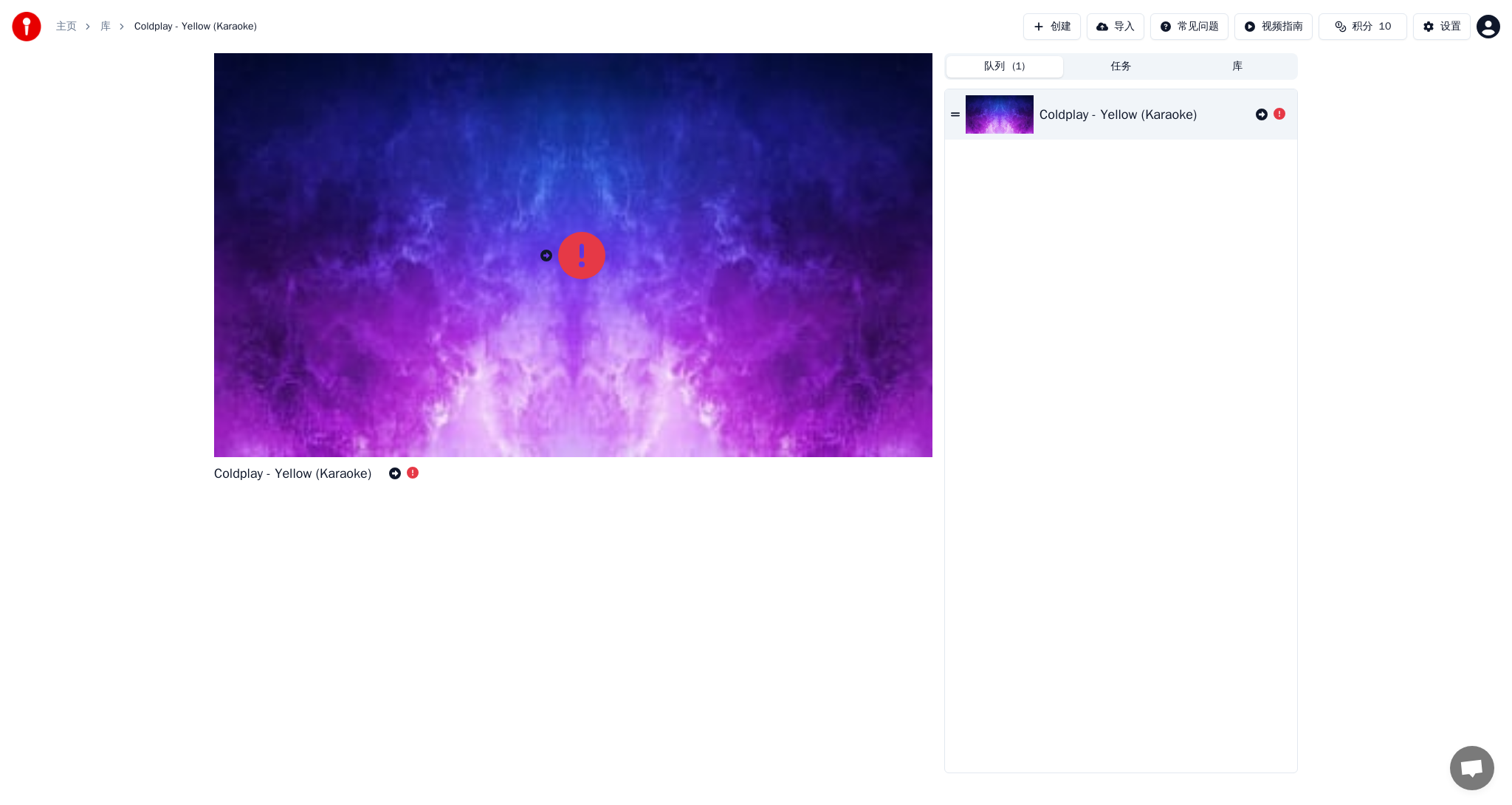 click on "主页" at bounding box center [66, 27] 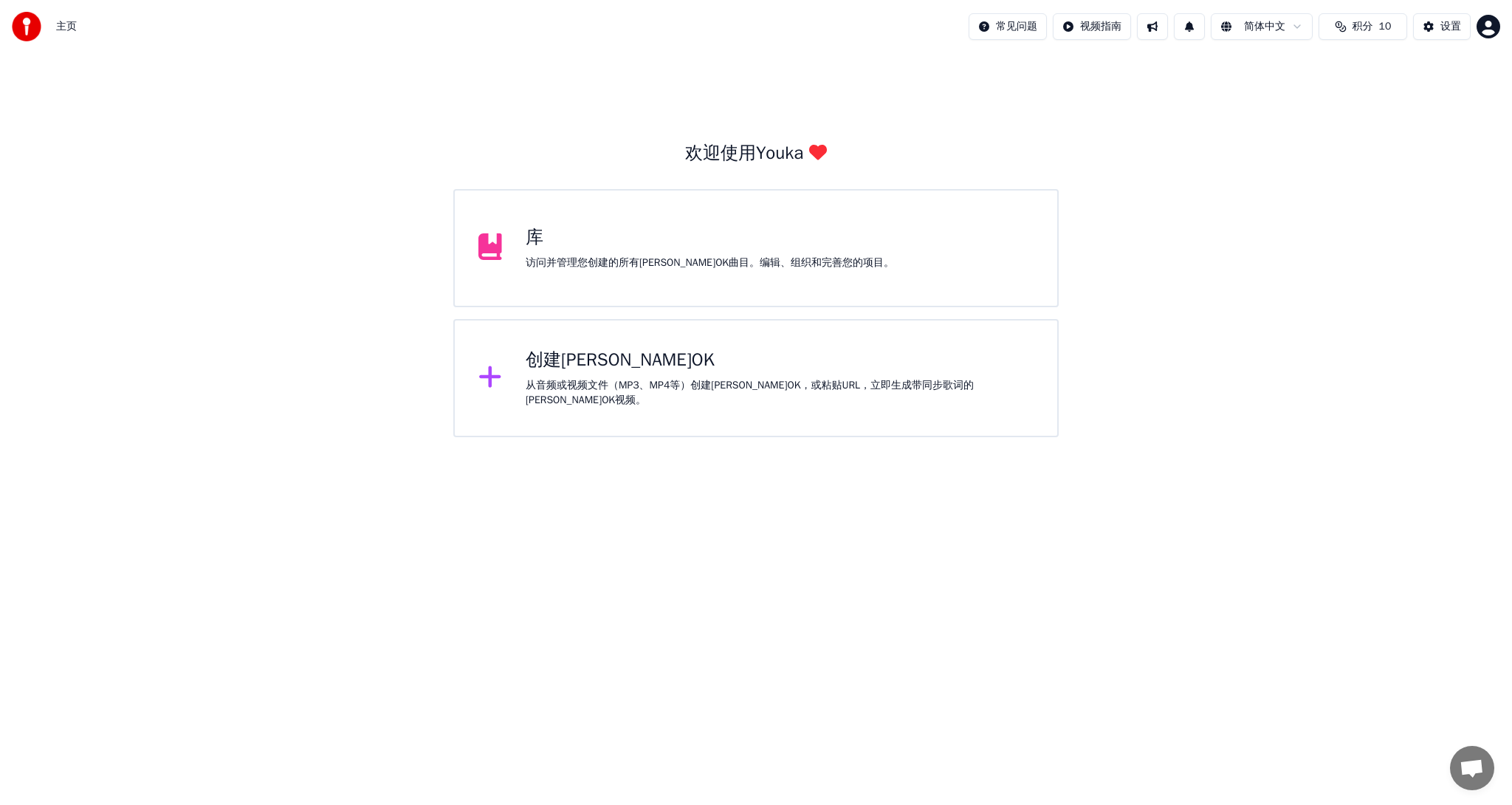 click on "创建[PERSON_NAME]OK" at bounding box center (780, 360) 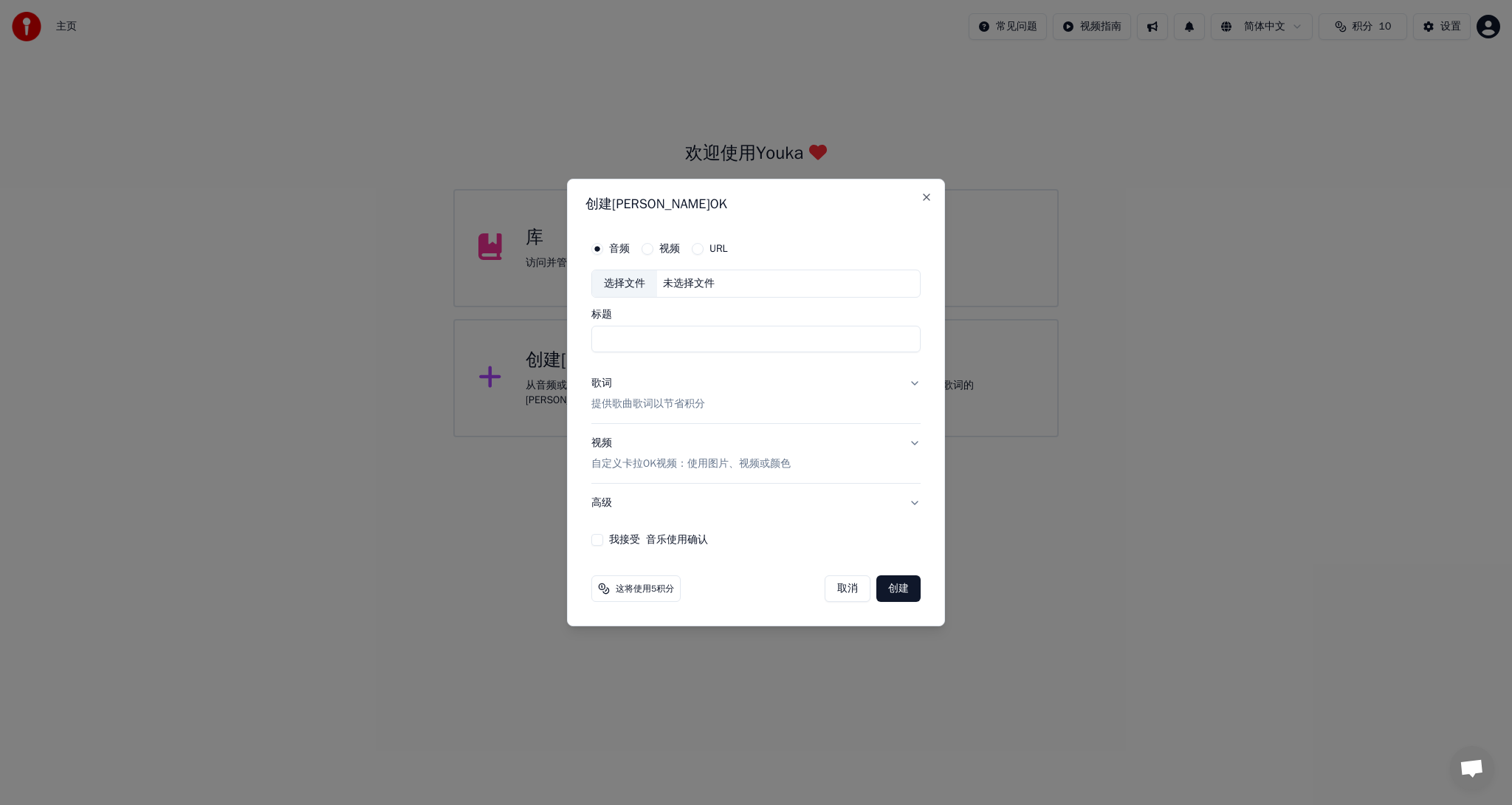 click on "选择文件" at bounding box center [625, 284] 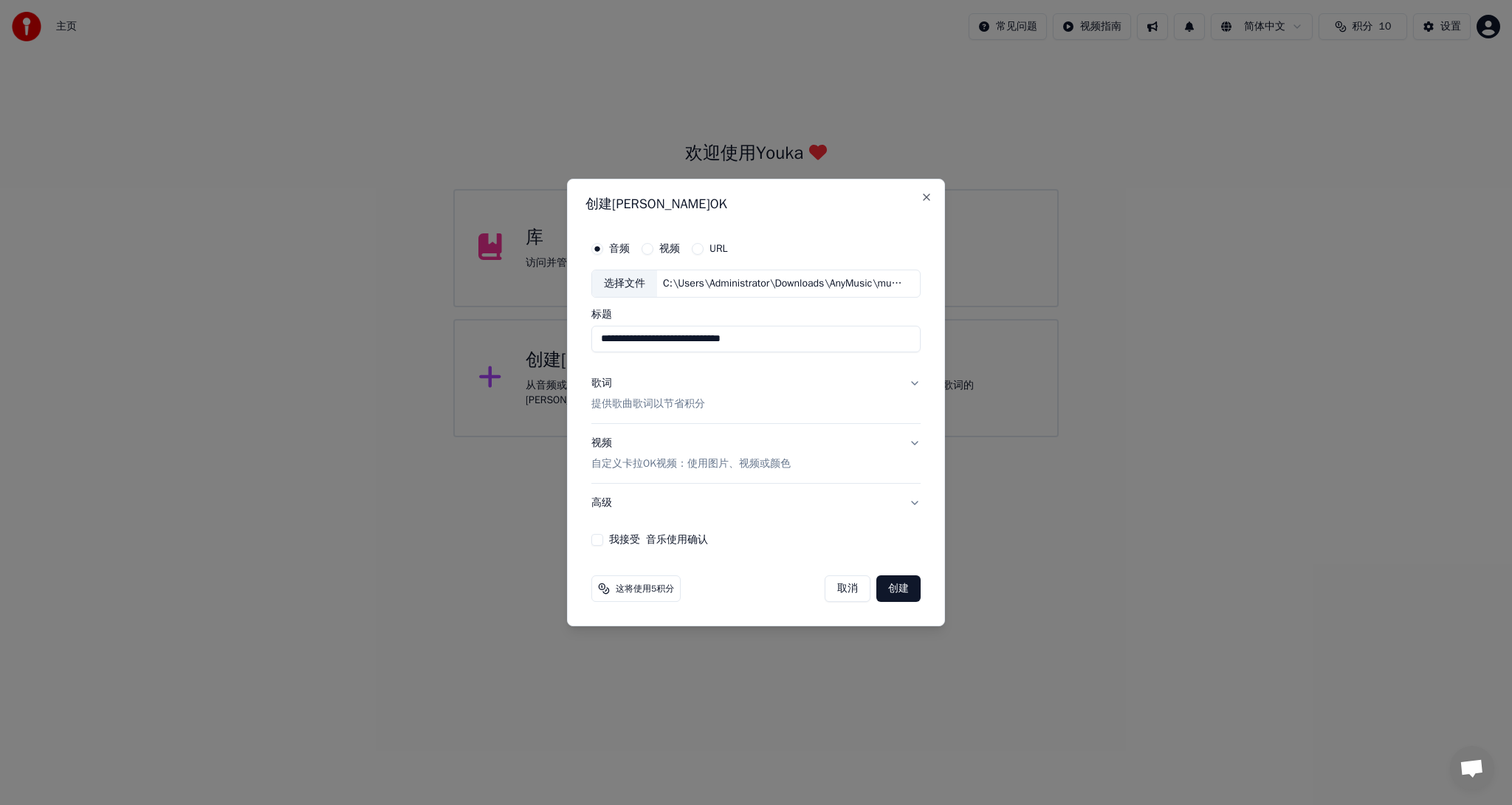 drag, startPoint x: 779, startPoint y: 339, endPoint x: 664, endPoint y: 342, distance: 115.0391 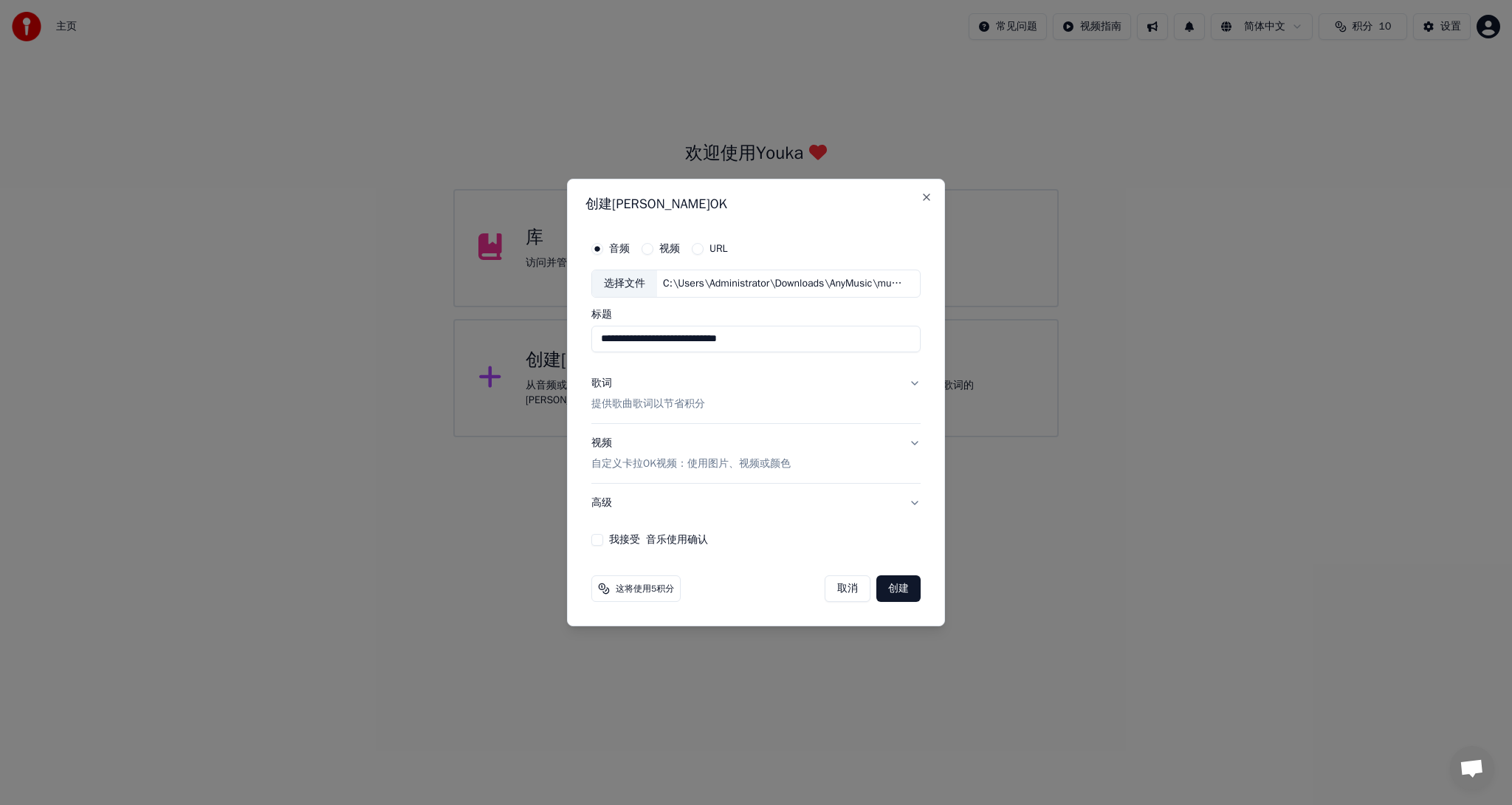 click on "**********" at bounding box center [756, 339] 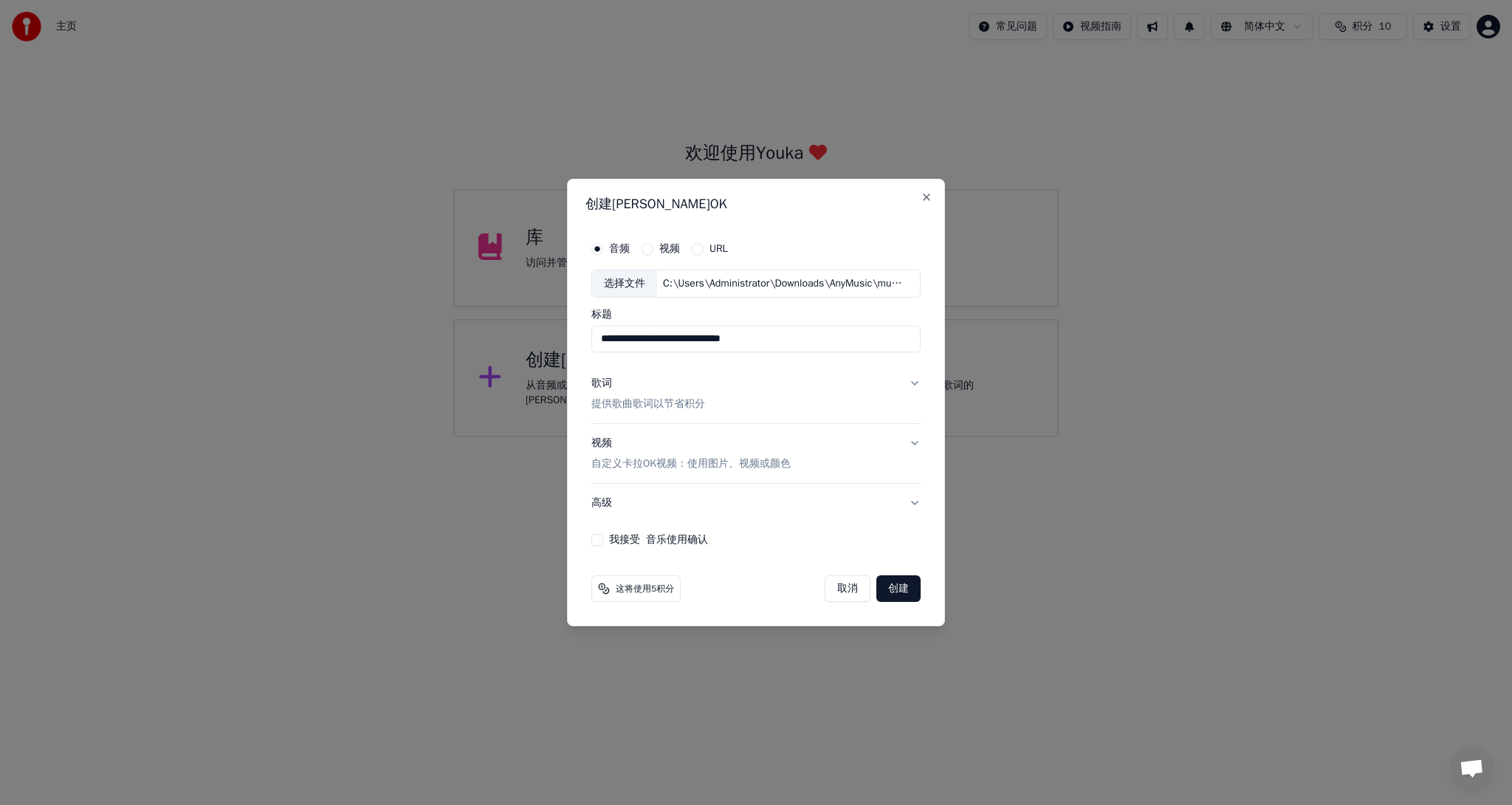 click on "**********" at bounding box center (756, 339) 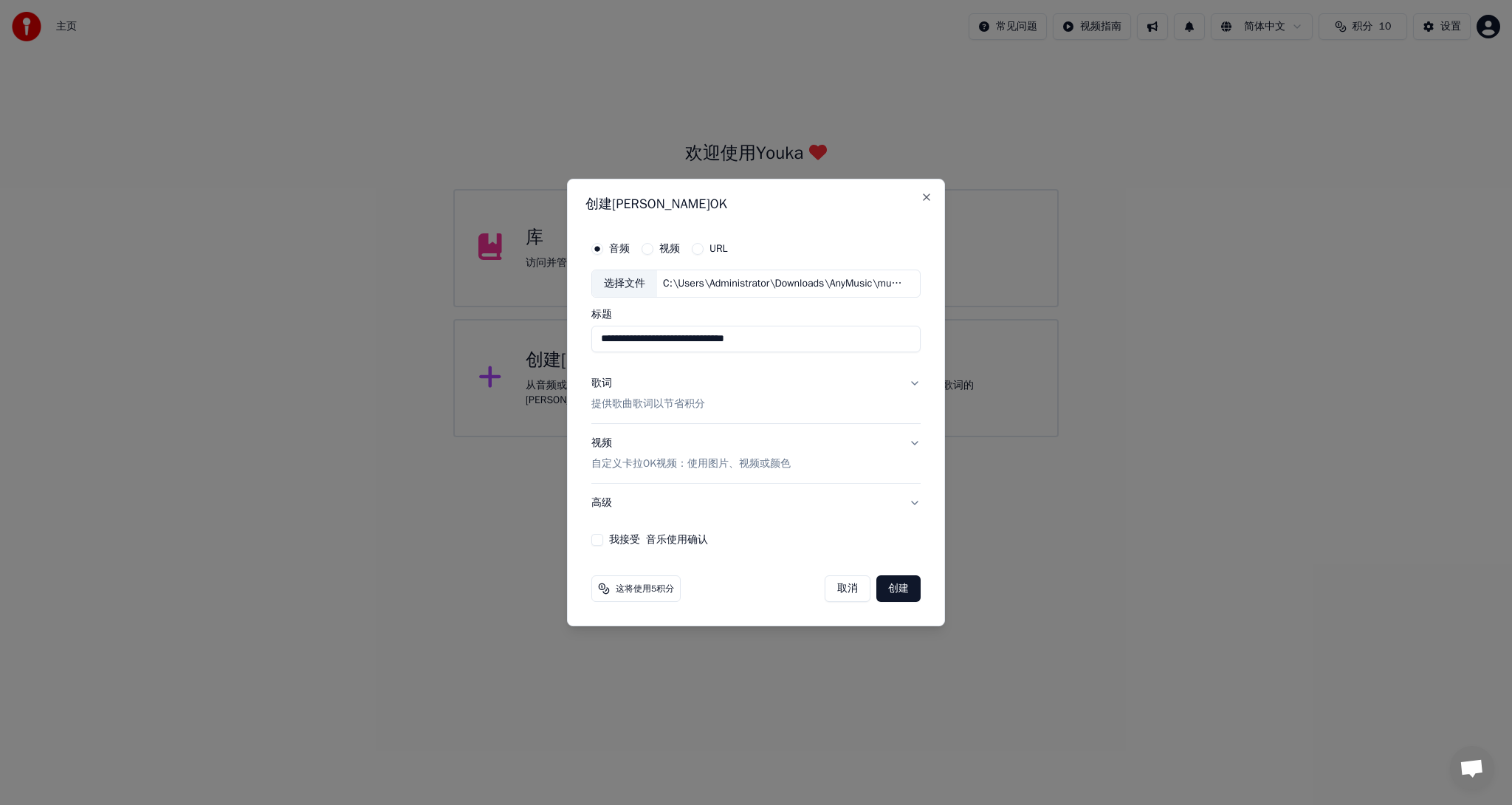 drag, startPoint x: 793, startPoint y: 333, endPoint x: 694, endPoint y: 337, distance: 99.08078 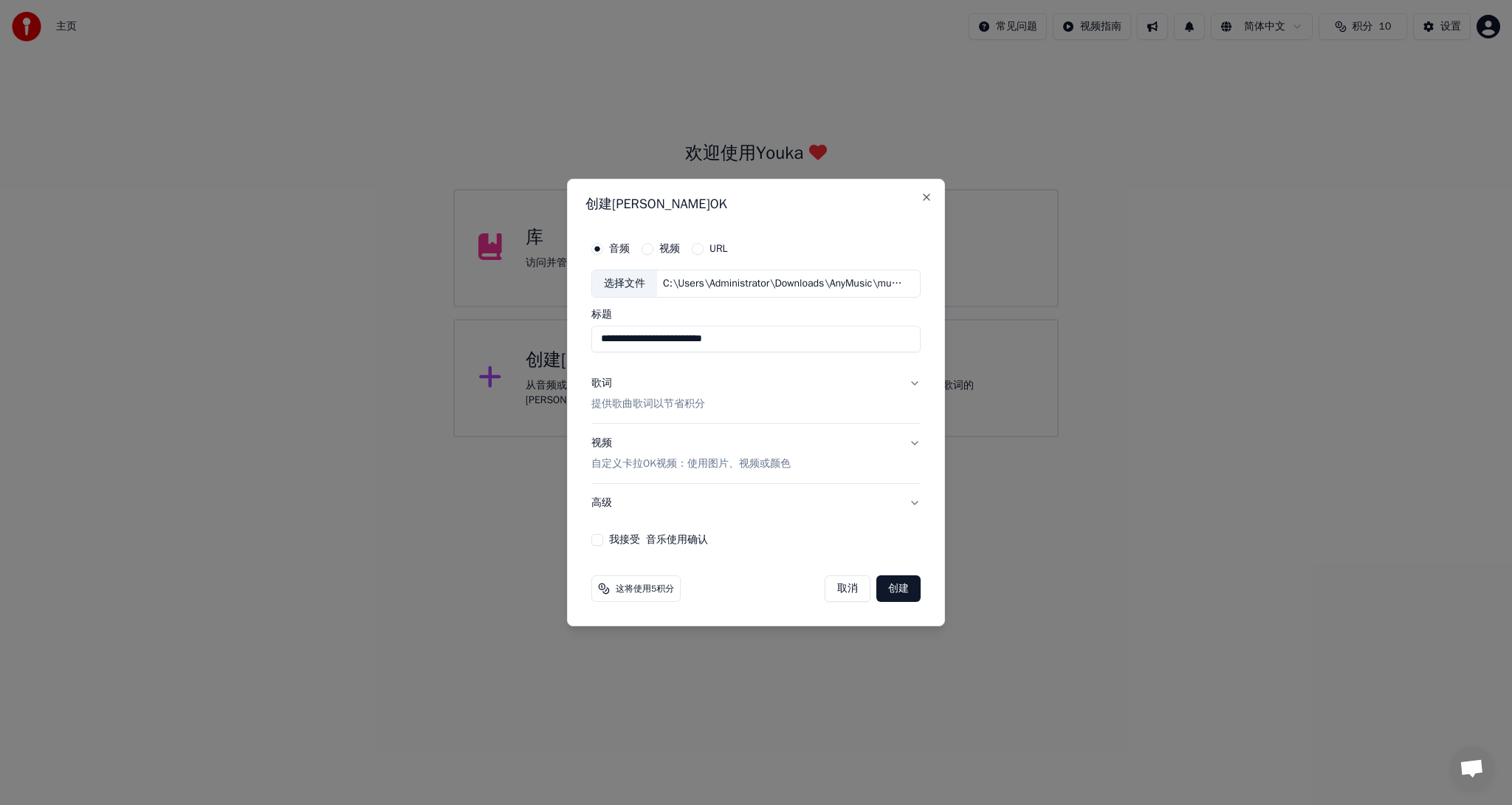 type on "**********" 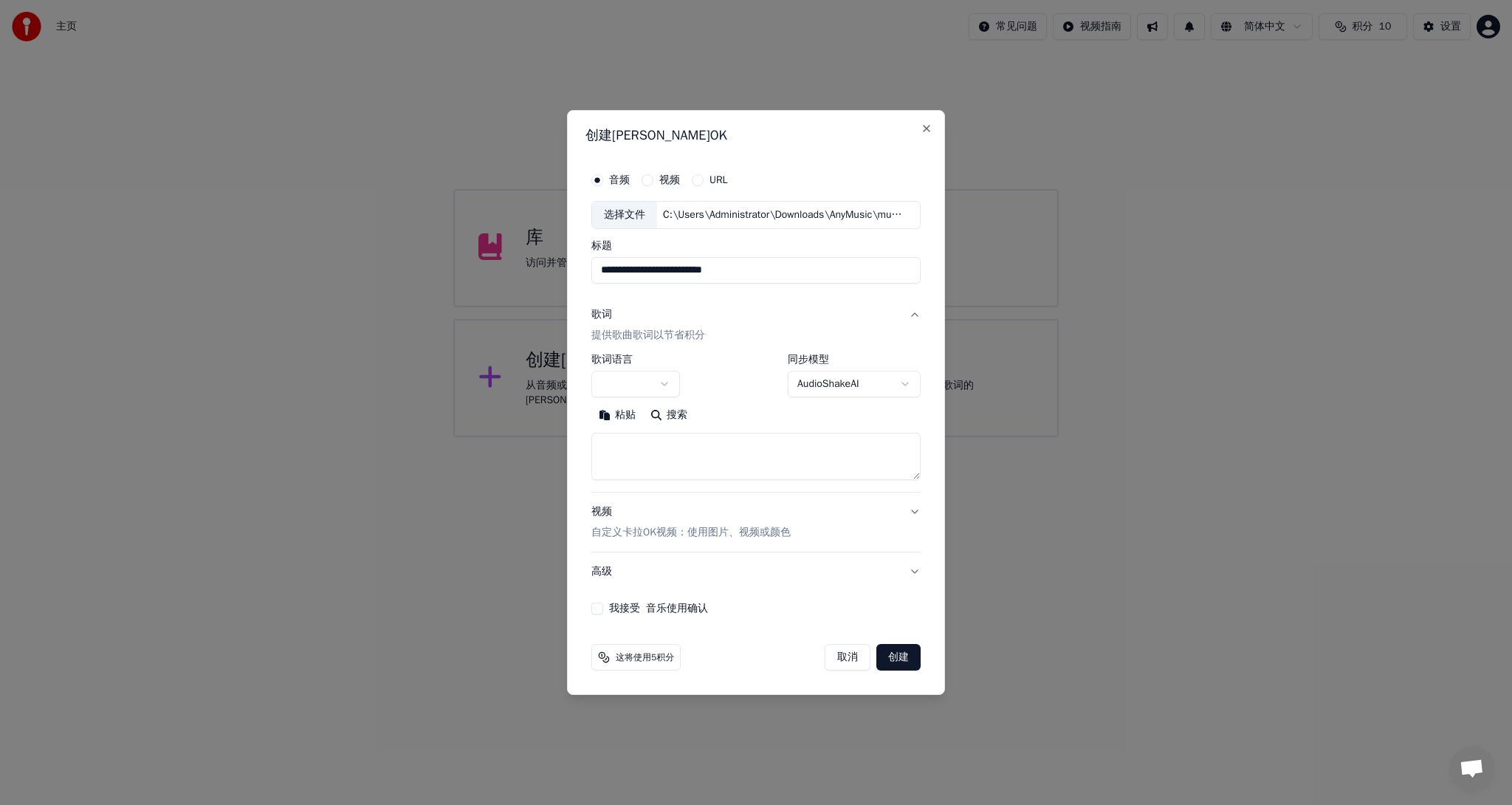 click at bounding box center [756, 456] 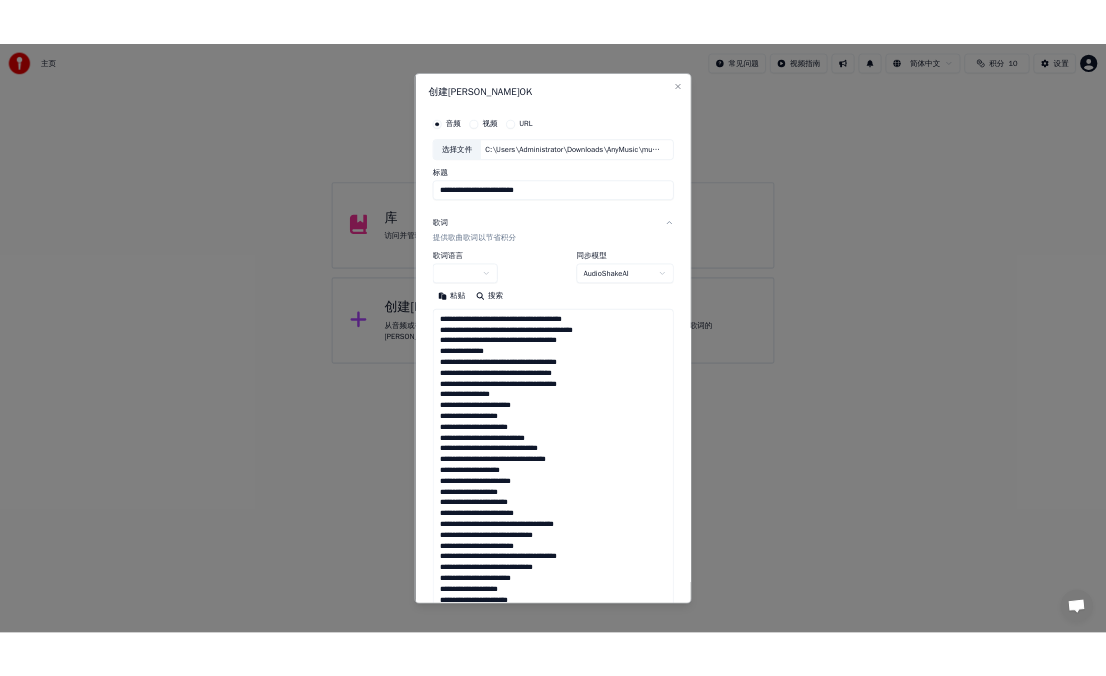 scroll, scrollTop: 484, scrollLeft: 0, axis: vertical 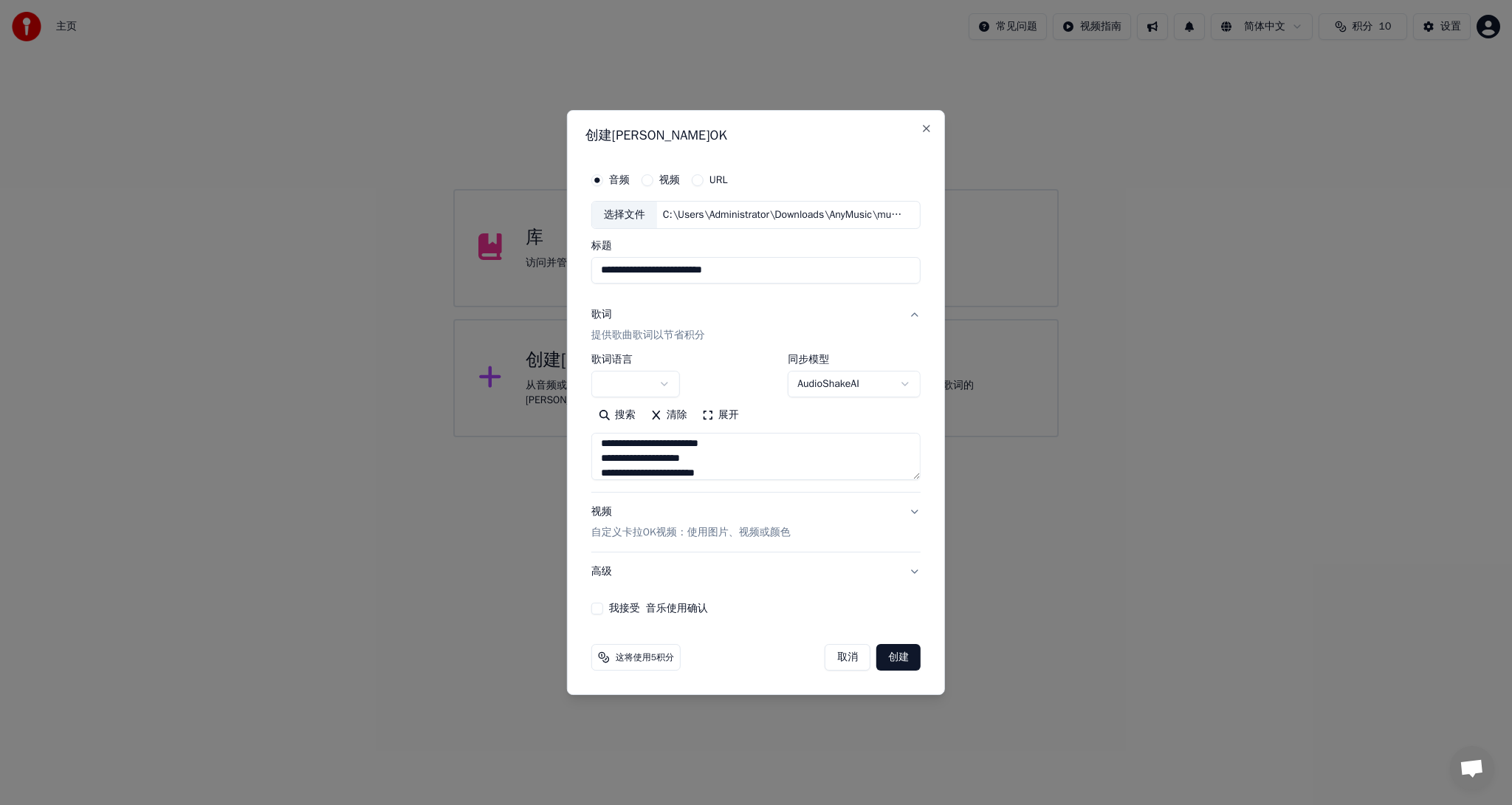 type on "**********" 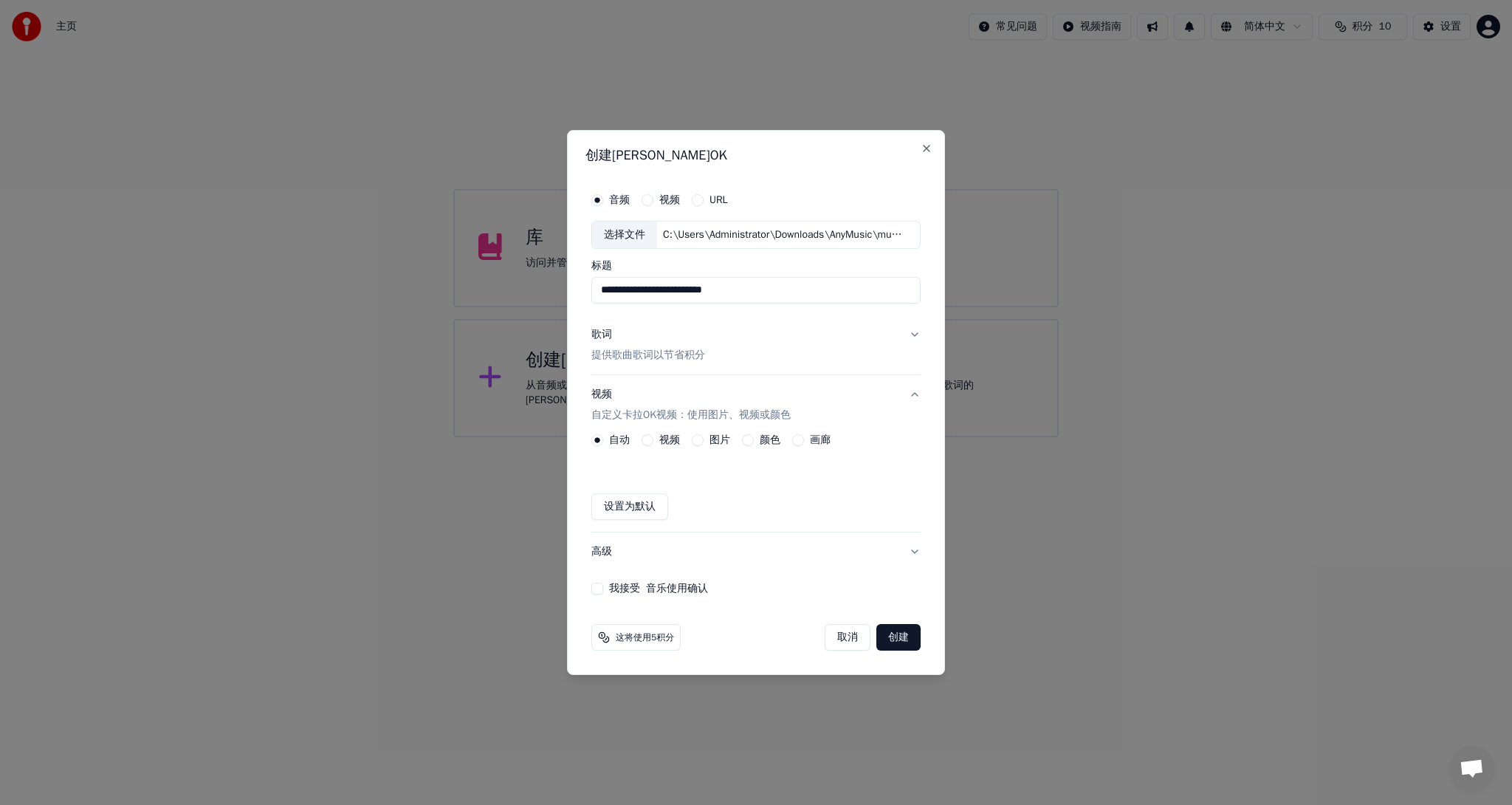 click on "画廊" at bounding box center [811, 440] 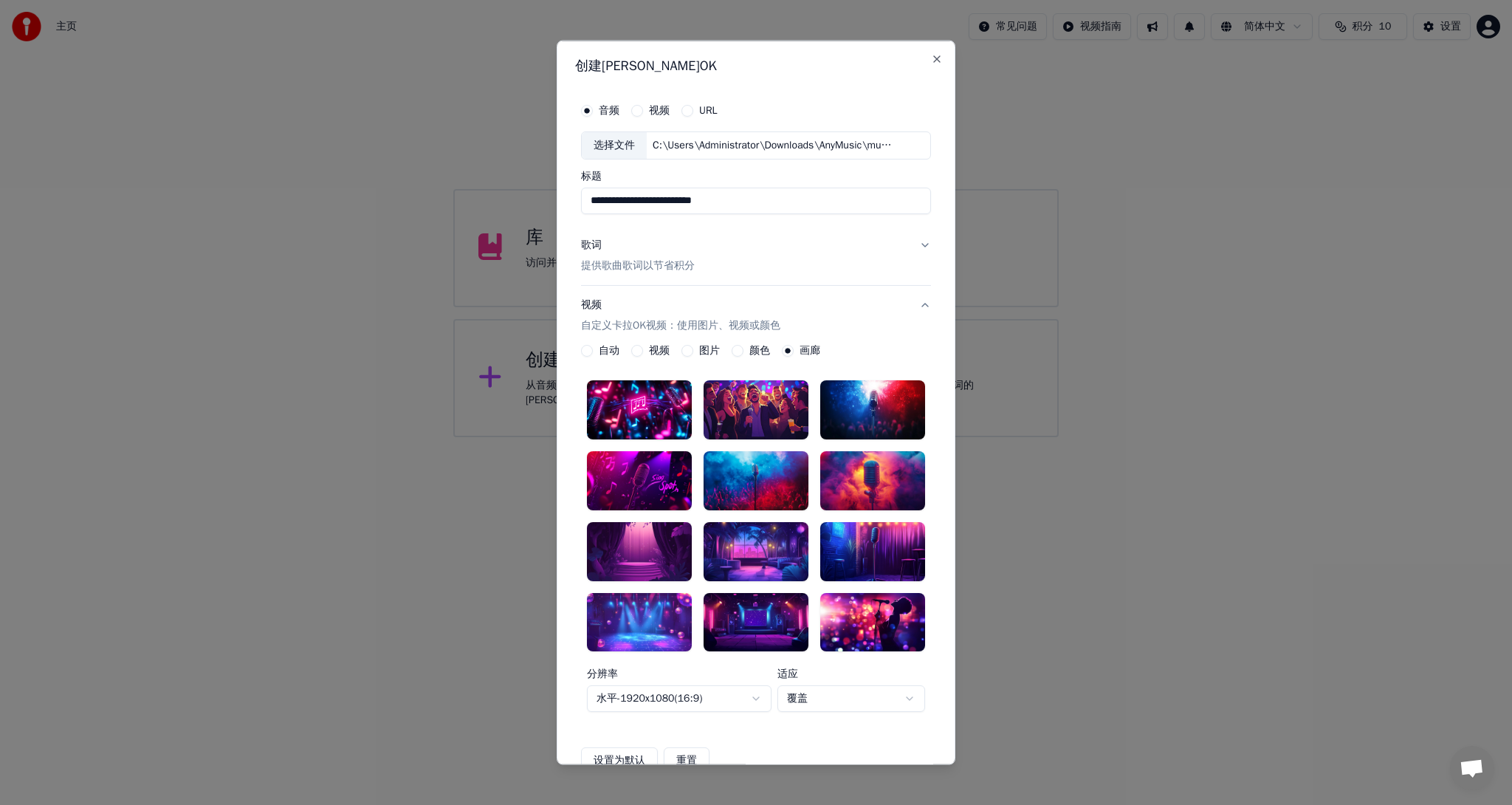 click at bounding box center (756, 515) 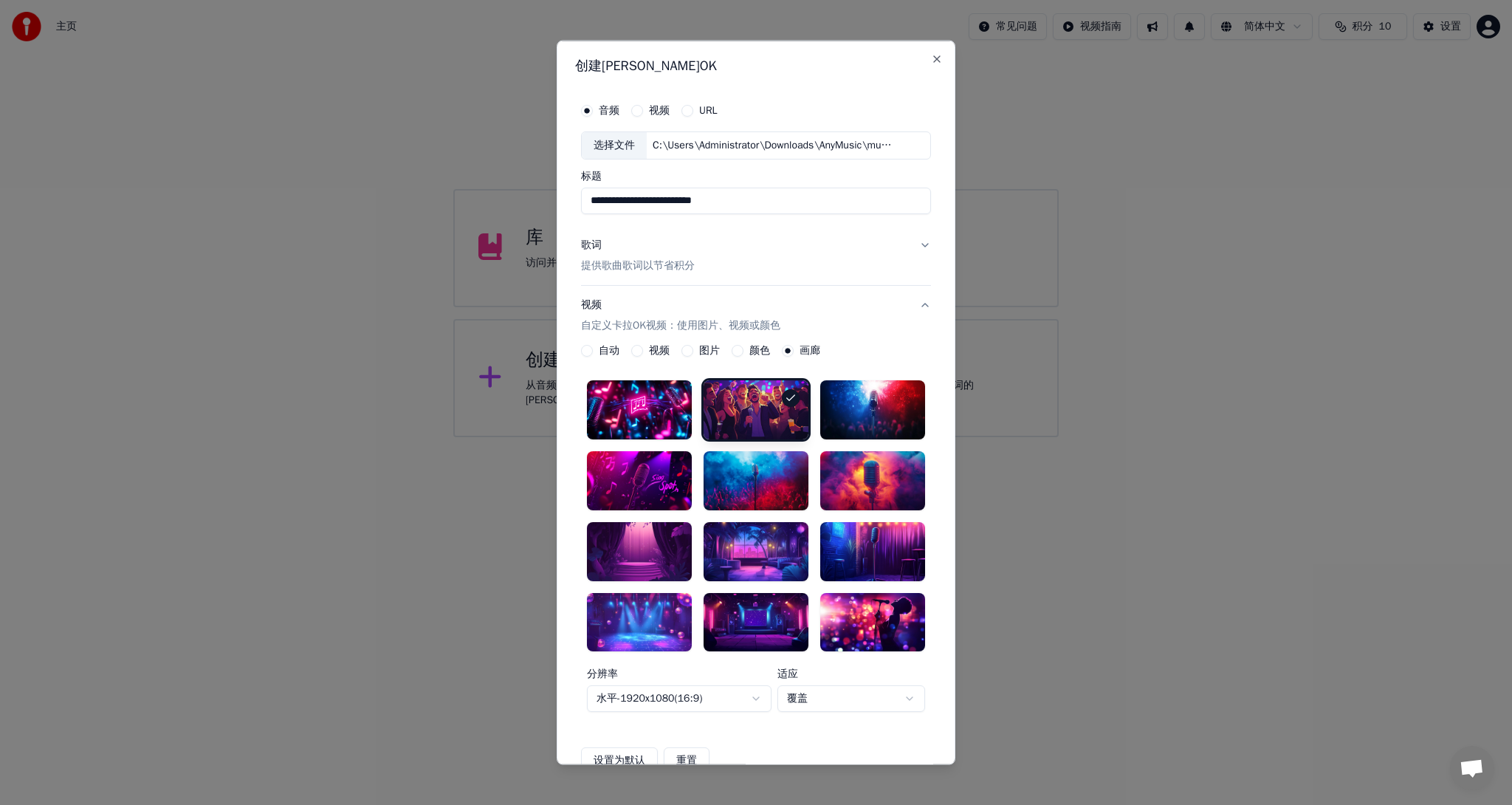click on "自动" at bounding box center (600, 350) 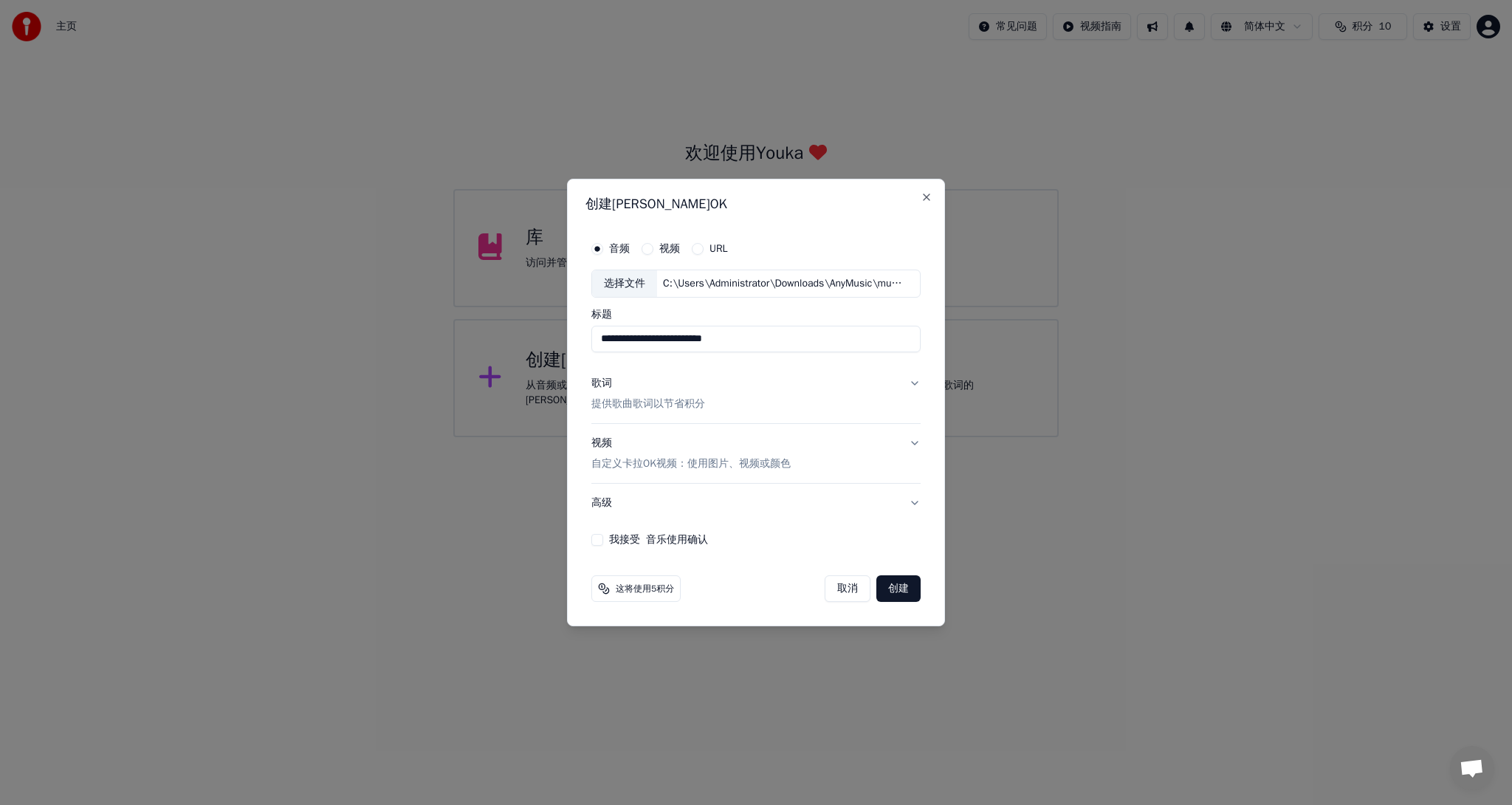 click on "我接受   音乐使用确认" at bounding box center (597, 540) 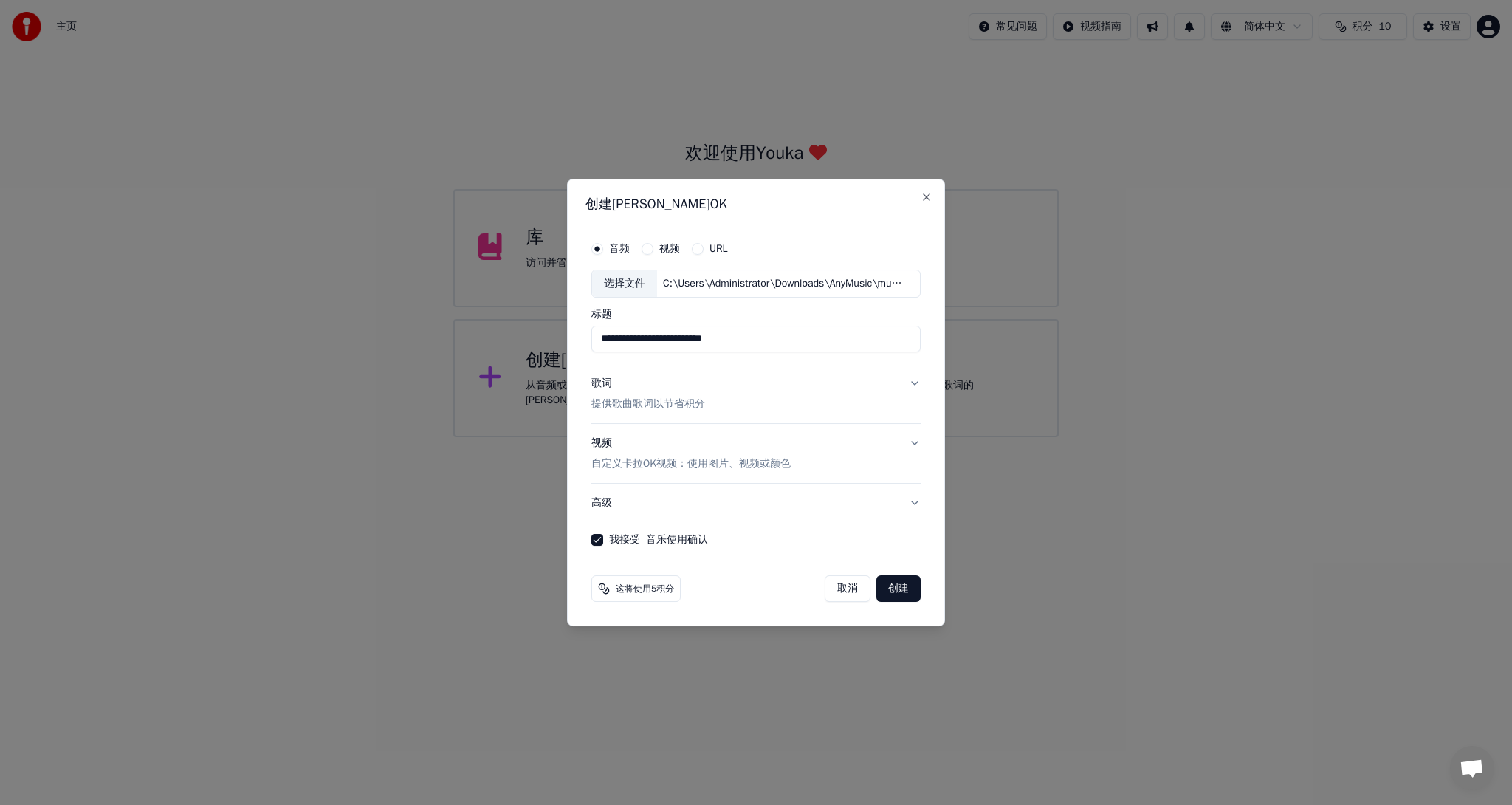click on "创建" at bounding box center [898, 589] 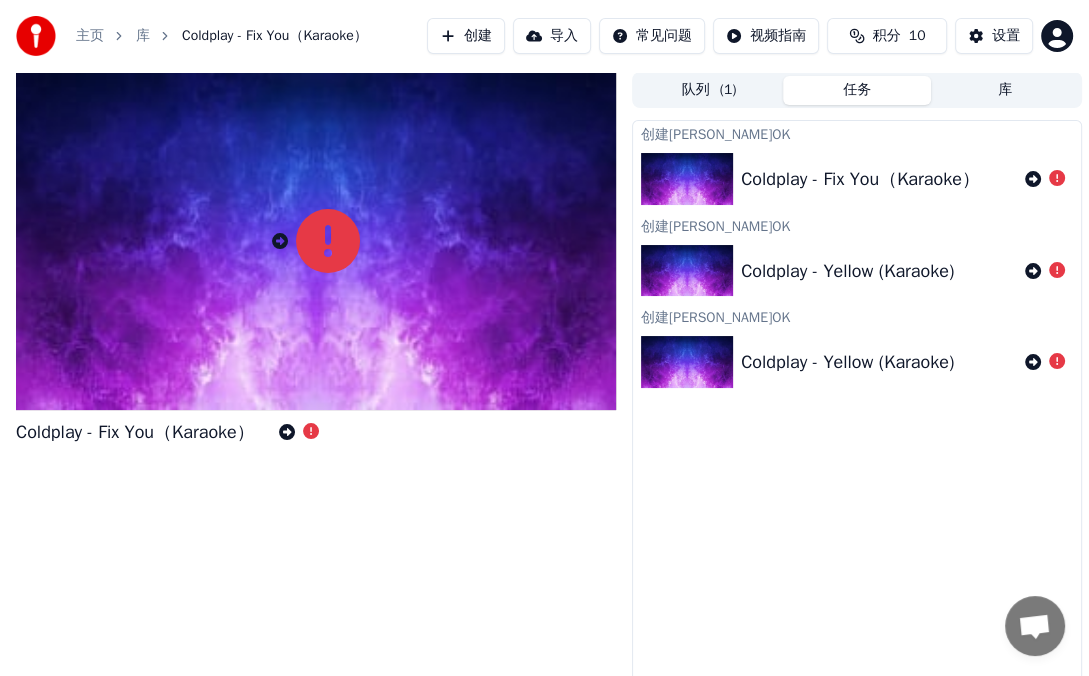 click on "Coldplay - Fix You（Karaoke）" at bounding box center (857, 179) 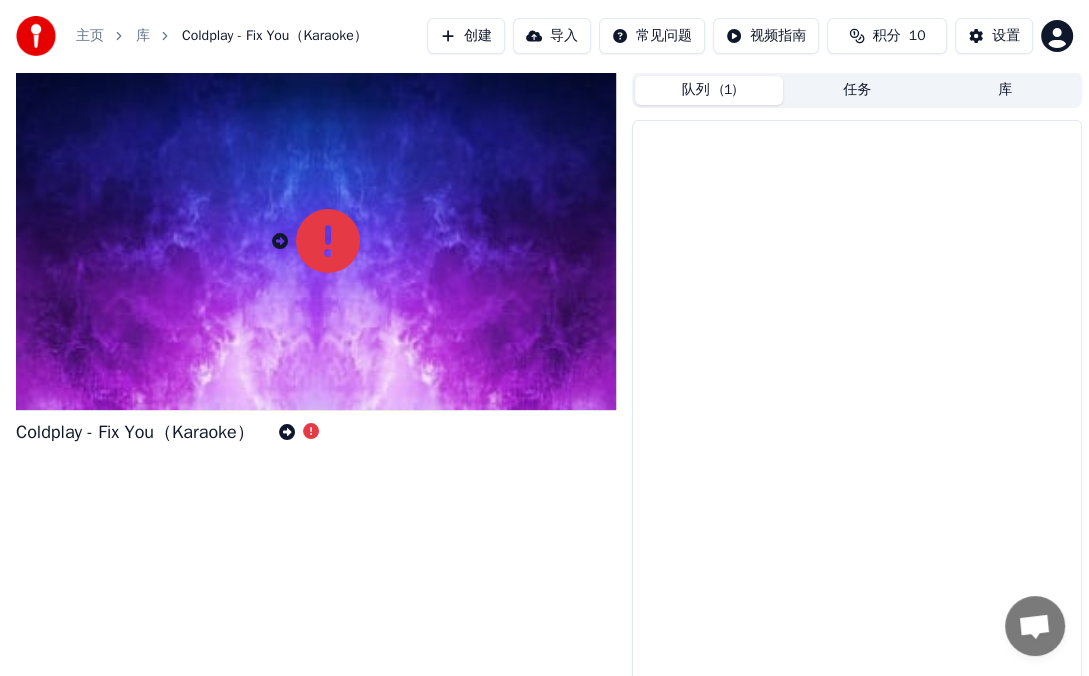 click on "( 1 )" at bounding box center (728, 90) 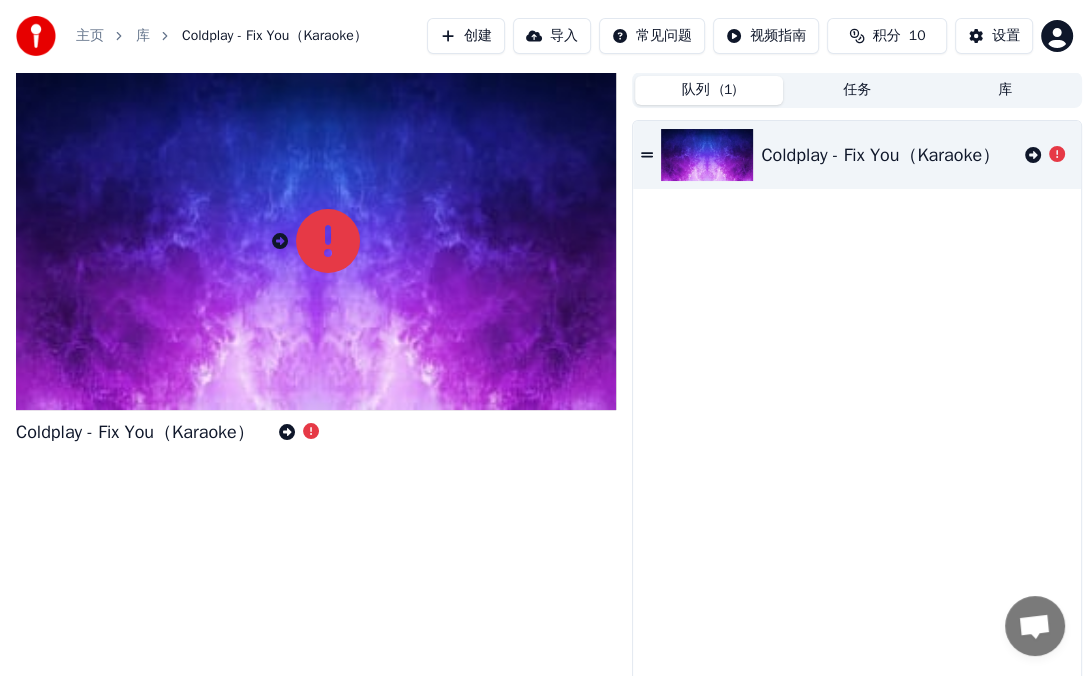 click on "任务" at bounding box center (857, 90) 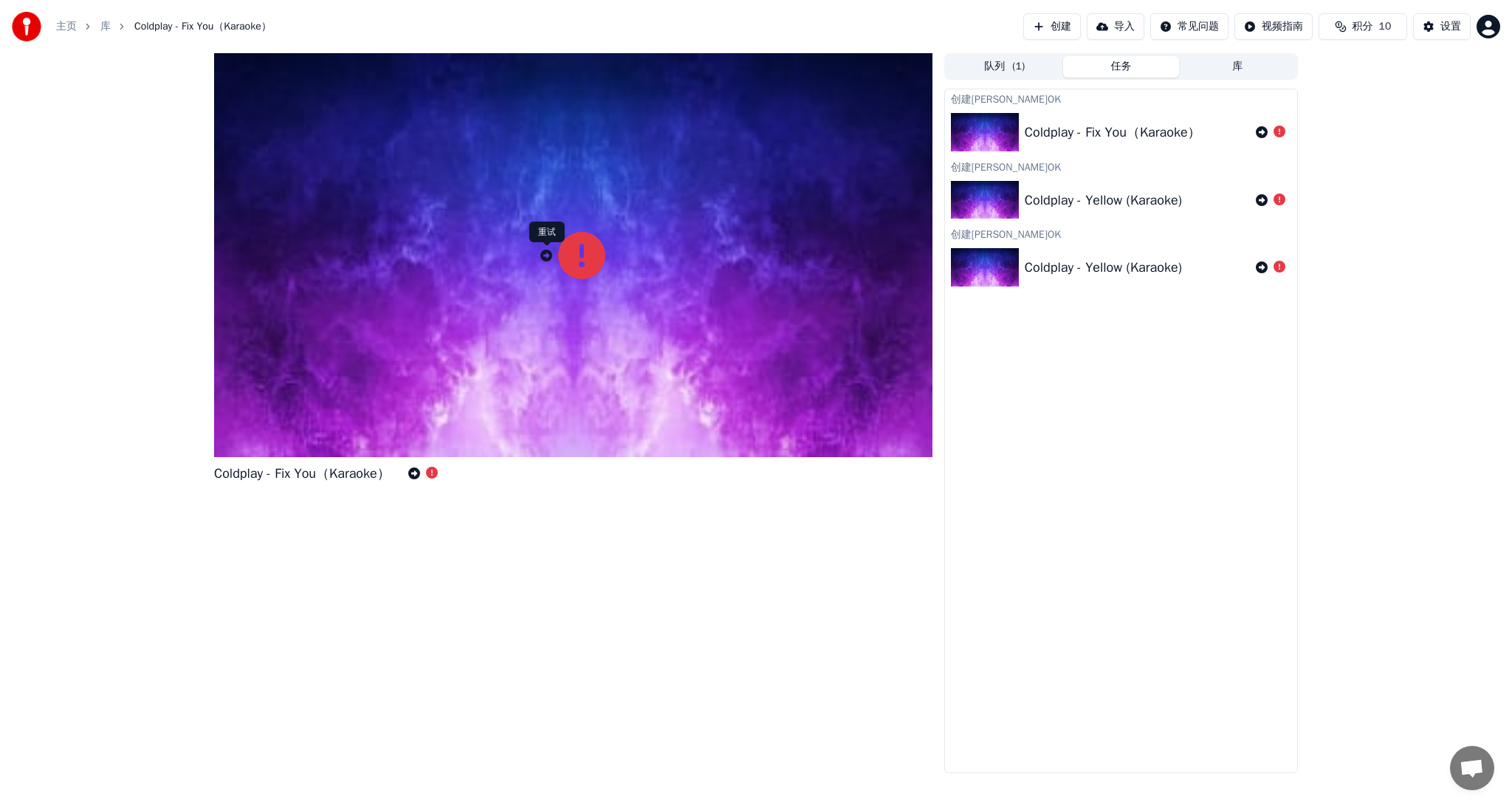 click 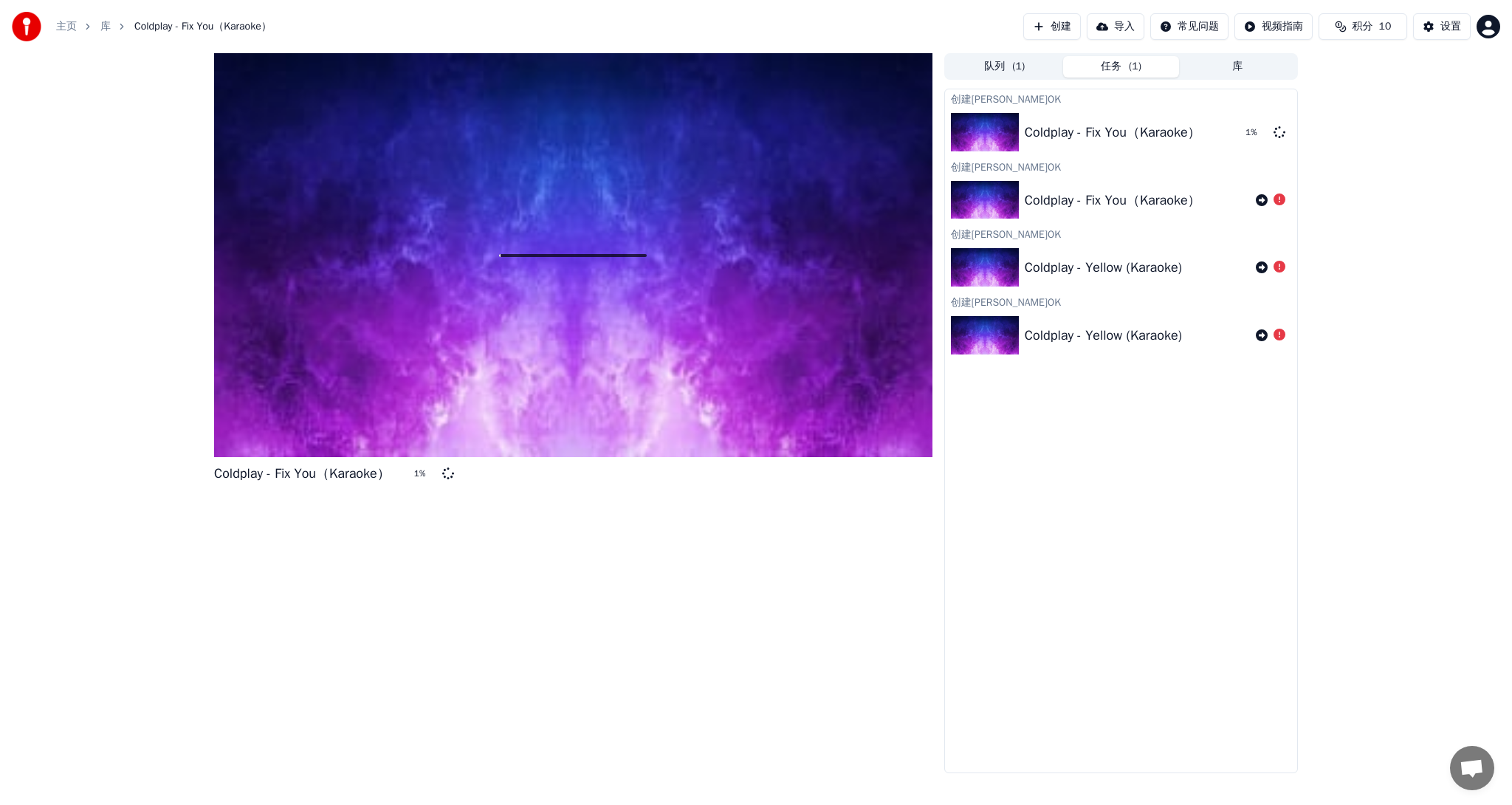 drag, startPoint x: 1170, startPoint y: 192, endPoint x: 1071, endPoint y: 189, distance: 99.0454 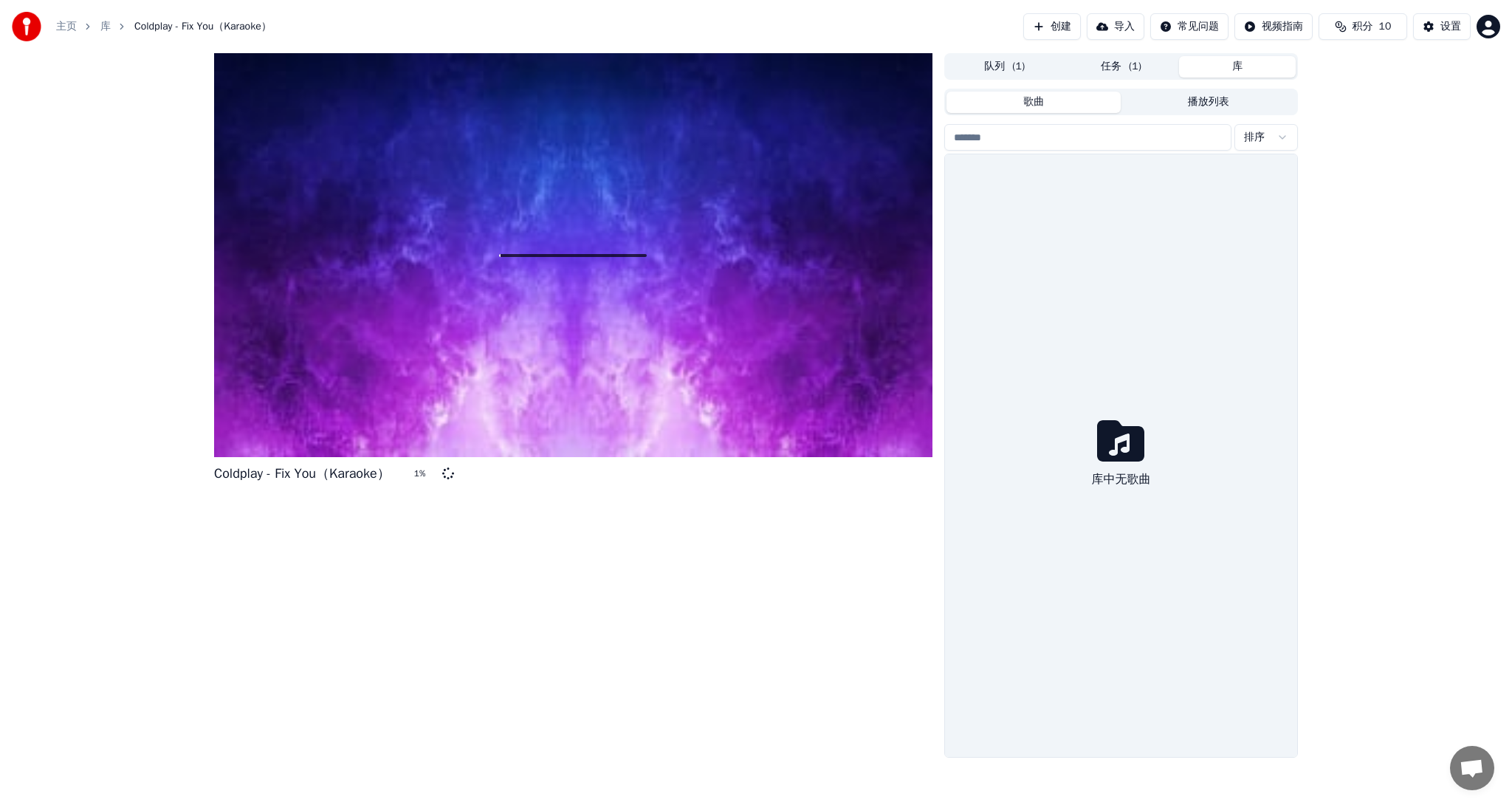 click on "库" at bounding box center (1237, 66) 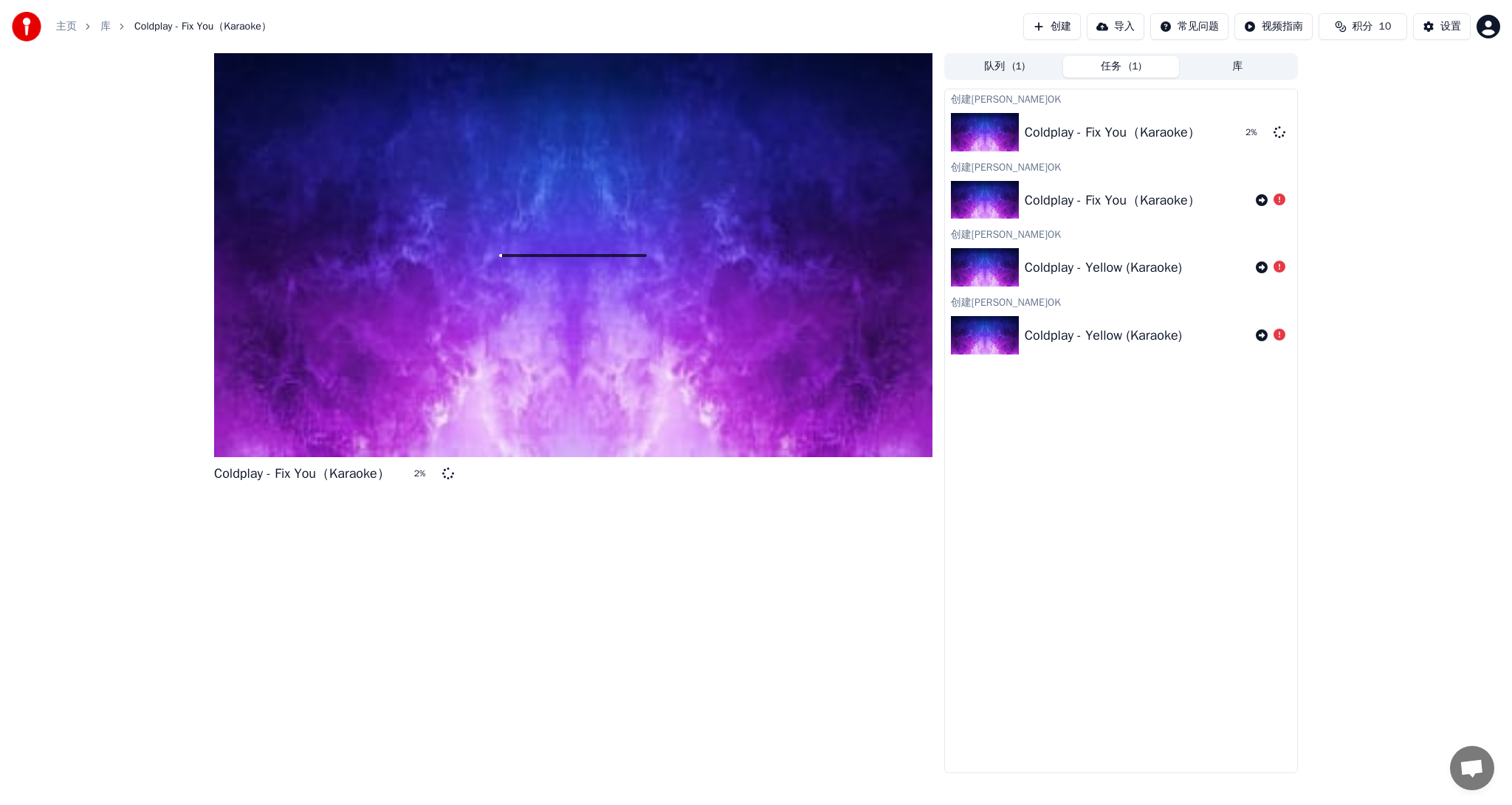 click on "任务 ( 1 )" at bounding box center (1121, 66) 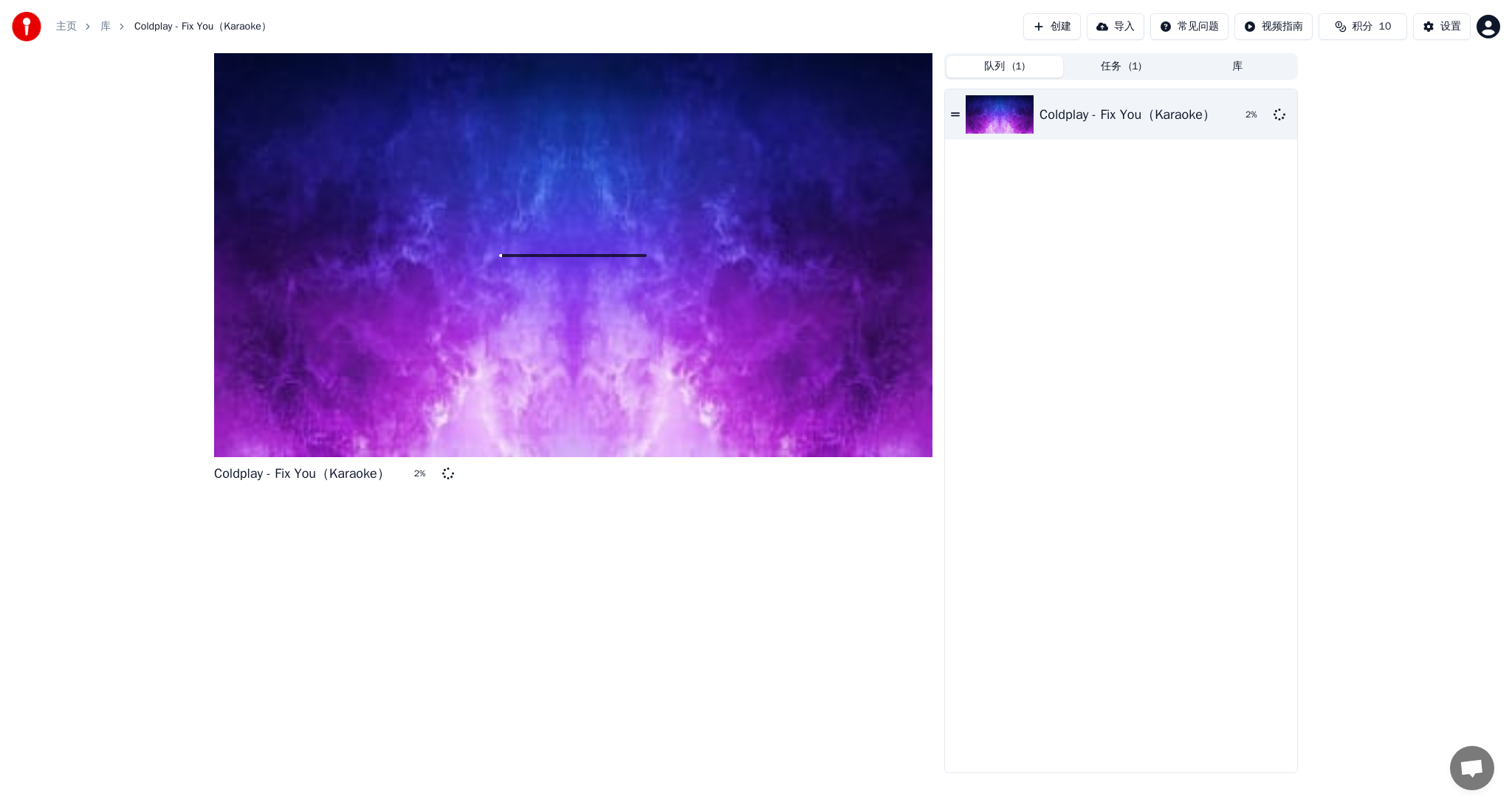 click on "主页 库 Coldplay - Fix You（Karaoke） 创建 导入 常见问题 视频指南 积分 10 设置 Coldplay - Fix You（Karaoke） 2 % 队列 ( 1 ) 任务 ( 1 ) 库 Coldplay - Fix You（Karaoke） 2 %" at bounding box center (756, 402) 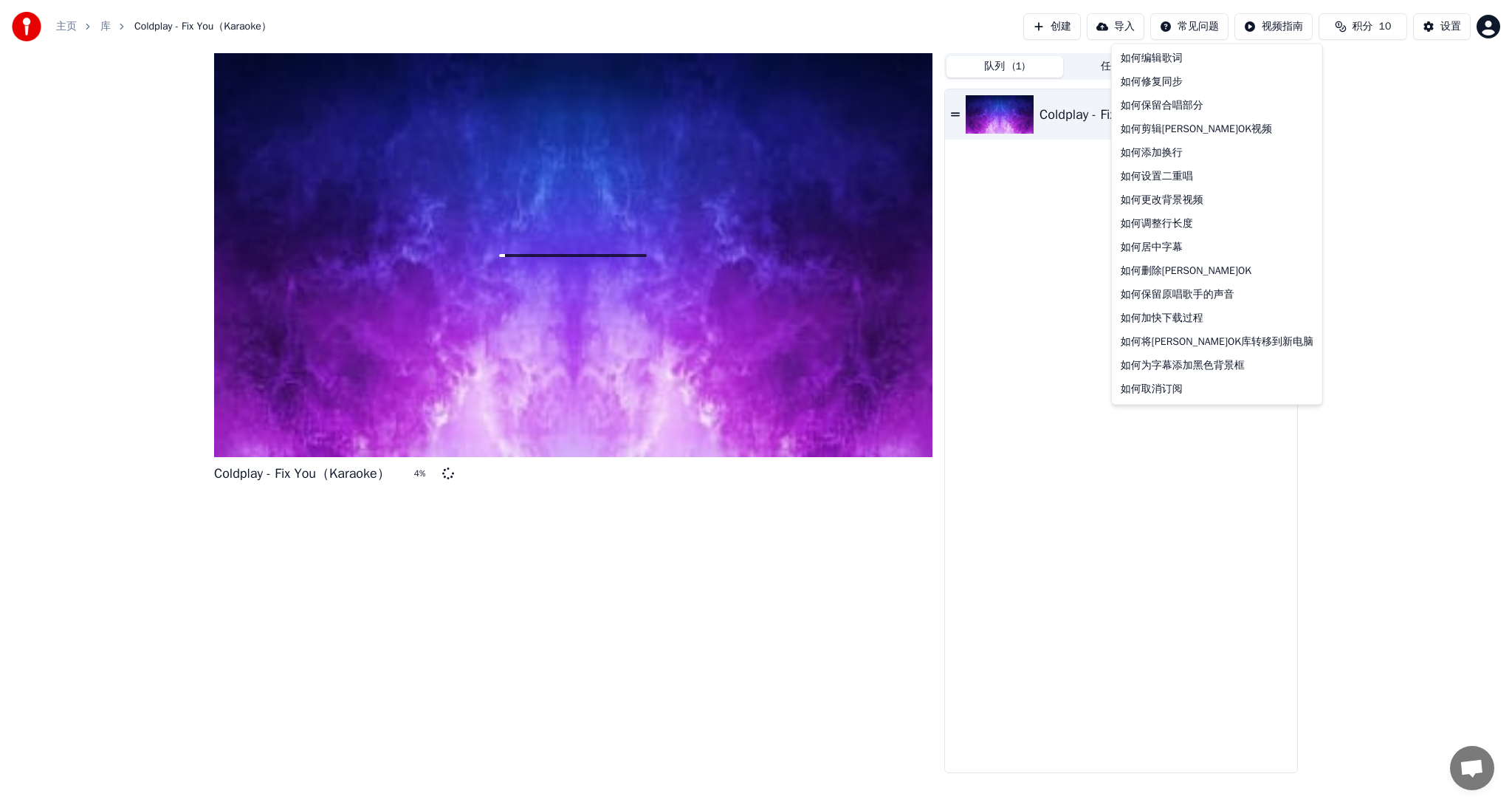 click on "主页 库 Coldplay - Fix You（Karaoke） 创建 导入 常见问题 视频指南 积分 10 设置 Coldplay - Fix You（Karaoke） 4 % 队列 ( 1 ) 任务 ( 1 ) 库 Coldplay - Fix You（Karaoke） 4 % 如何编辑歌词 如何修复同步 如何保留合唱部分 如何剪辑[PERSON_NAME]OK视频 如何添加换行 如何设置二重唱 如何更改背景视频 如何调整行长度 如何居中字幕 如何删除[PERSON_NAME]OK 如何保留原唱歌手的声音 如何加快下载过程 如何将[PERSON_NAME]OK库转移到新电脑 如何为字幕添加黑色背景框 如何取消订阅" at bounding box center (756, 402) 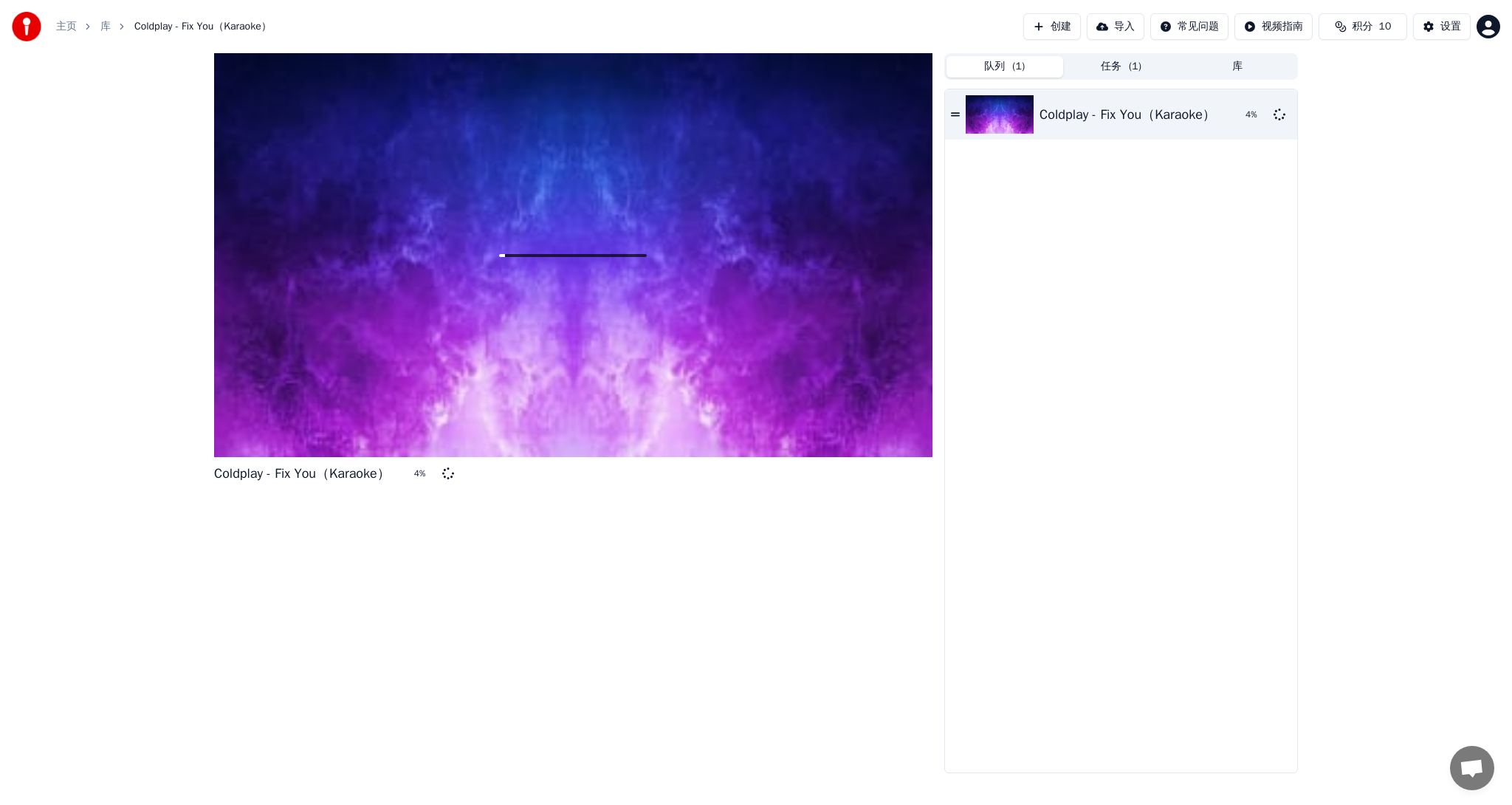 click on "主页 库 Coldplay - Fix You（Karaoke） 创建 导入 常见问题 视频指南 积分 10 设置 Coldplay - Fix You（Karaoke） 4 % 队列 ( 1 ) 任务 ( 1 ) 库 Coldplay - Fix You（Karaoke） 4 %" at bounding box center (756, 402) 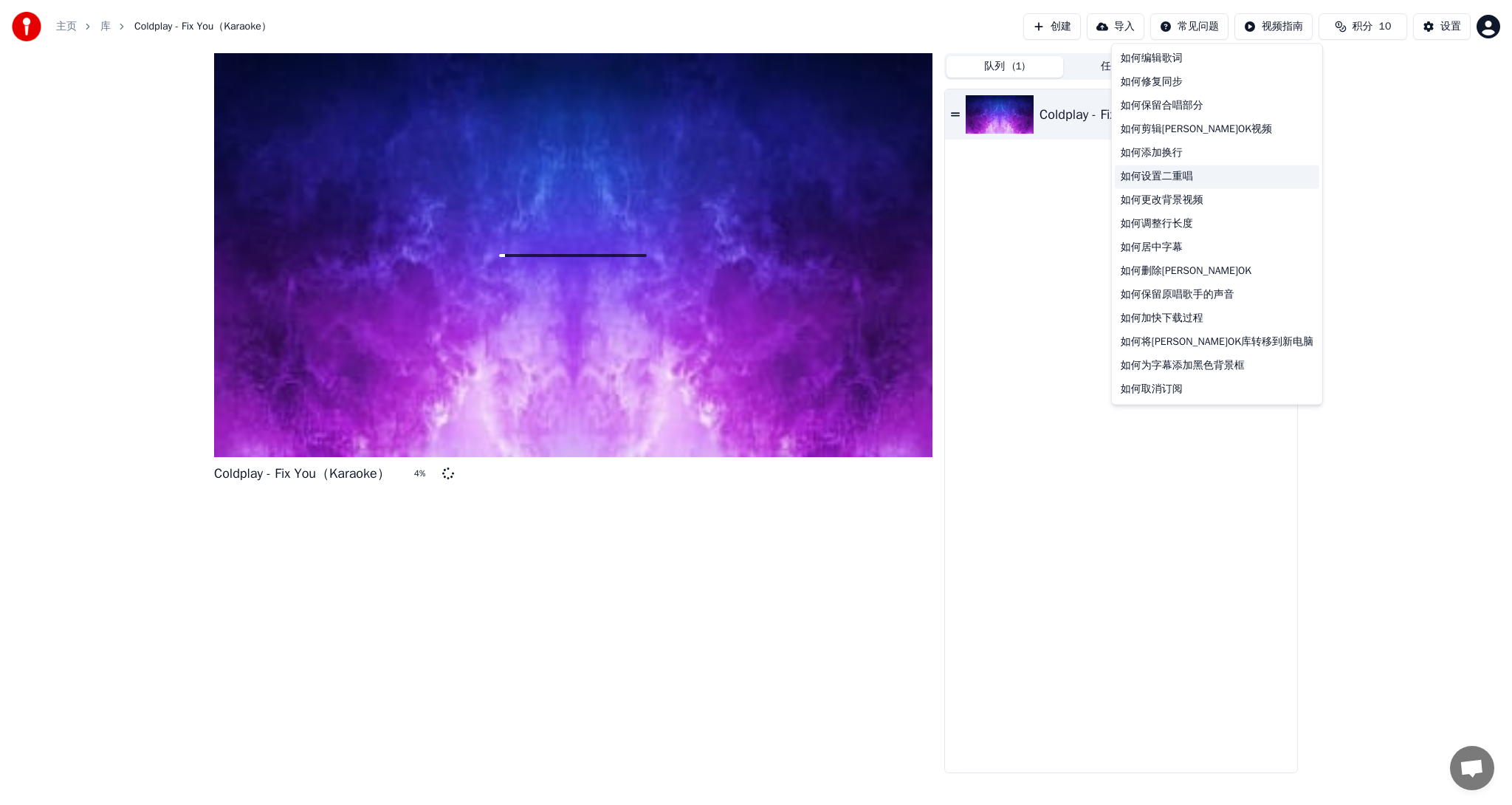 click on "如何设置二重唱" at bounding box center [1217, 177] 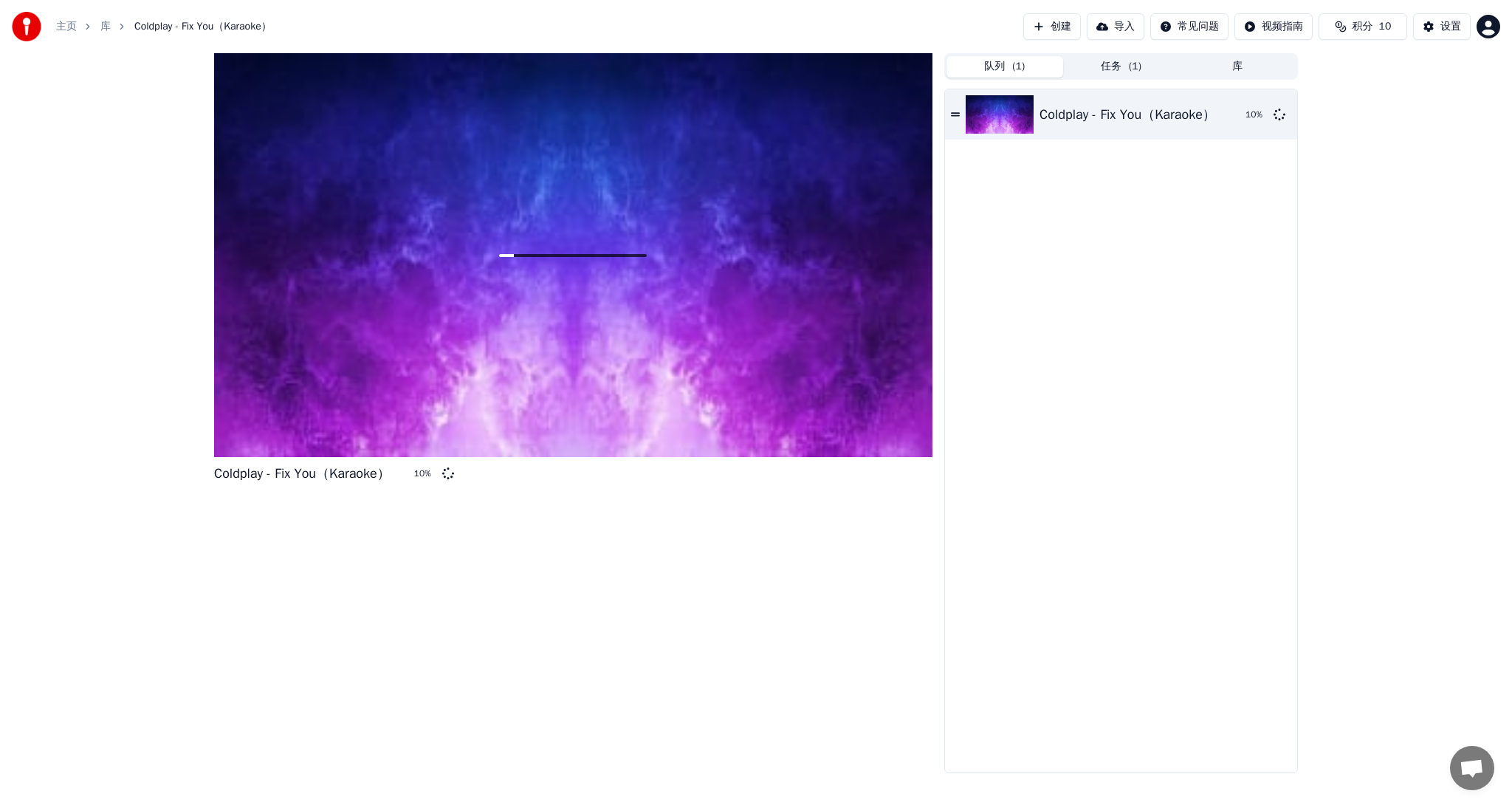 click on "任务 ( 1 )" at bounding box center (1121, 66) 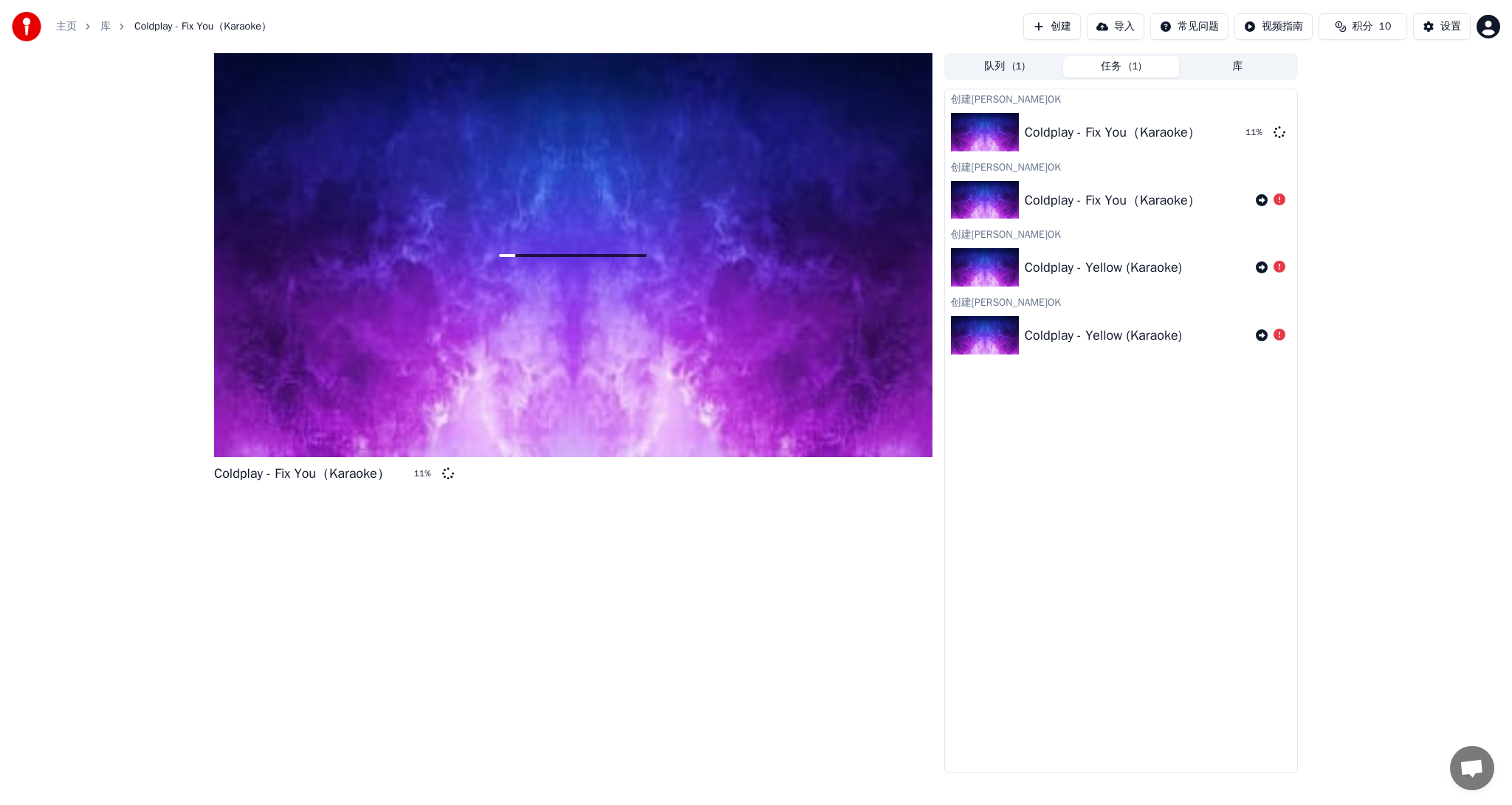 click on "库" at bounding box center [1237, 66] 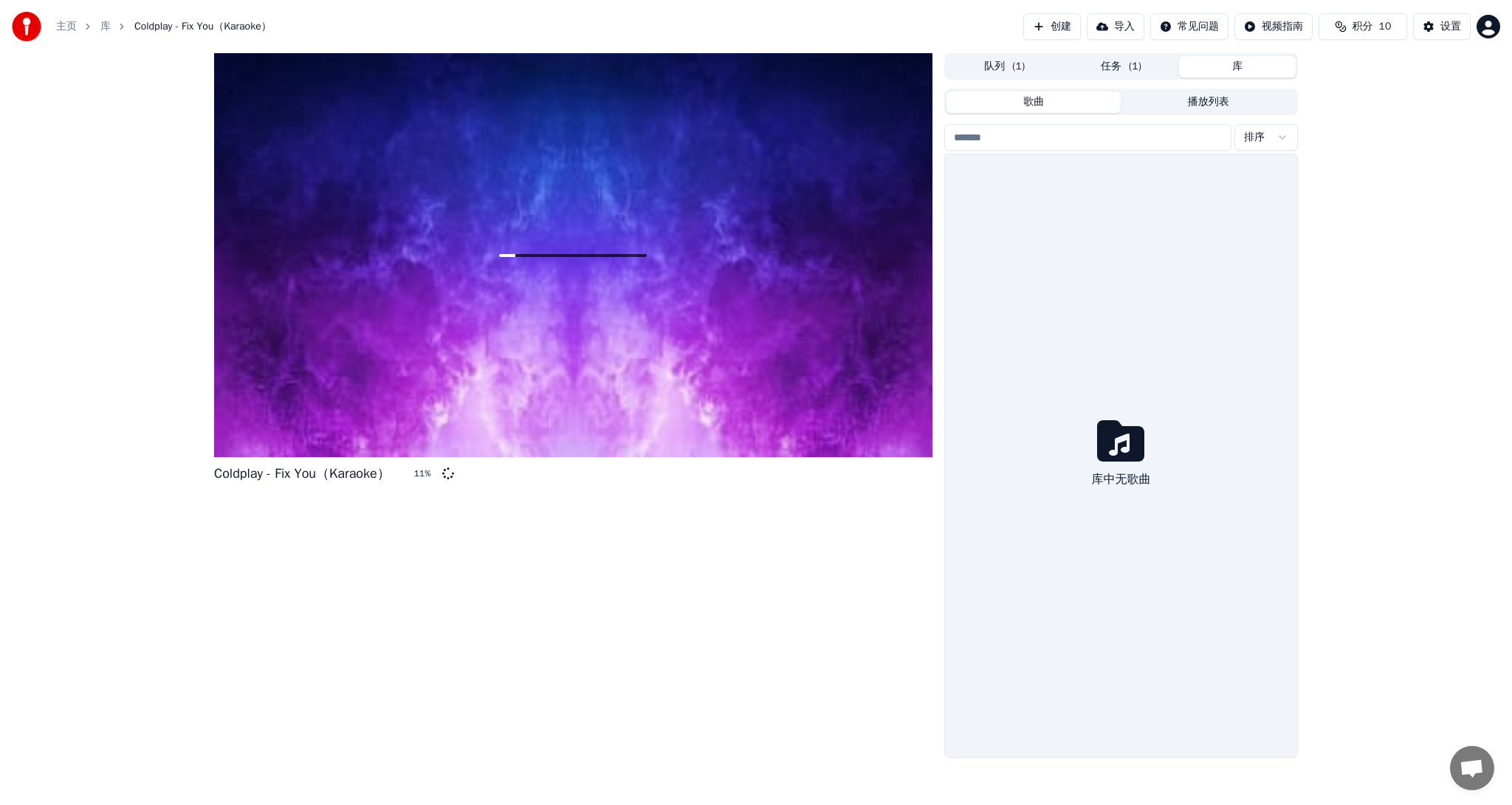 click on "任务 ( 1 )" at bounding box center [1121, 66] 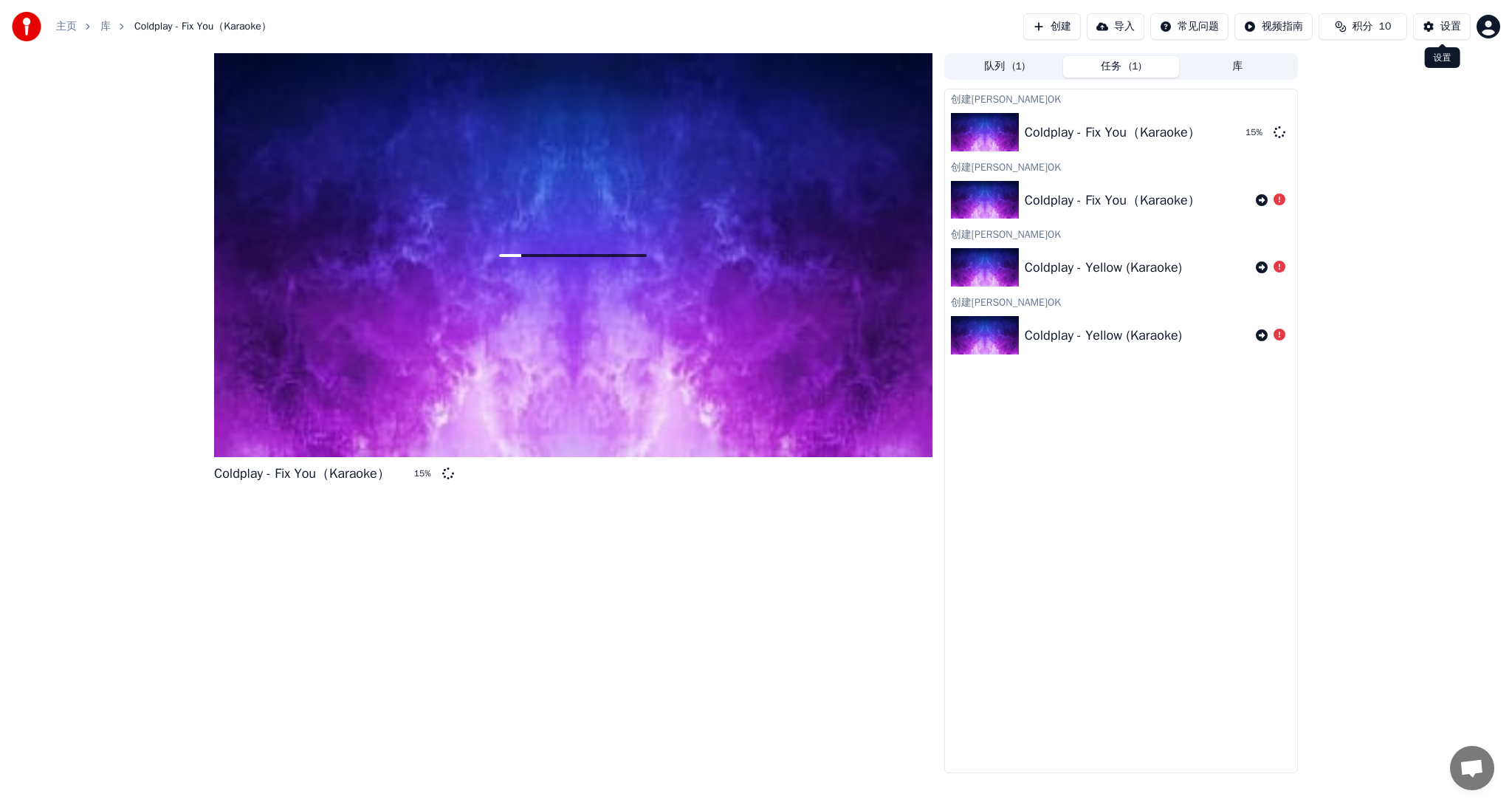 click on "设置" at bounding box center (1442, 27) 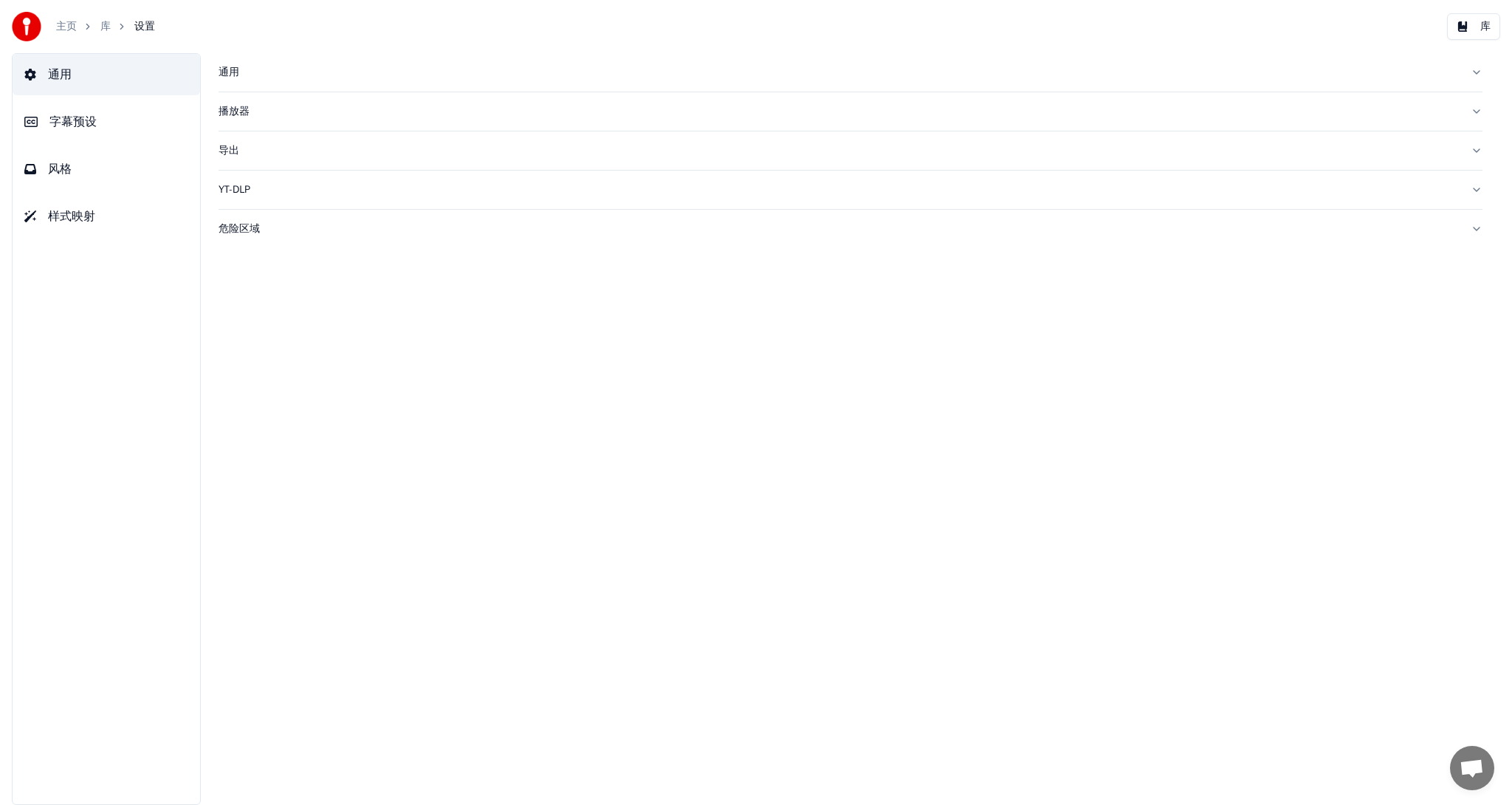 click on "播放器" at bounding box center (839, 112) 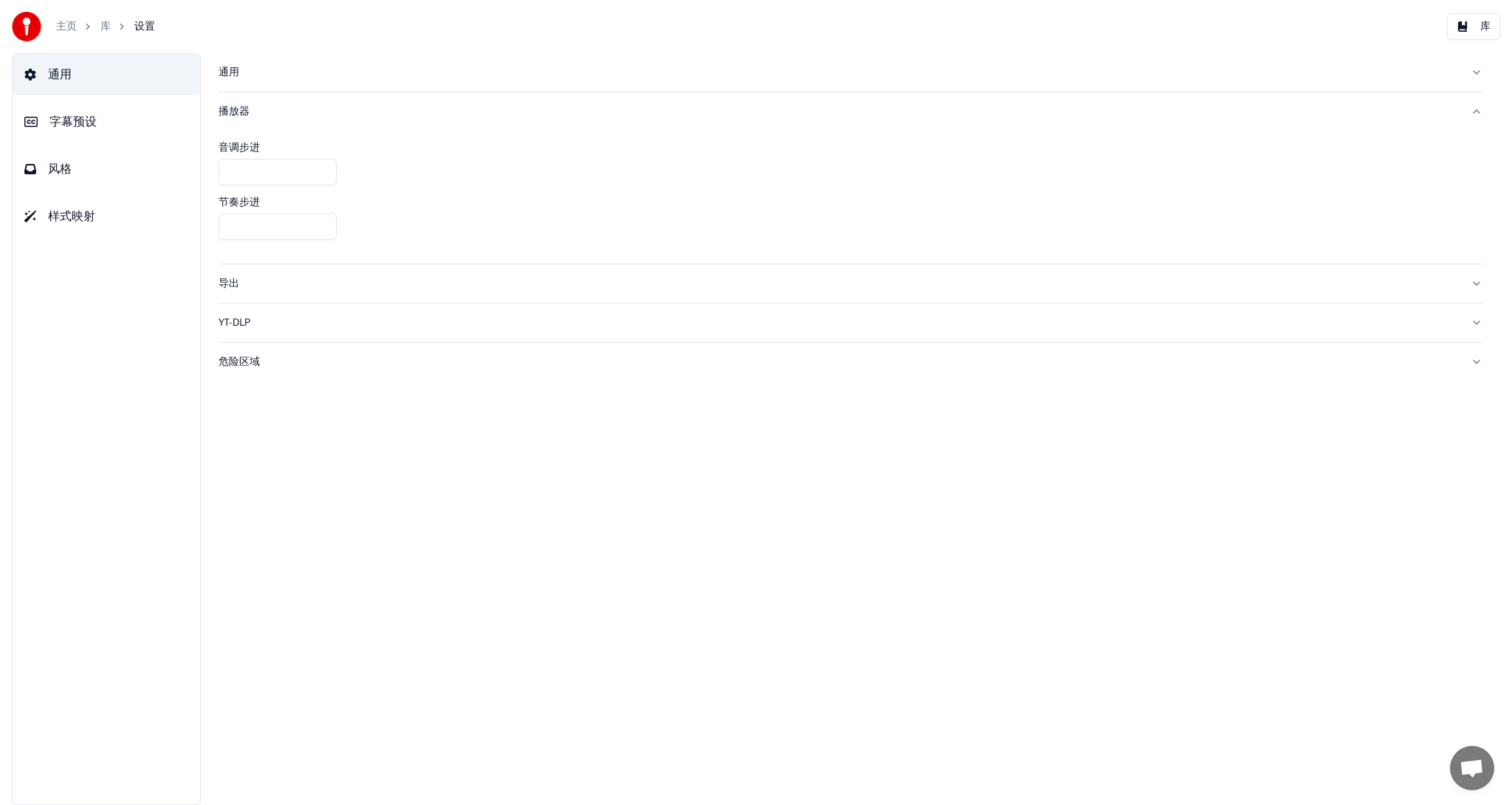 click on "通用" at bounding box center [839, 72] 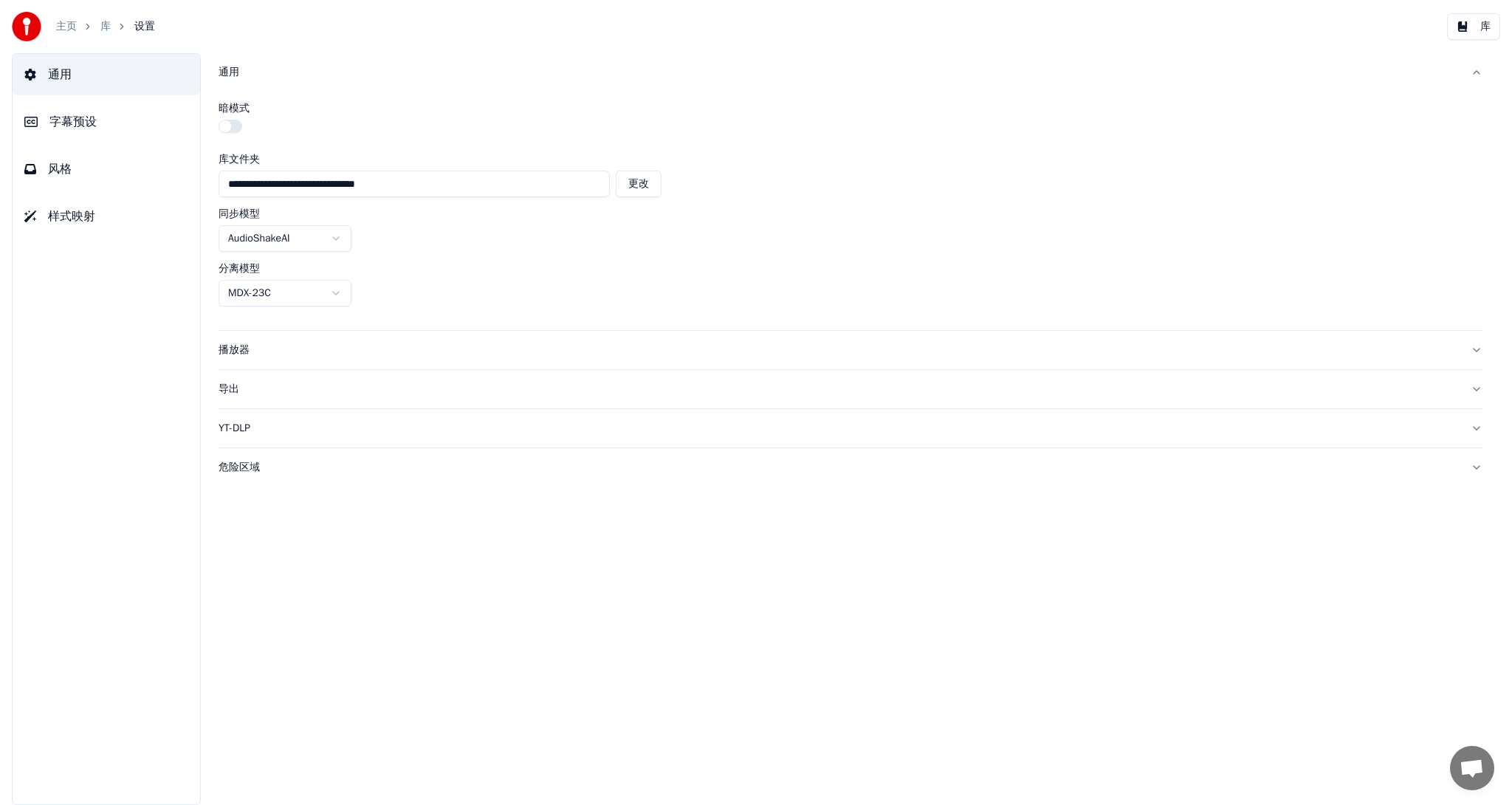 click on "主页" at bounding box center [75, 27] 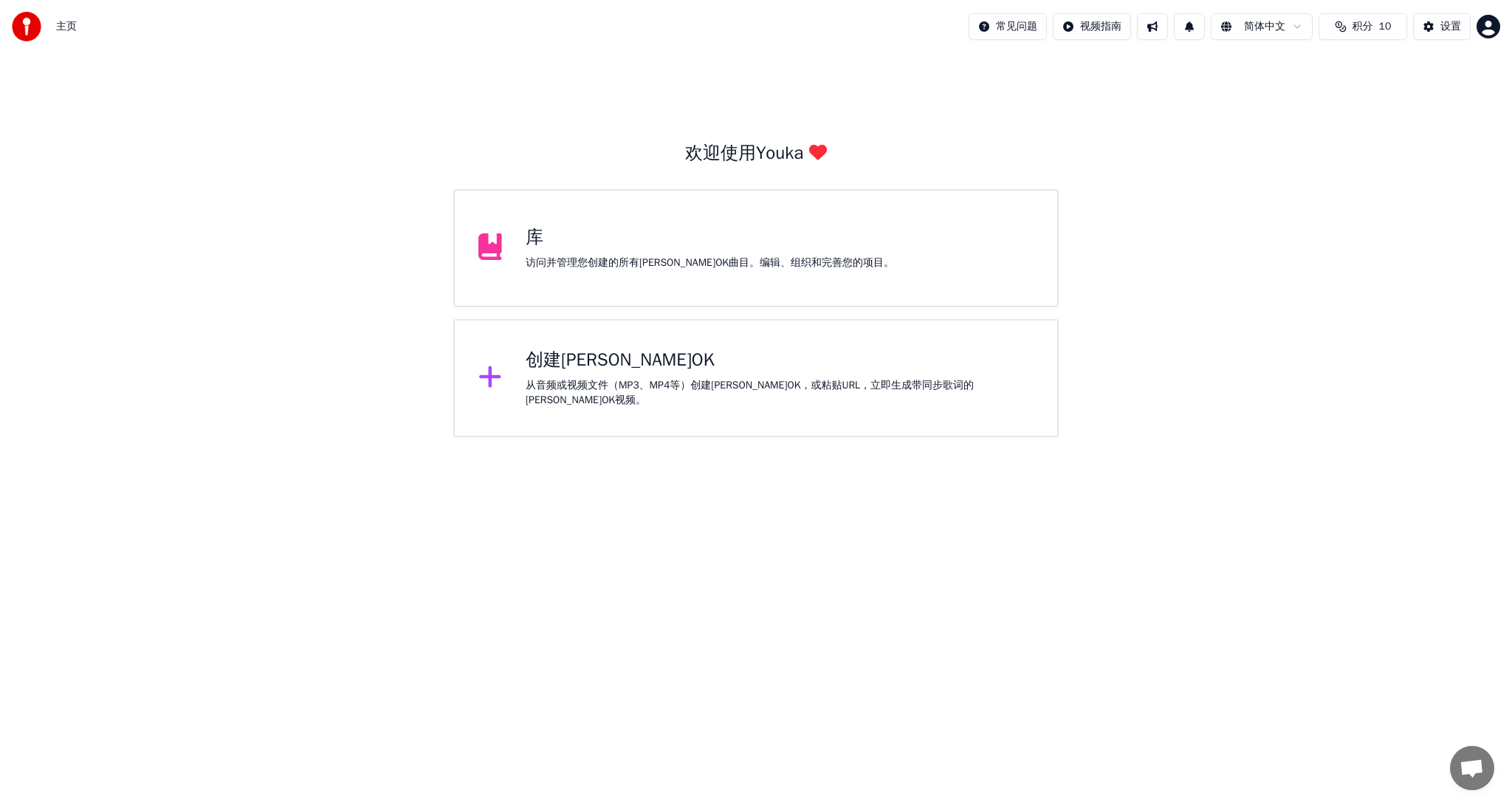 click on "库 访问并管理您创建的所有[PERSON_NAME]OK曲目。编辑、组织和完善您的项目。" at bounding box center (755, 248) 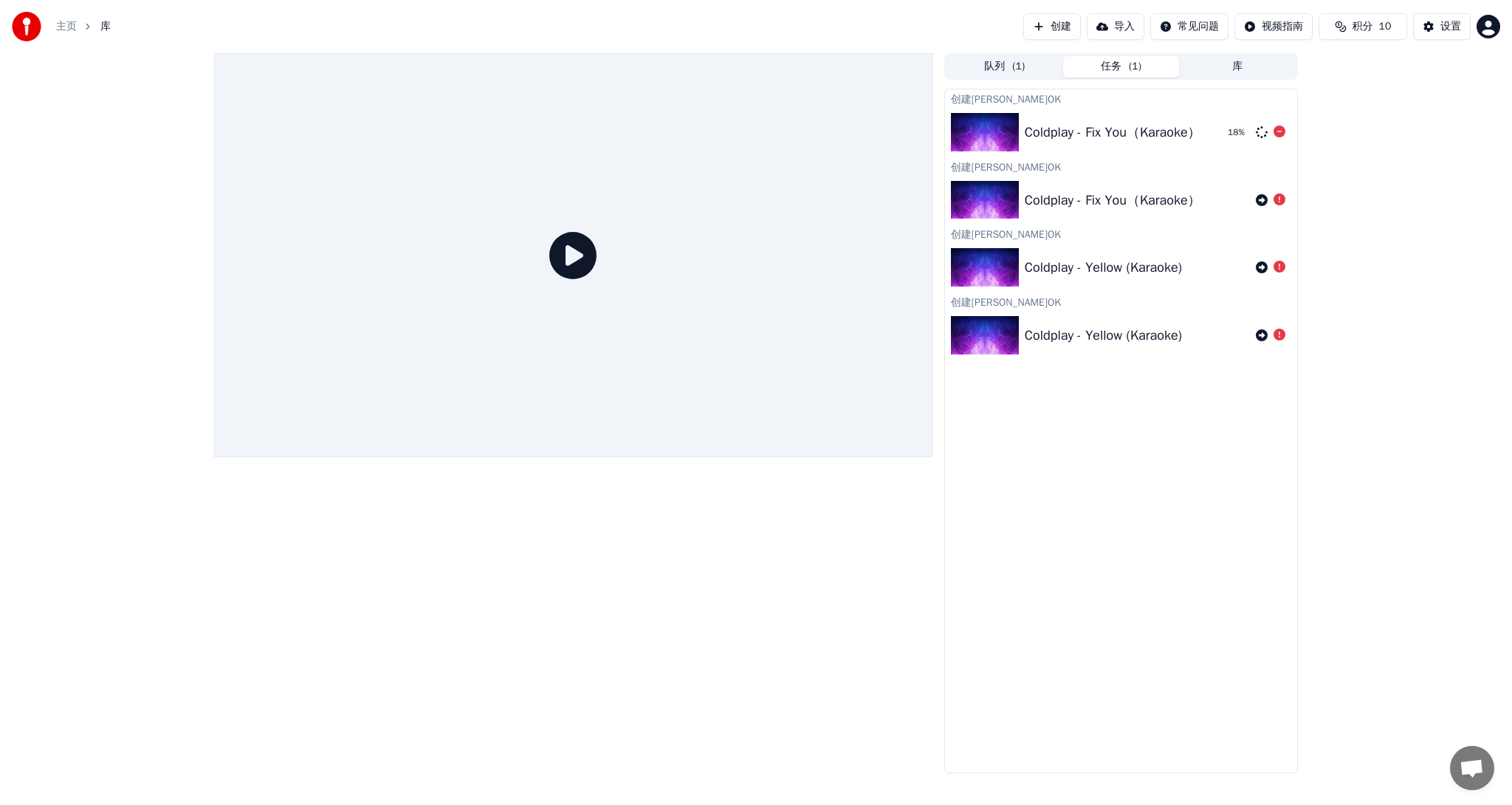 click on "Coldplay - Fix You（Karaoke）" at bounding box center [1113, 132] 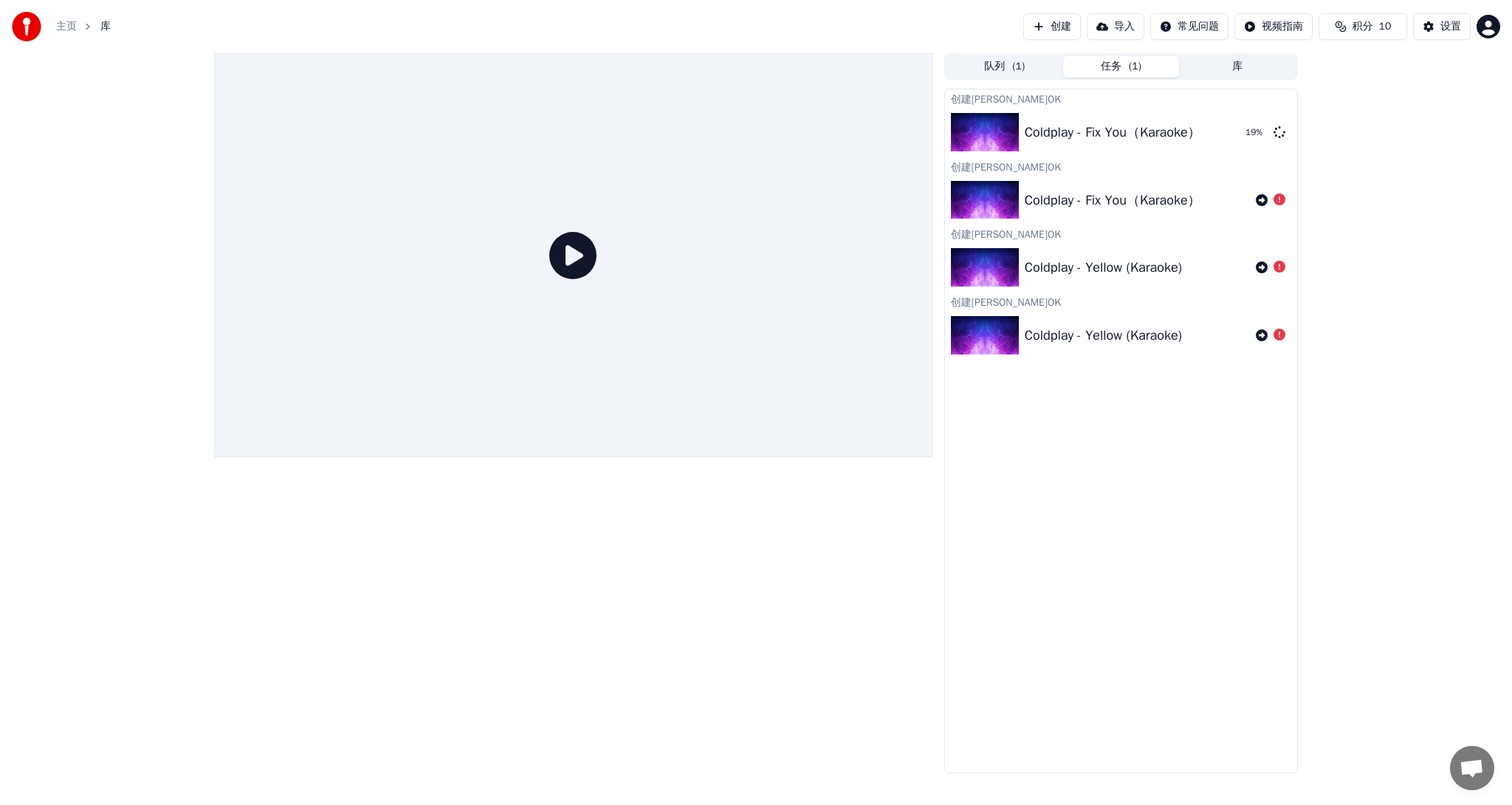 click on "库" at bounding box center [1237, 66] 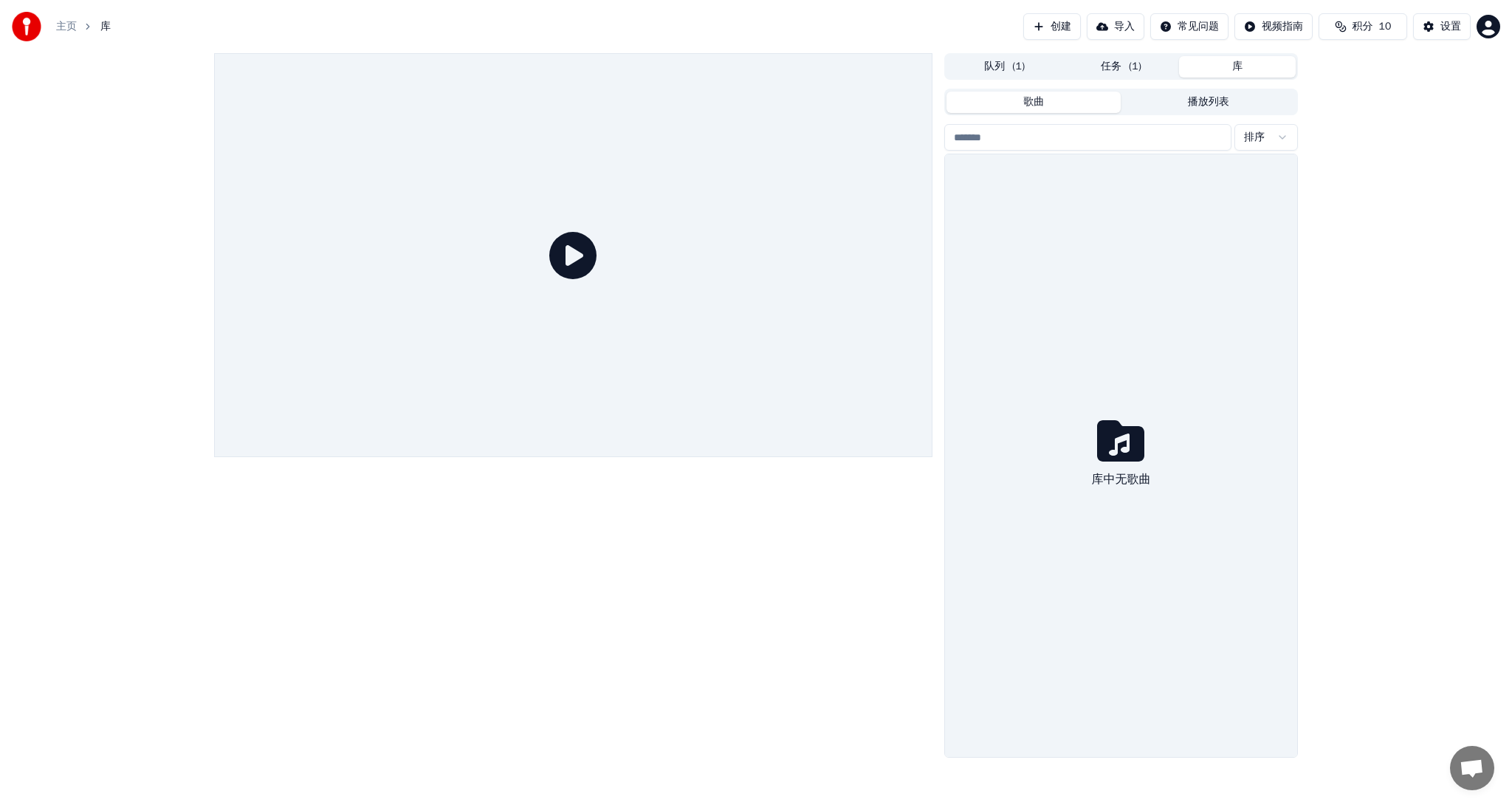 click on "任务 ( 1 )" at bounding box center (1121, 66) 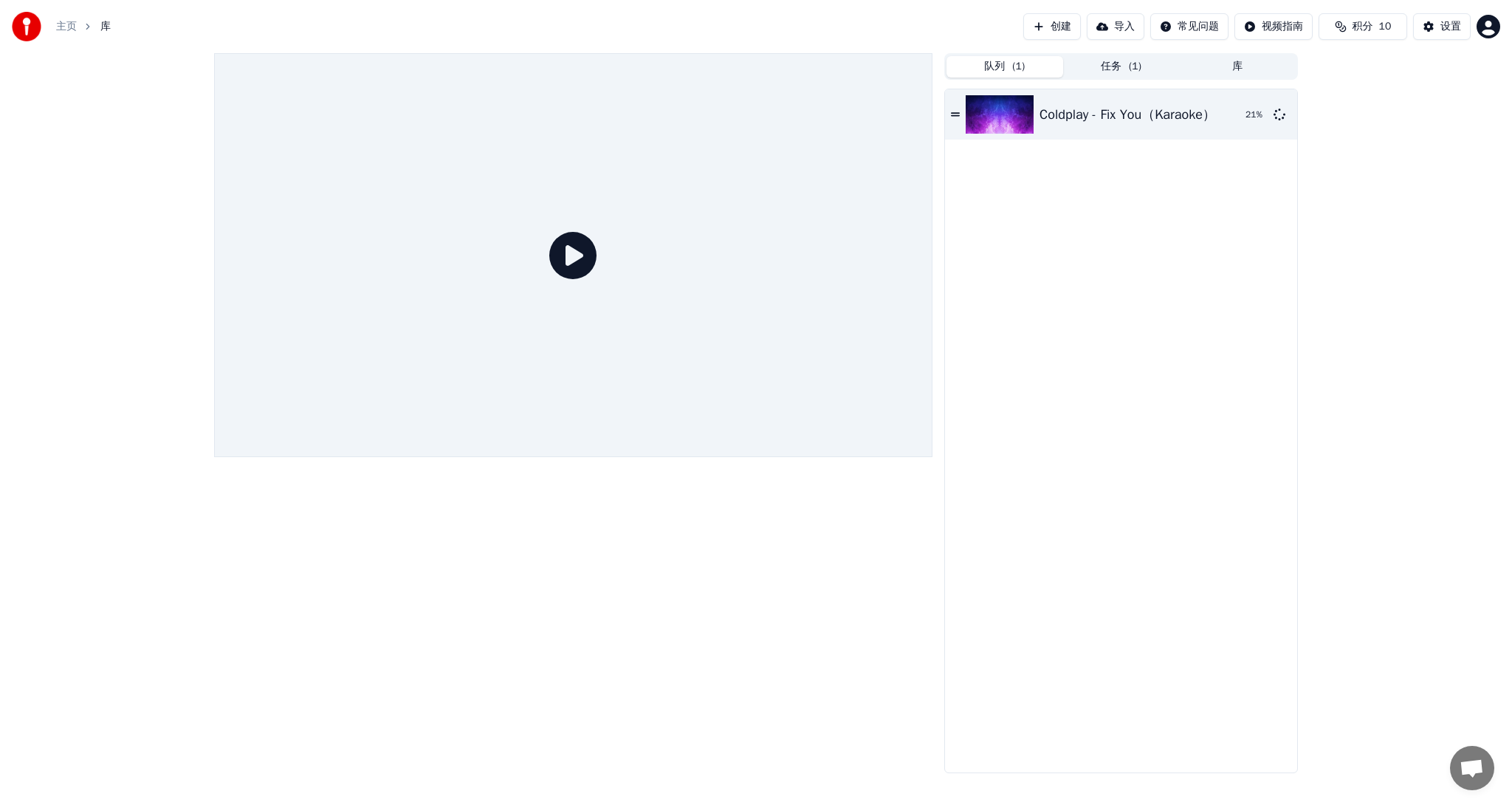 click on "队列 ( 1 )" at bounding box center (1005, 66) 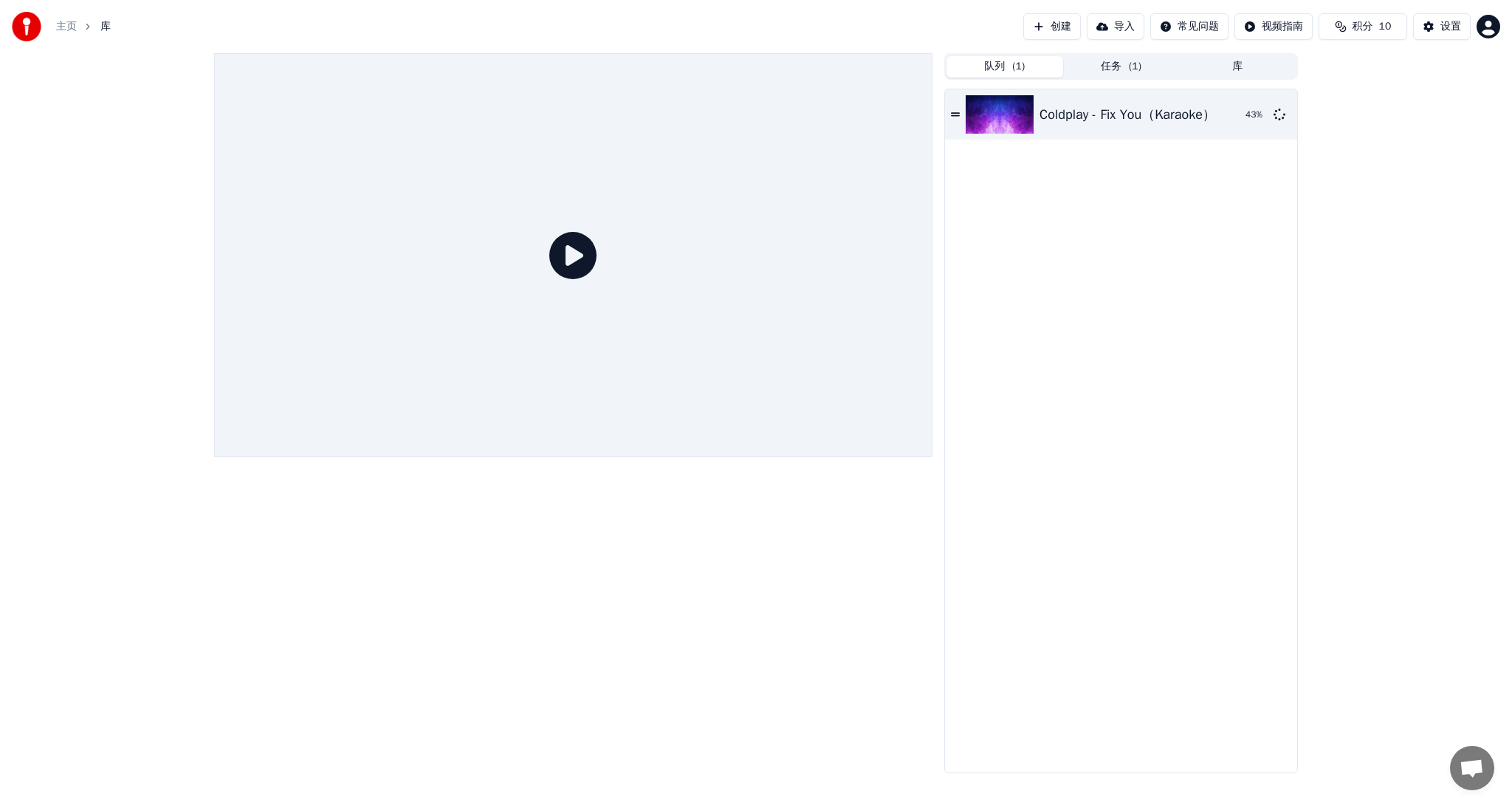 click on "任务 ( 1 )" at bounding box center [1121, 66] 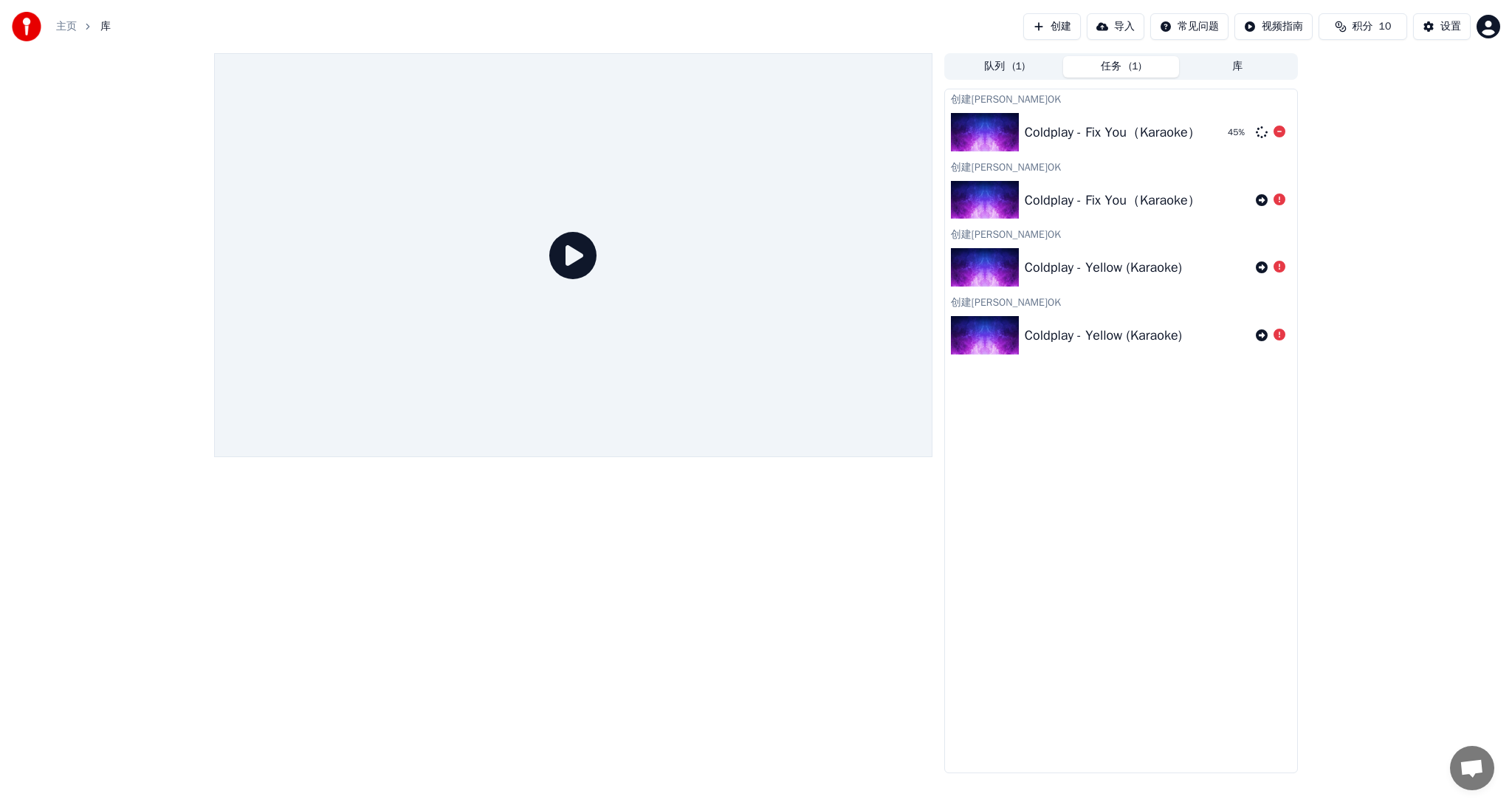 click on "Coldplay - Fix You（Karaoke） 45 %" at bounding box center [1121, 132] 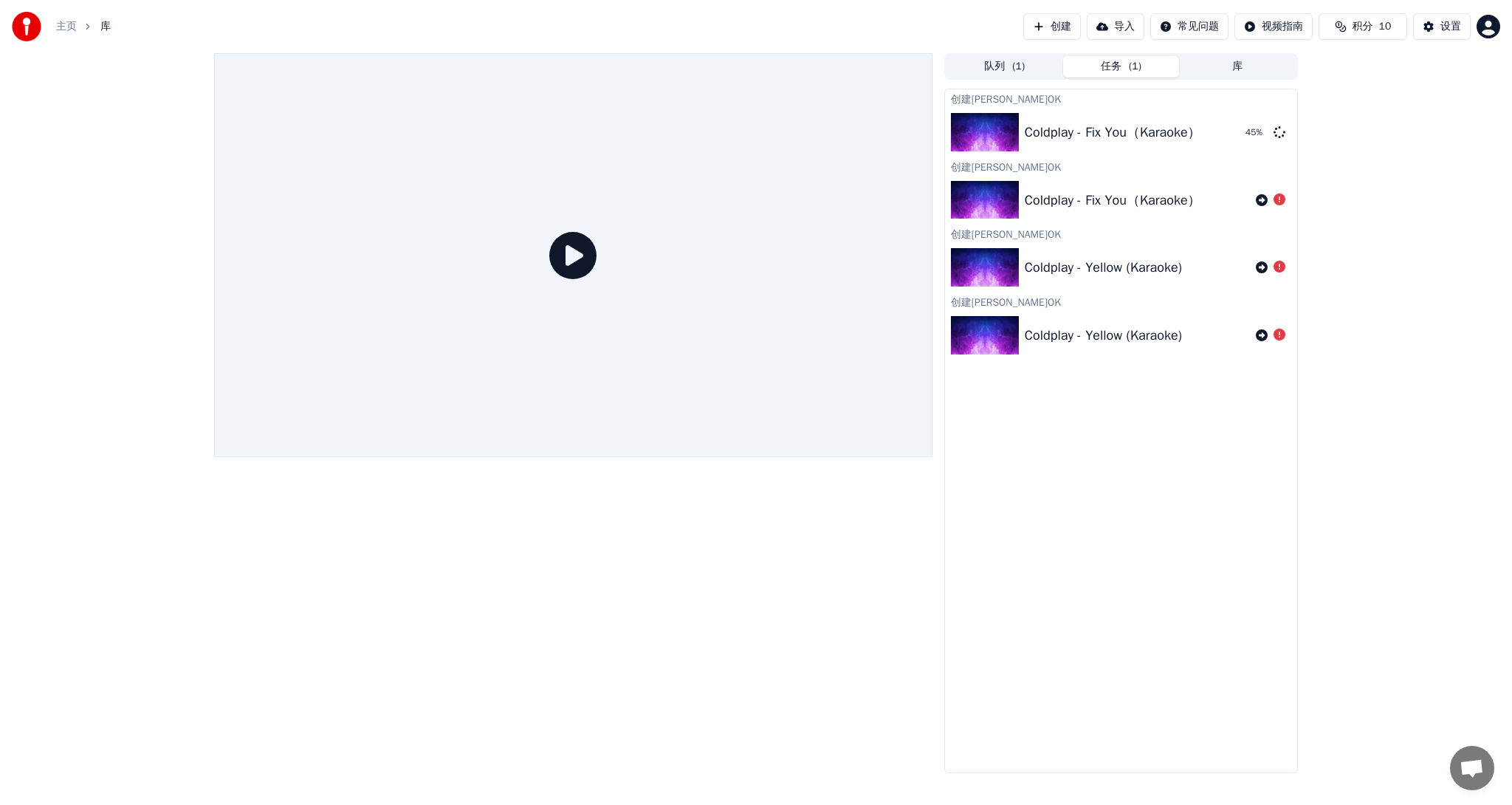 click 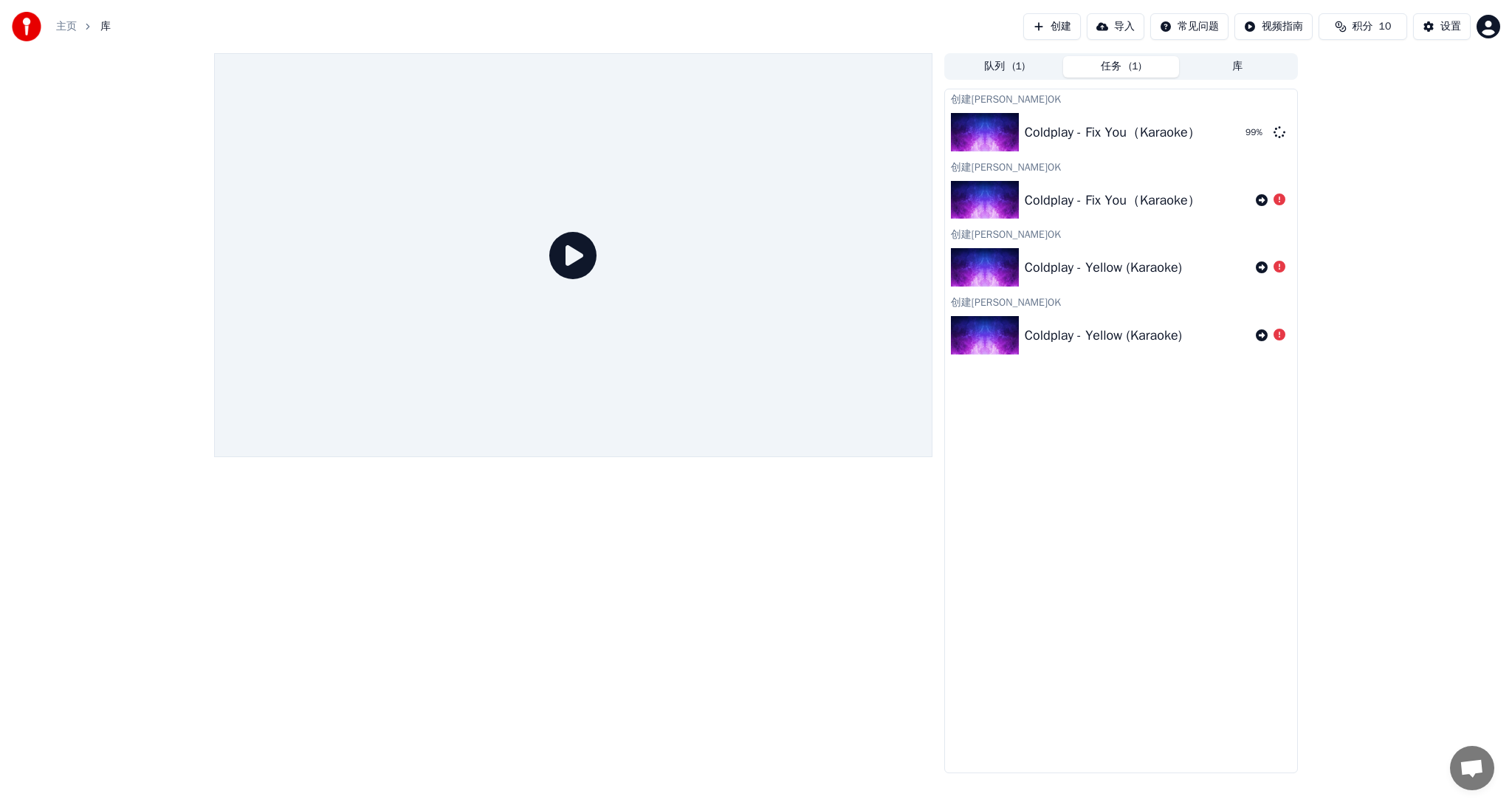 click on "创建[PERSON_NAME]OK Coldplay - Fix You（Karaoke） 99 % 创建[PERSON_NAME]OK Coldplay - Fix You（Karaoke） 创建[PERSON_NAME]OK Coldplay - Yellow (Karaoke) 创建[PERSON_NAME]OK Coldplay - Yellow (Karaoke)" at bounding box center (1121, 431) 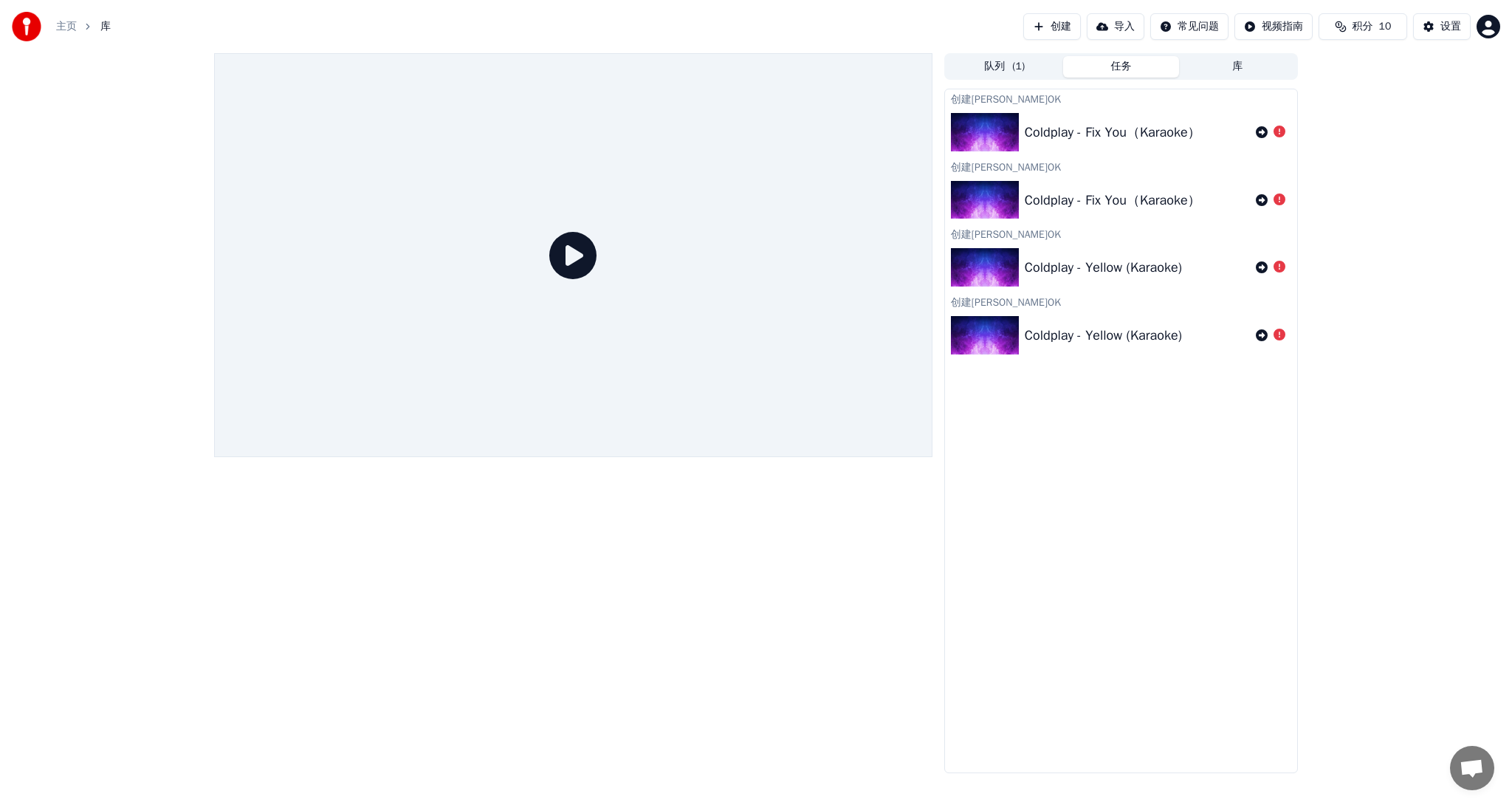 click on "主页 库 创建 导入 常见问题 视频指南 积分 10 设置" at bounding box center (756, 27) 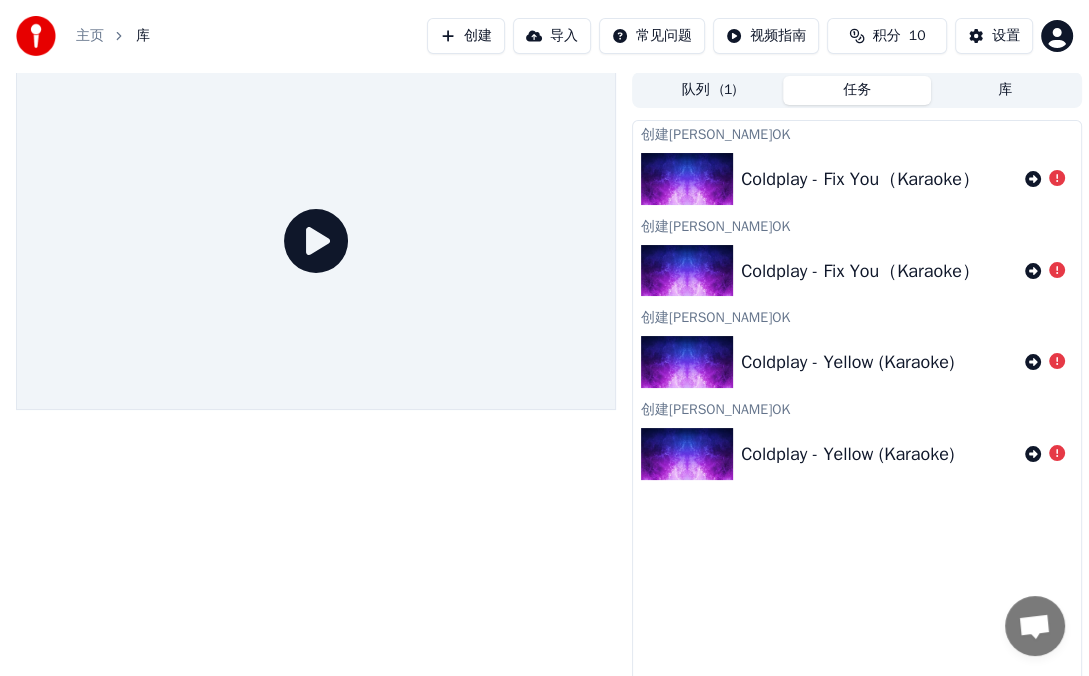 click on "库" at bounding box center [1005, 90] 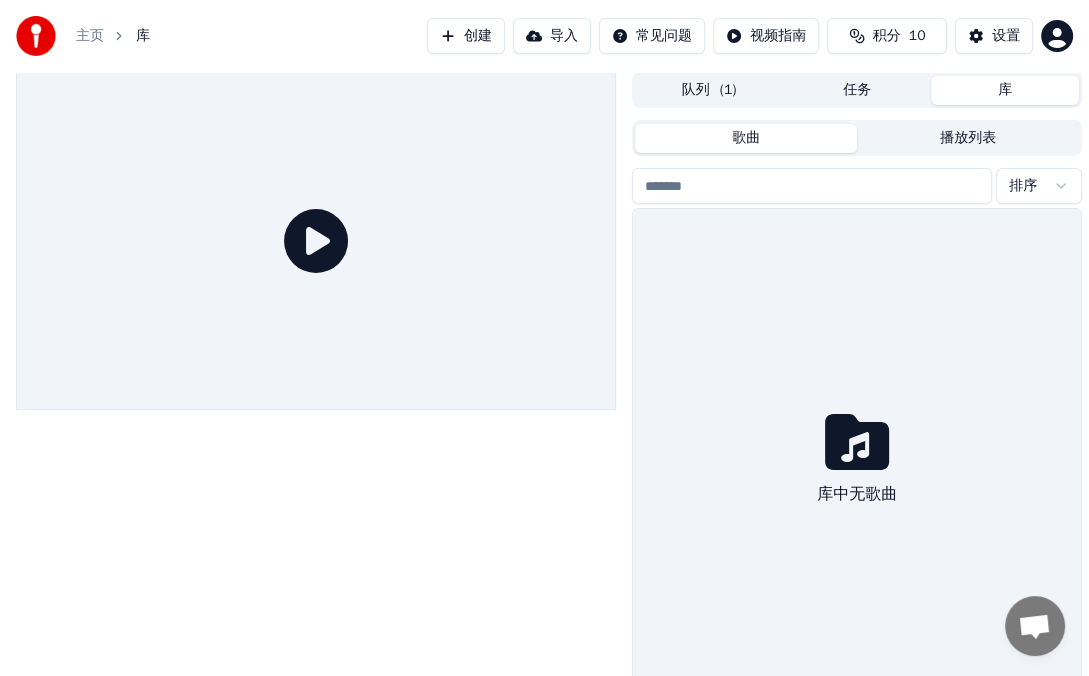 drag, startPoint x: 763, startPoint y: 88, endPoint x: 752, endPoint y: 90, distance: 11.18034 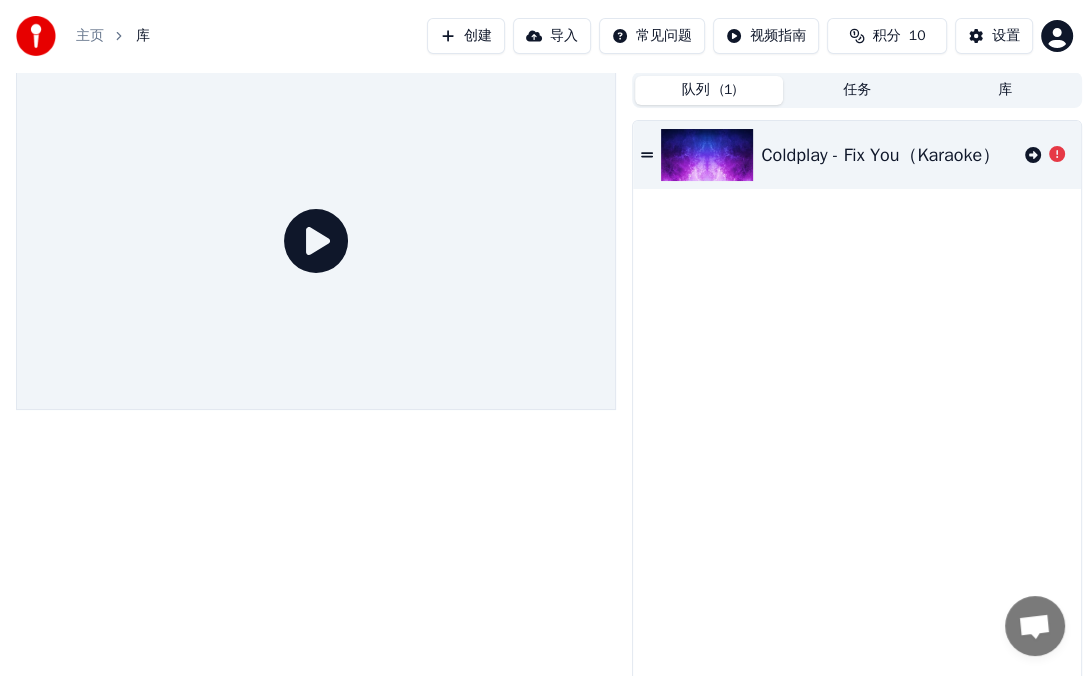 click 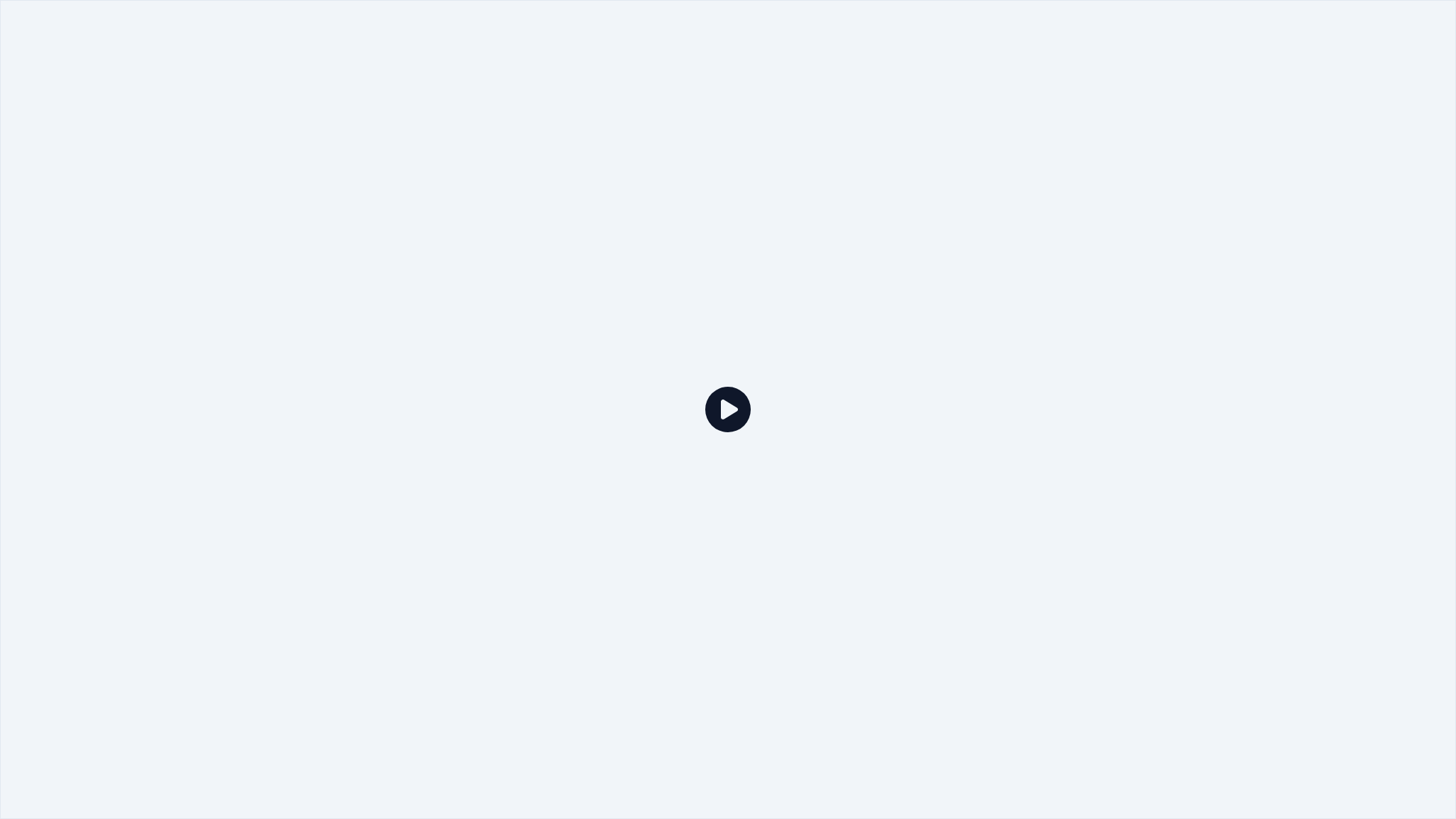 drag, startPoint x: 791, startPoint y: 391, endPoint x: 727, endPoint y: 400, distance: 64.62971 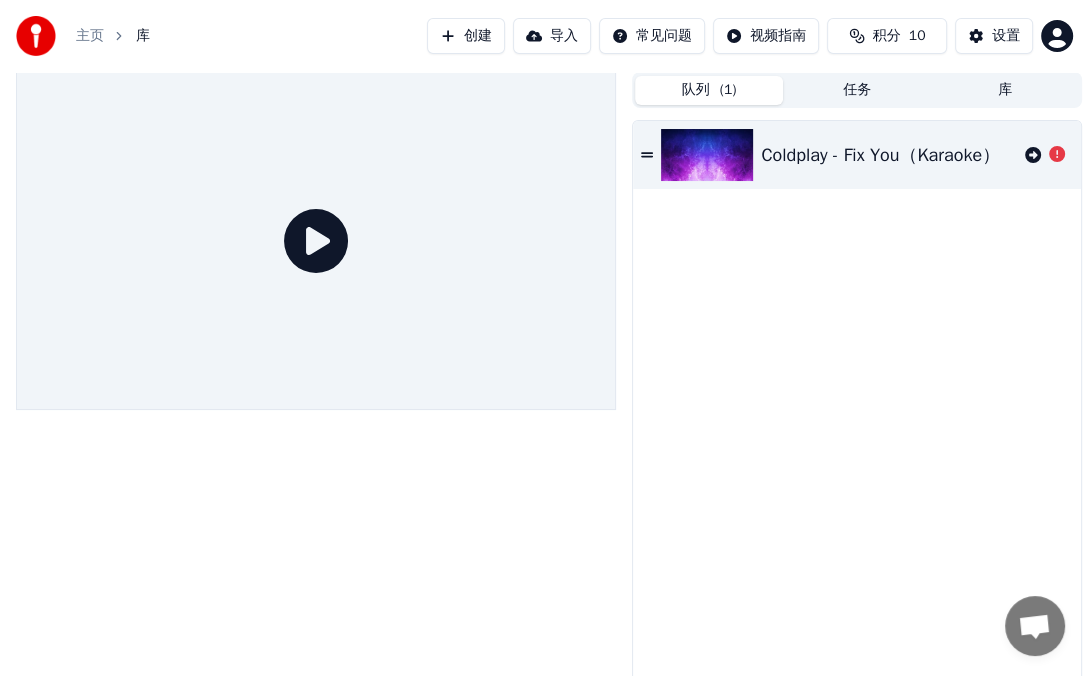 click on "任务" at bounding box center [857, 90] 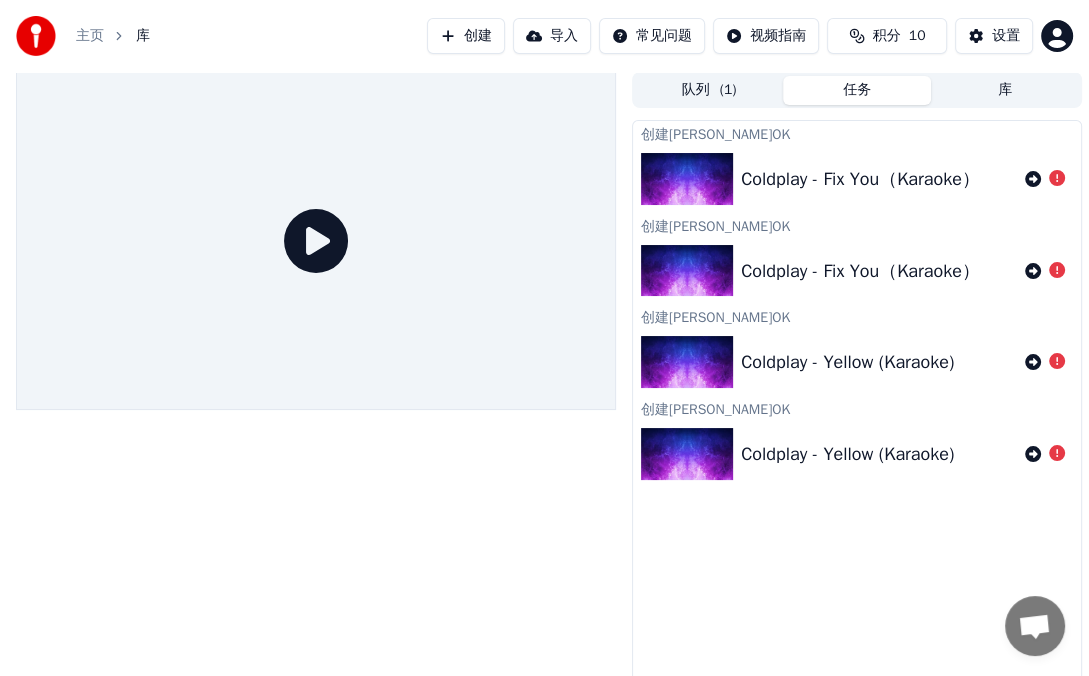 click on "库" at bounding box center [1005, 90] 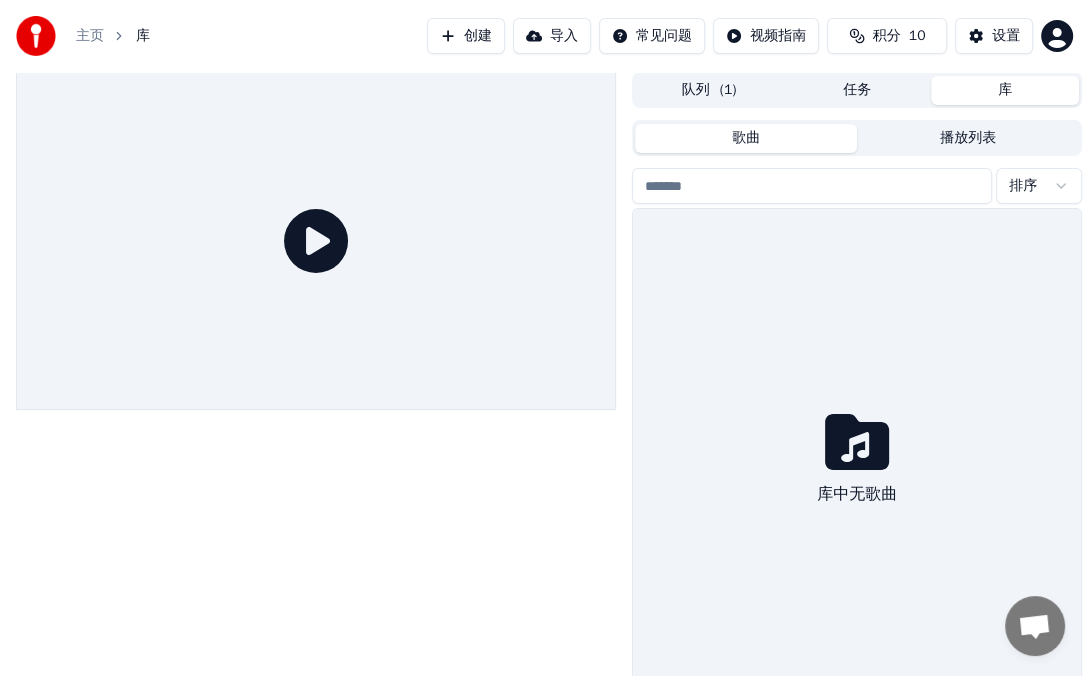 click on "队列 ( 1 )" at bounding box center (709, 90) 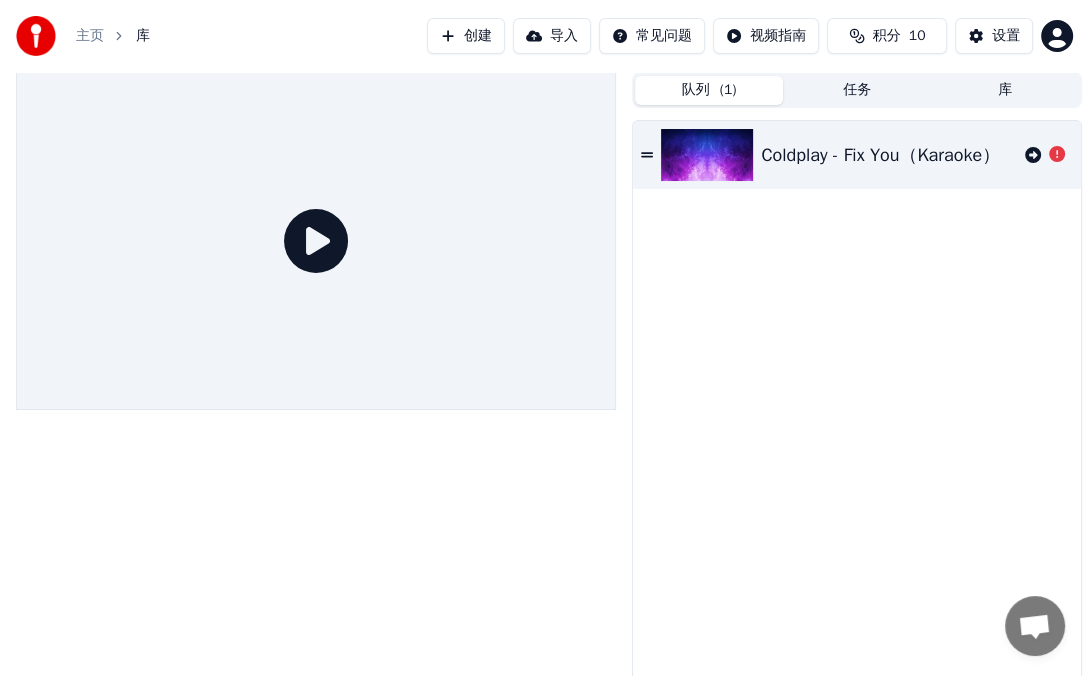 click on "主页" at bounding box center (90, 36) 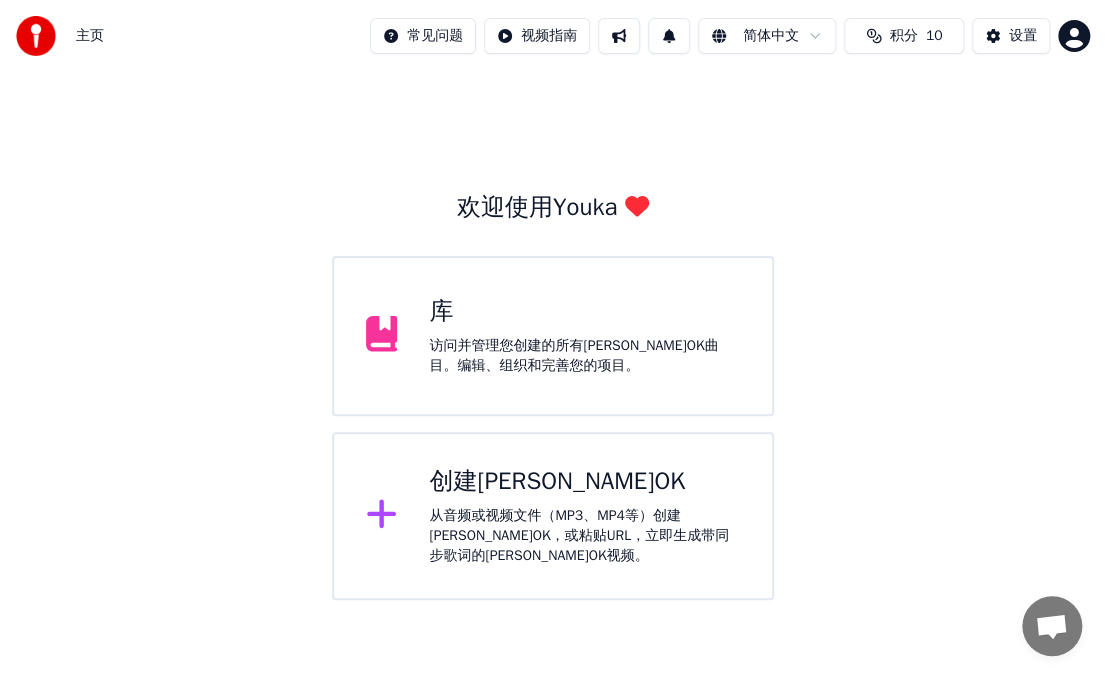 click on "库 访问并管理您创建的所有[PERSON_NAME]OK曲目。编辑、组织和完善您的项目。" at bounding box center (553, 336) 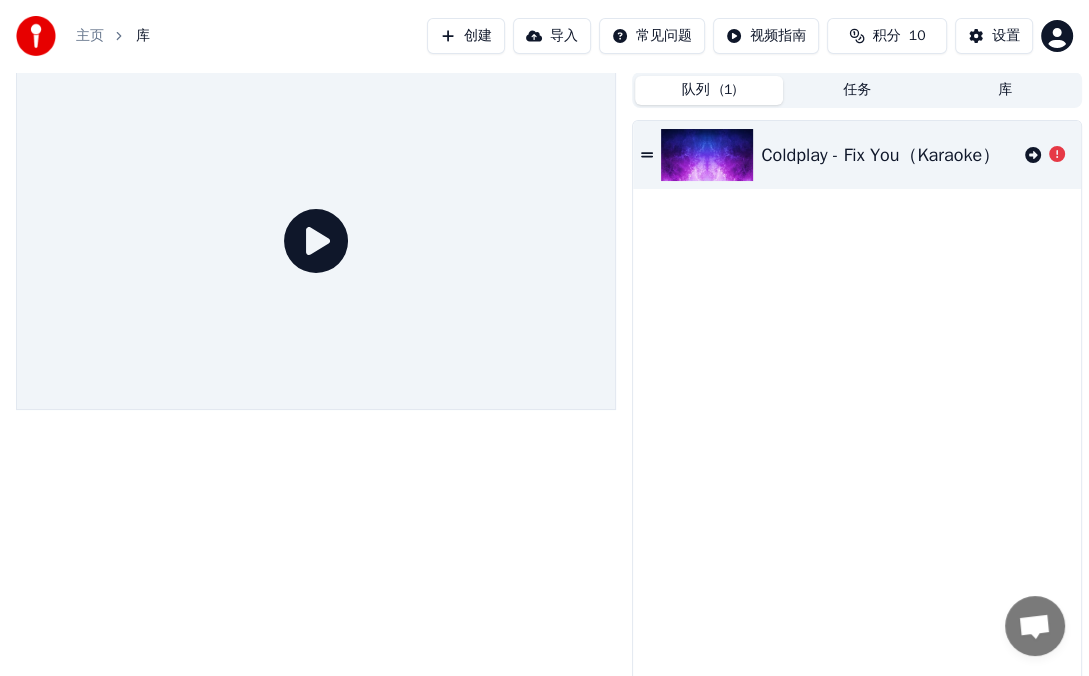 click on "任务" at bounding box center (857, 90) 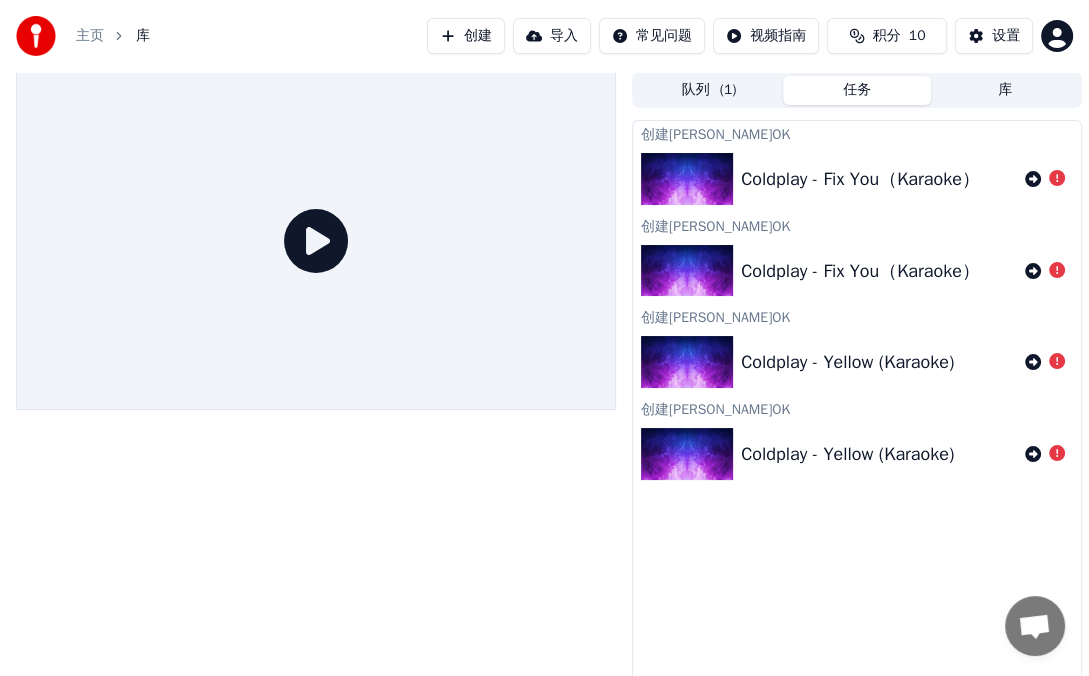 click on "库" at bounding box center [1005, 90] 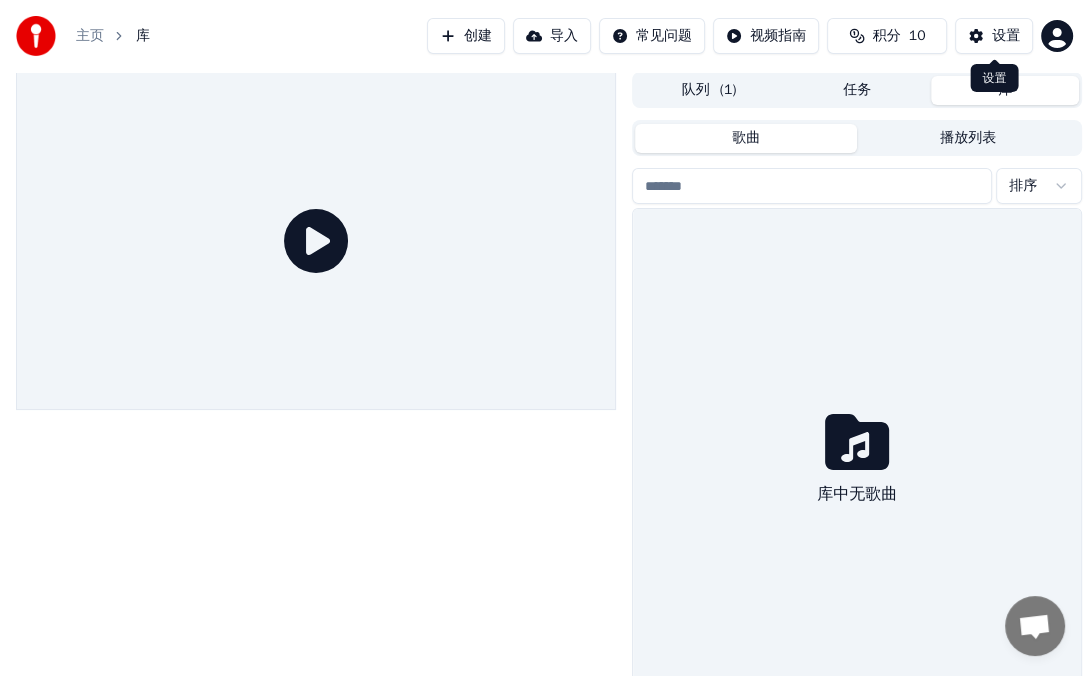 click on "设置" at bounding box center [994, 36] 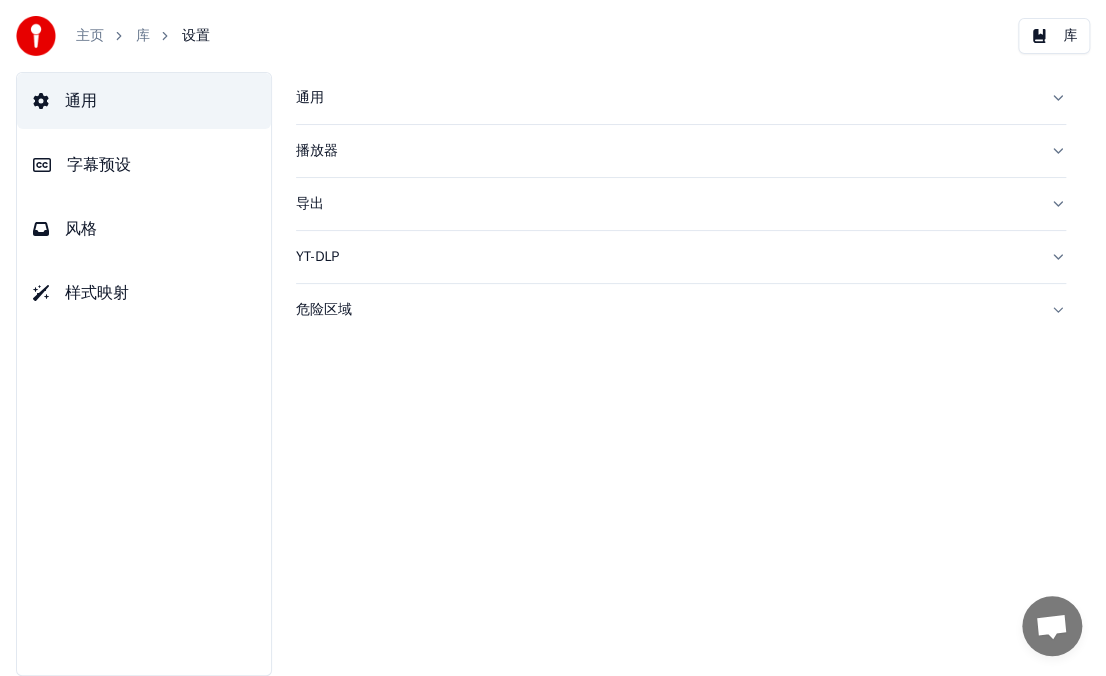 click on "字幕预设" at bounding box center (99, 165) 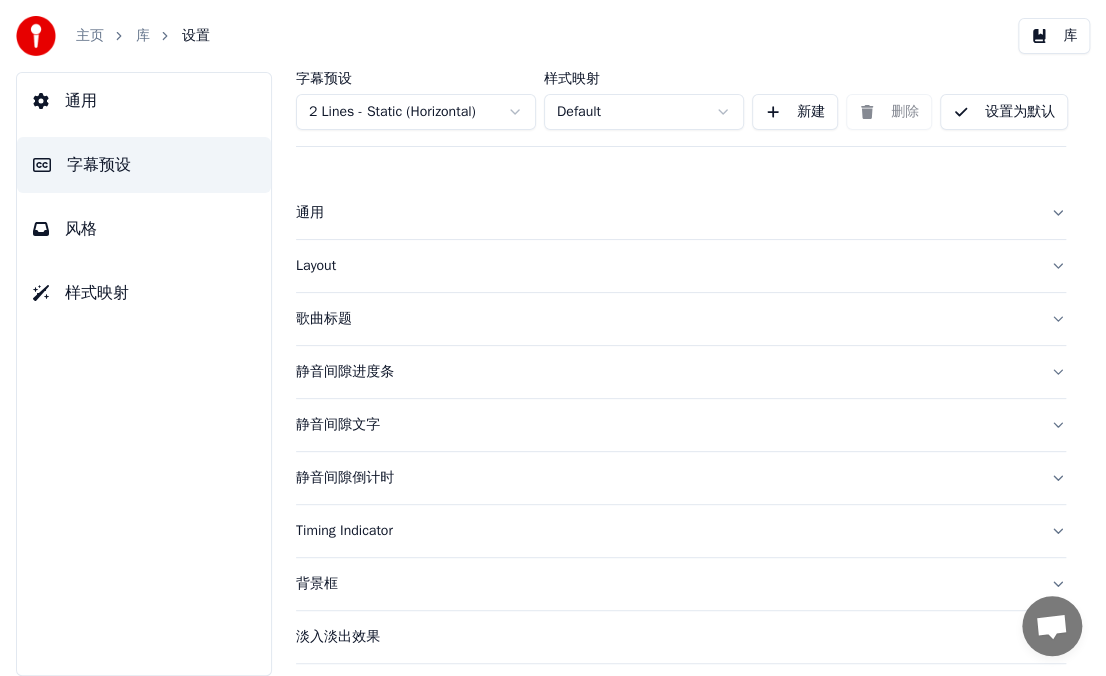 click on "通用" at bounding box center [144, 101] 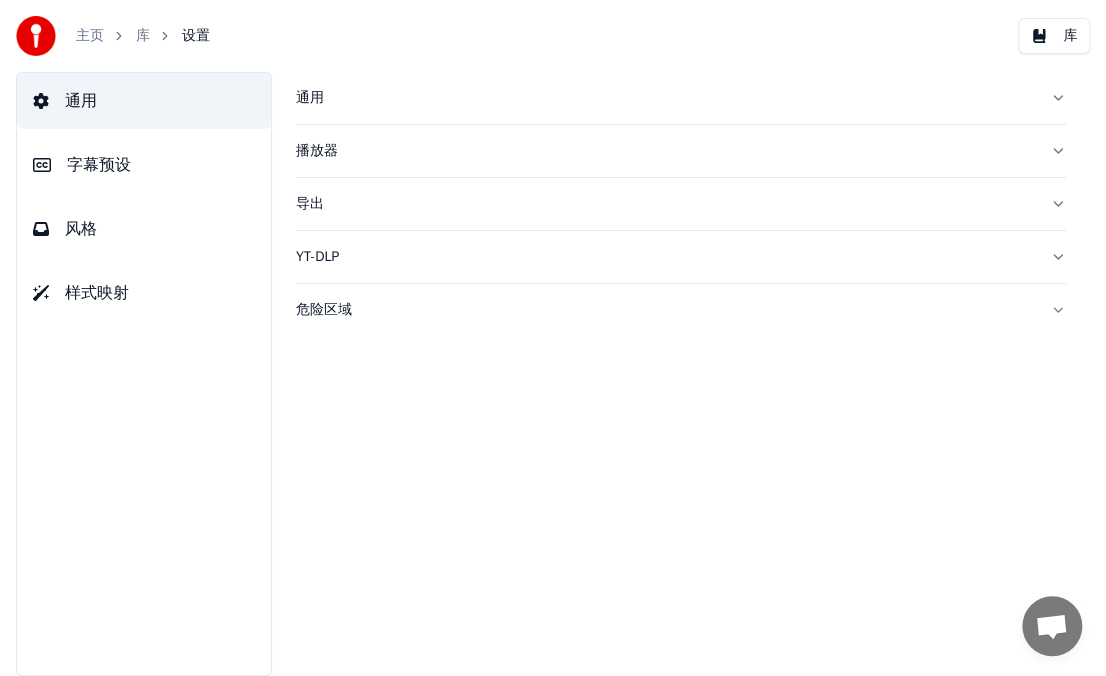 click on "播放器" at bounding box center (681, 151) 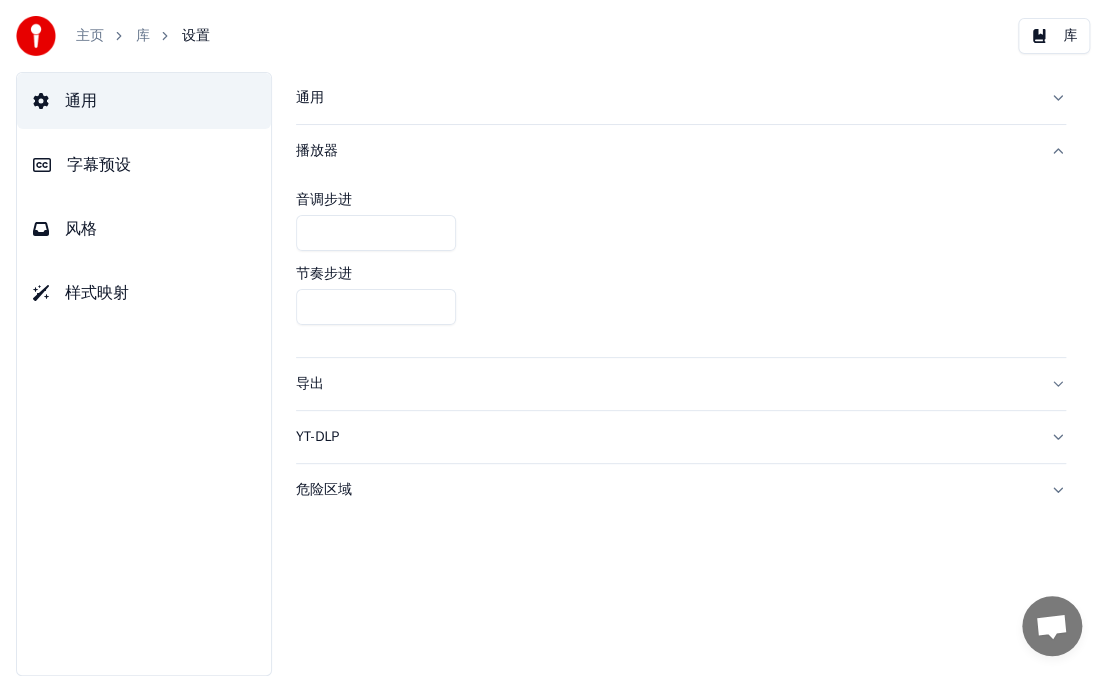 click on "通用" at bounding box center [144, 101] 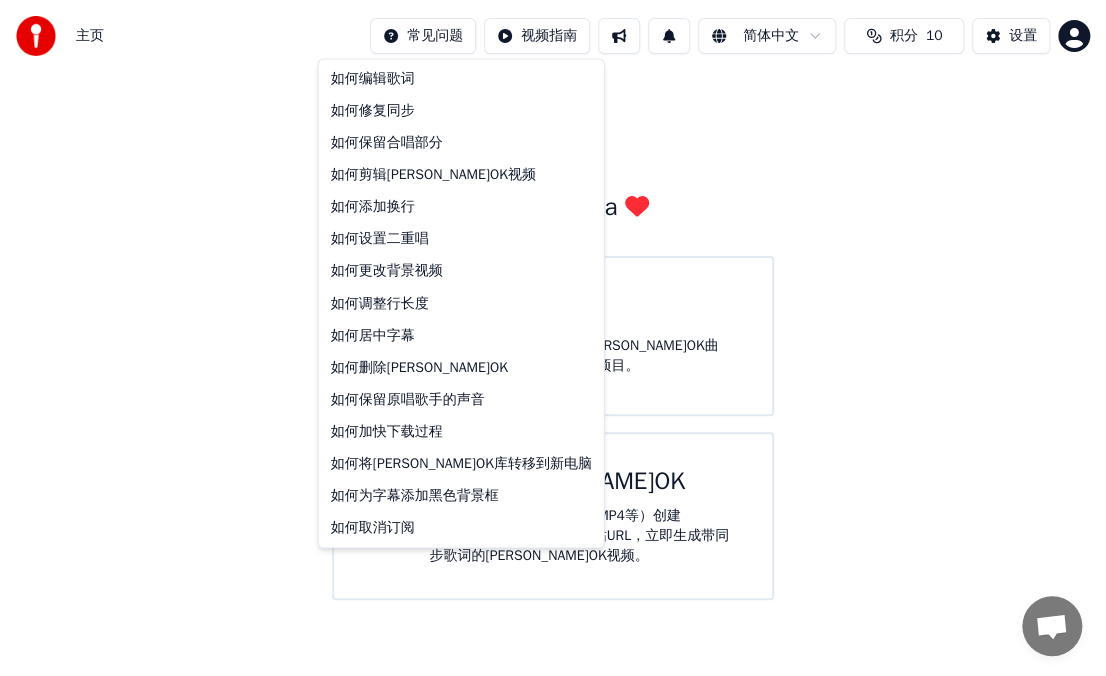click on "主页 常见问题 视频指南 简体中文 积分 10 设置 欢迎使用Youka 库 访问并管理您创建的所有[PERSON_NAME]OK曲目。编辑、组织和完善您的项目。 创建[PERSON_NAME]OK 从音频或视频文件（MP3、MP4等）创建[PERSON_NAME]OK，或粘贴URL，立即生成带同步歌词的[PERSON_NAME]OK视频。 如何编辑歌词 如何修复同步 如何保留合唱部分 如何剪辑[PERSON_NAME]OK视频 如何添加换行 如何设置二重唱 如何更改背景视频 如何调整行长度 如何居中字幕 如何删除[PERSON_NAME]OK 如何保留原唱歌手的声音 如何加快下载过程 如何将[PERSON_NAME]OK库转移到新电脑 如何为字幕添加黑色背景框 如何取消订阅" at bounding box center [553, 300] 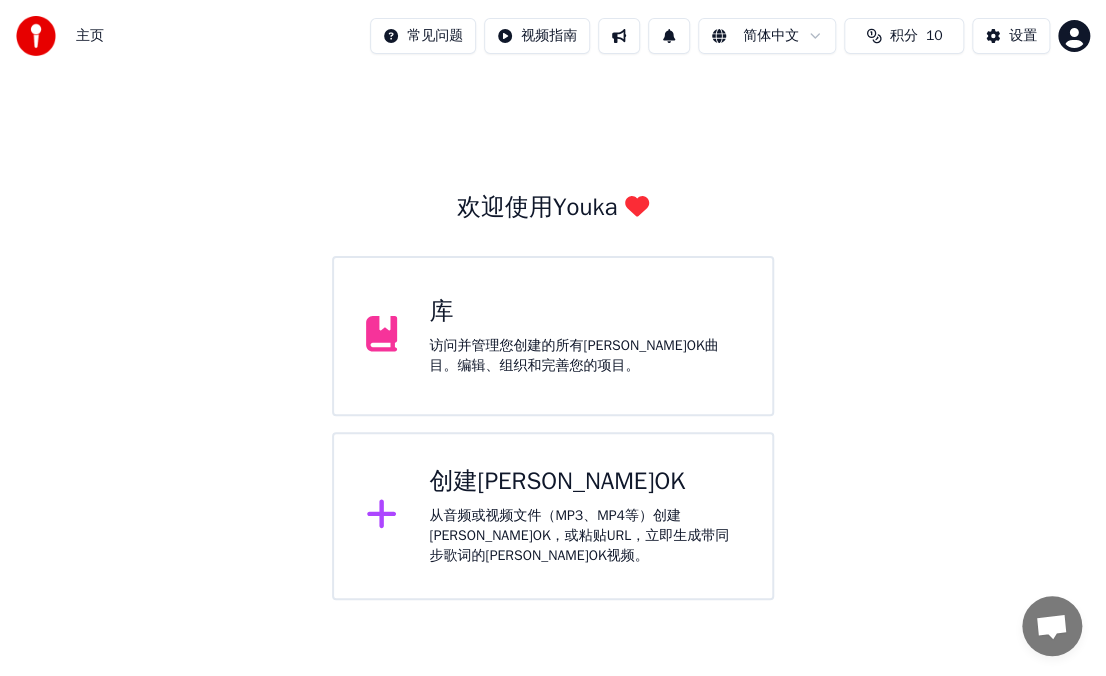 click on "主页 常见问题 视频指南 简体中文 积分 10 设置 欢迎使用Youka 库 访问并管理您创建的所有[PERSON_NAME]OK曲目。编辑、组织和完善您的项目。 创建[PERSON_NAME]OK 从音频或视频文件（MP3、MP4等）创建[PERSON_NAME]OK，或粘贴URL，立即生成带同步歌词的[PERSON_NAME]OK视频。" at bounding box center (553, 300) 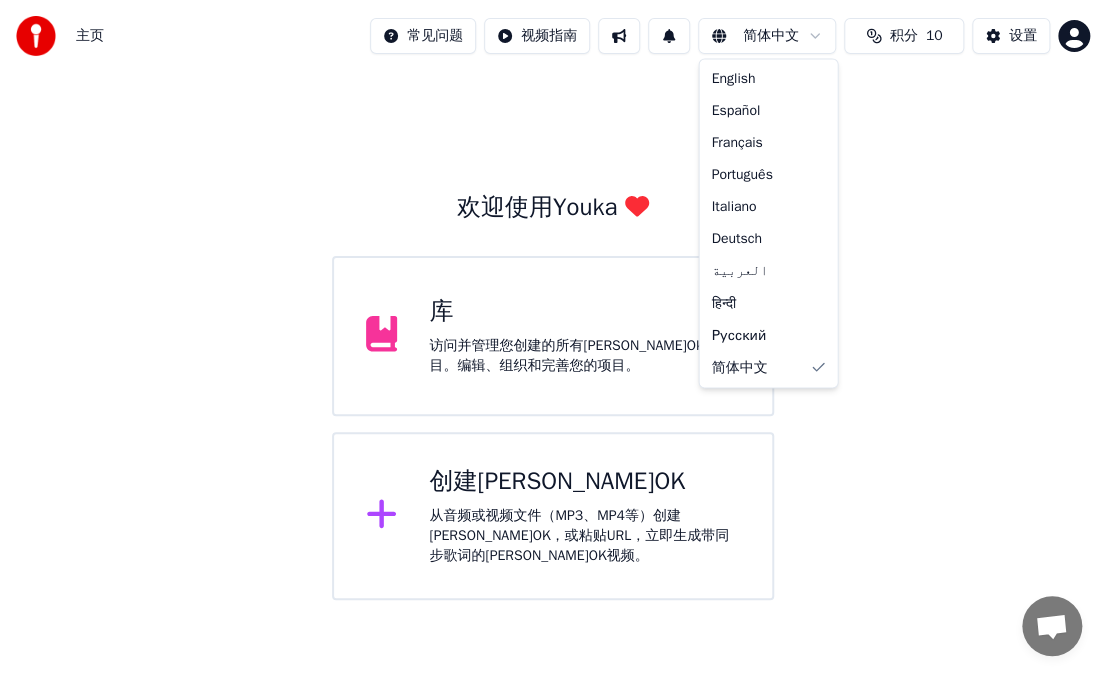 click on "主页 常见问题 视频指南 简体中文 积分 10 设置 欢迎使用Youka 库 访问并管理您创建的所有[PERSON_NAME]OK曲目。编辑、组织和完善您的项目。 创建[PERSON_NAME]OK 从音频或视频文件（MP3、MP4等）创建[PERSON_NAME]OK，或粘贴URL，立即生成带同步歌词的[PERSON_NAME]OK视频。 English Español Français Português Italiano Deutsch العربية हिन्दी Русский 简体中文" at bounding box center [553, 300] 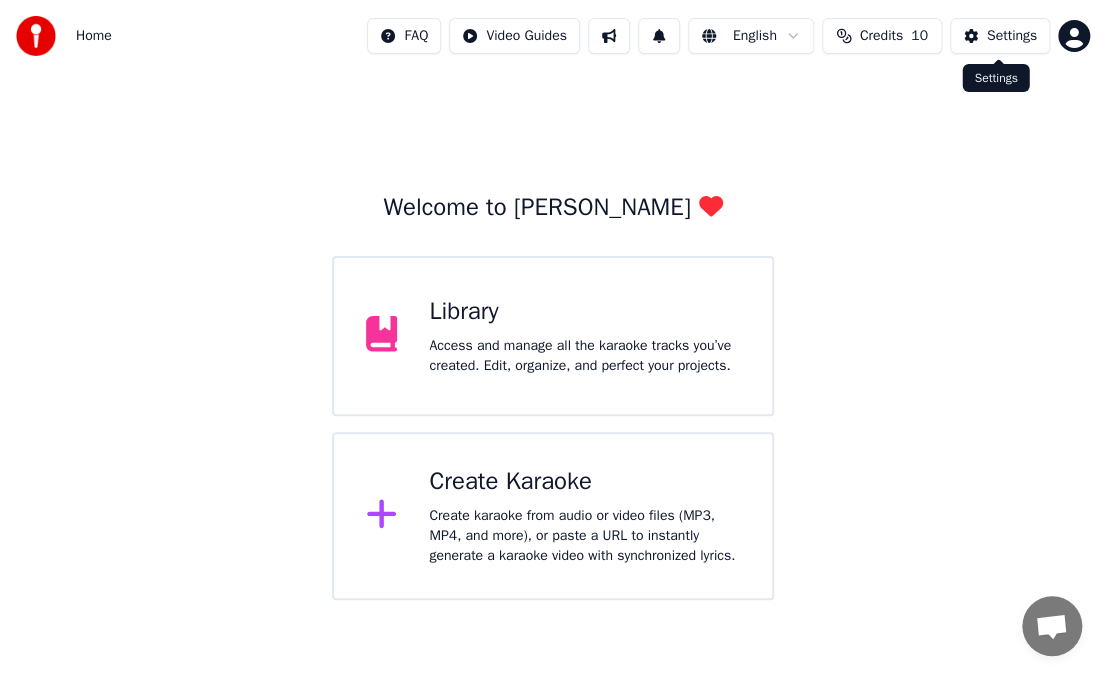 click on "Settings" at bounding box center [1000, 36] 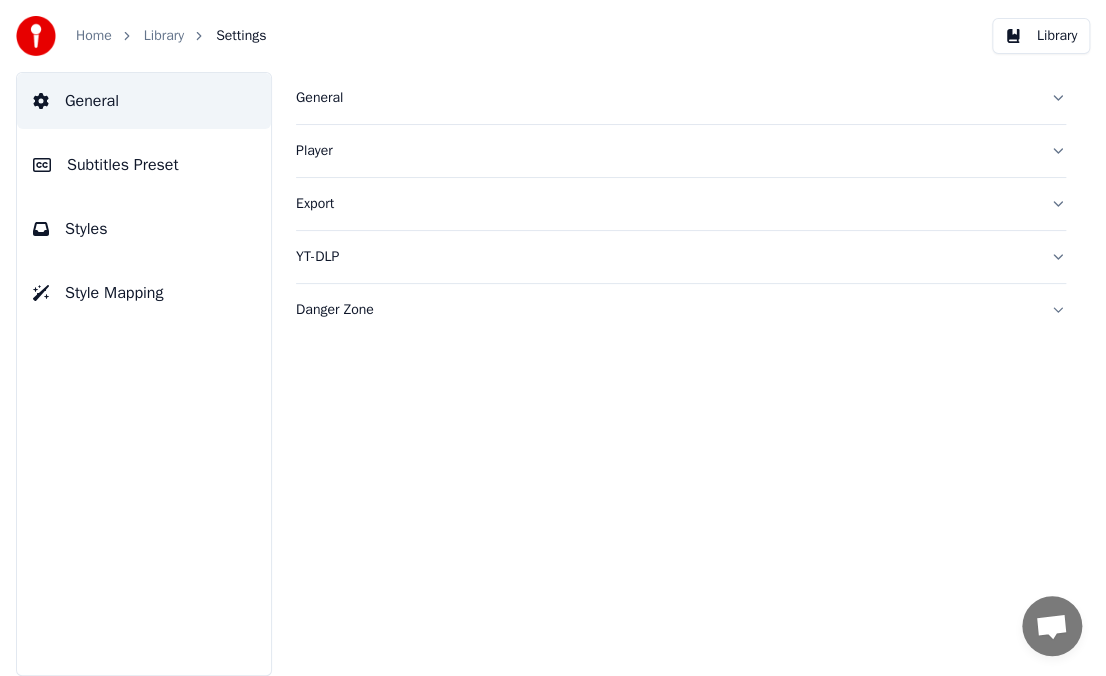 click on "Home" at bounding box center (94, 36) 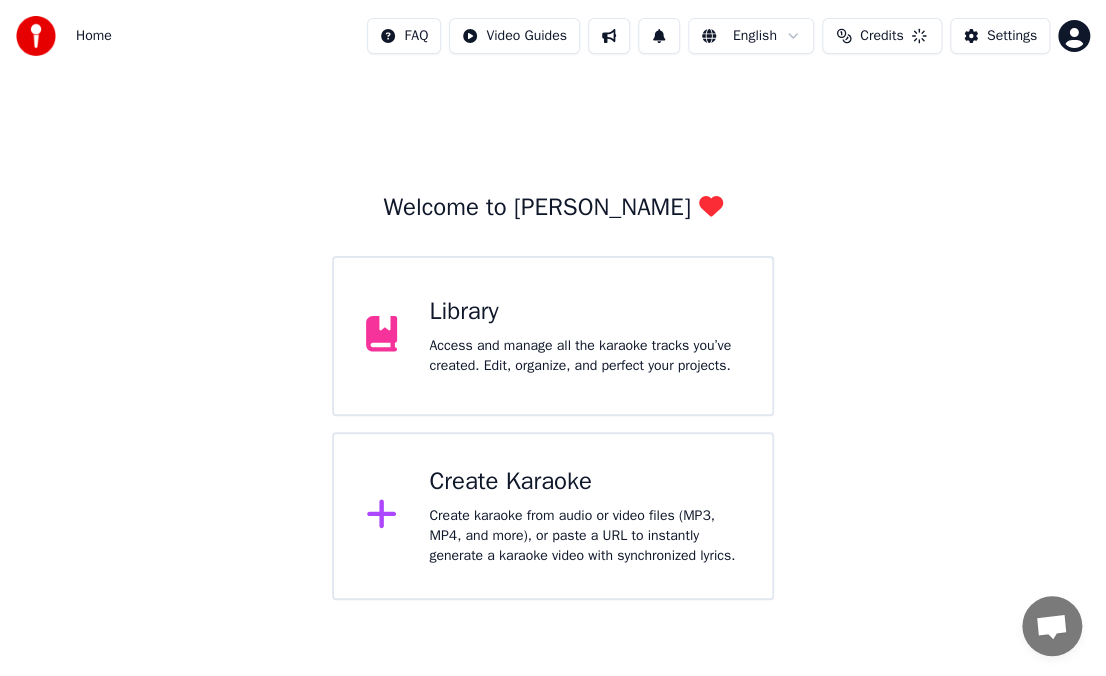 click at bounding box center [36, 36] 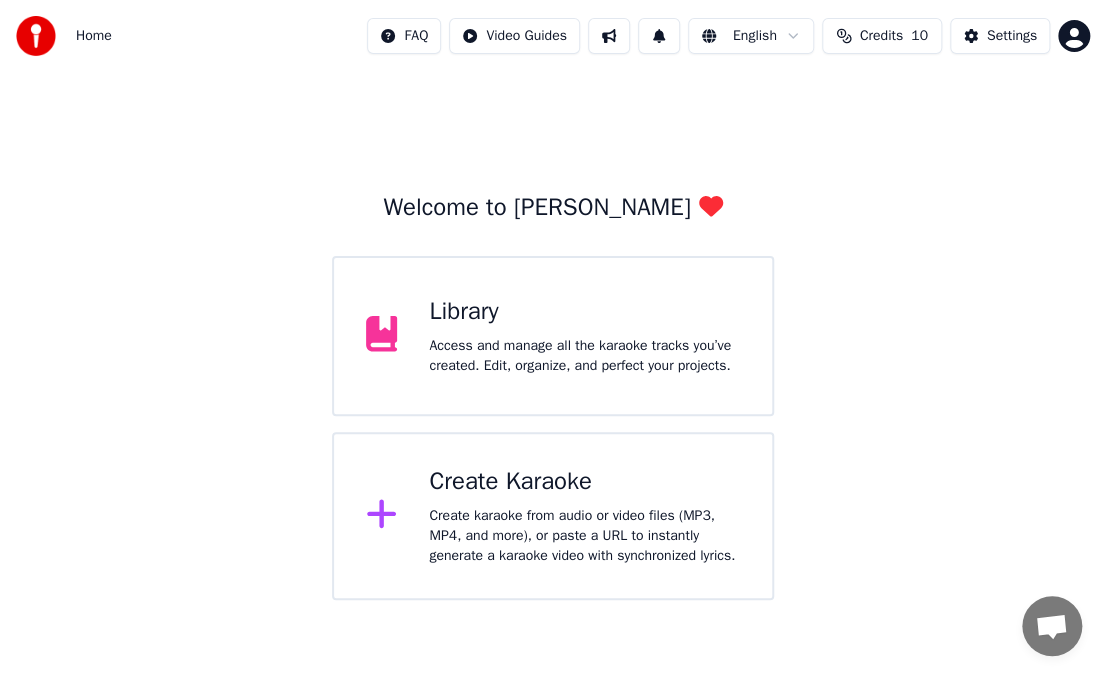 click on "Home" at bounding box center (94, 36) 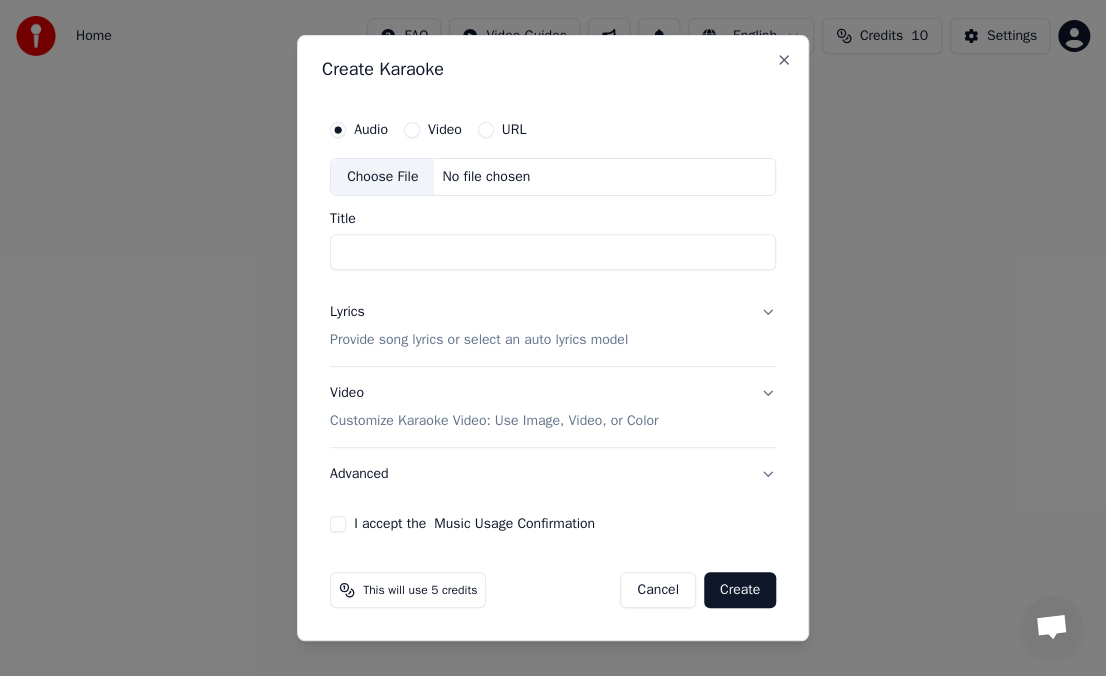 click on "No file chosen" at bounding box center [486, 177] 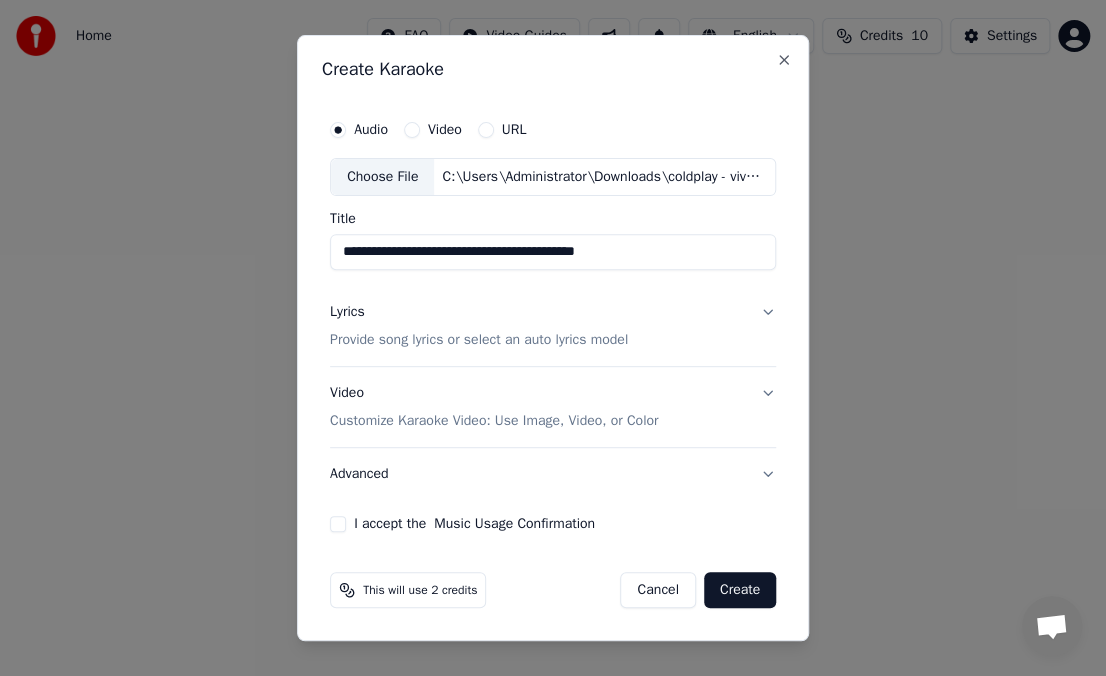click on "Lyrics Provide song lyrics or select an auto lyrics model" at bounding box center [553, 326] 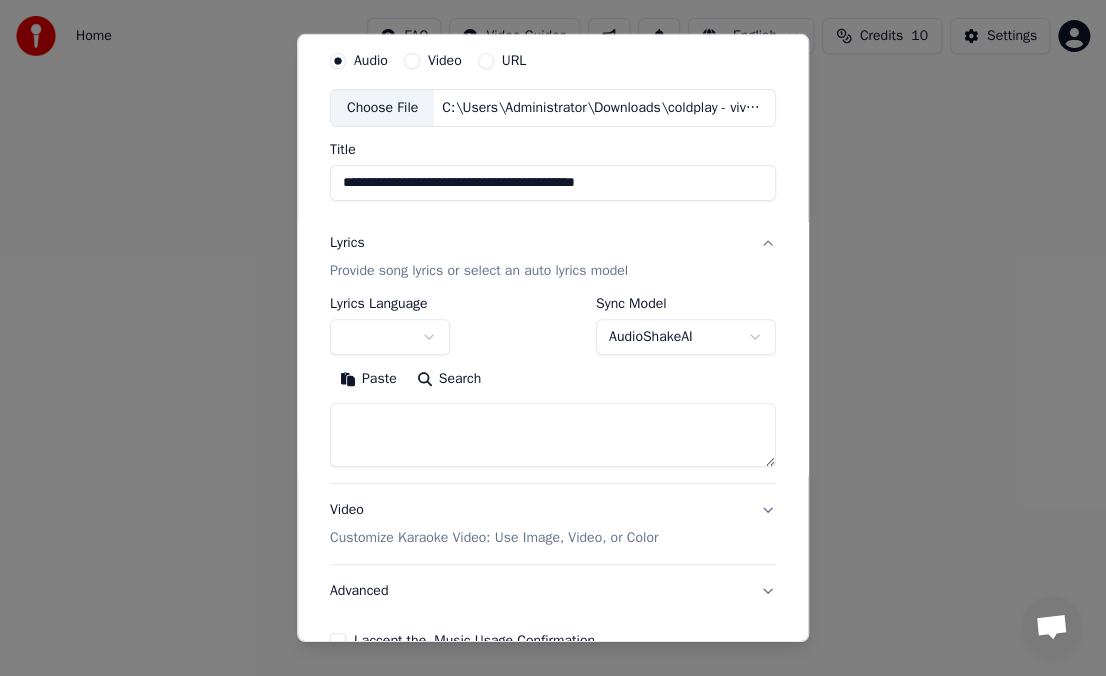 scroll, scrollTop: 100, scrollLeft: 0, axis: vertical 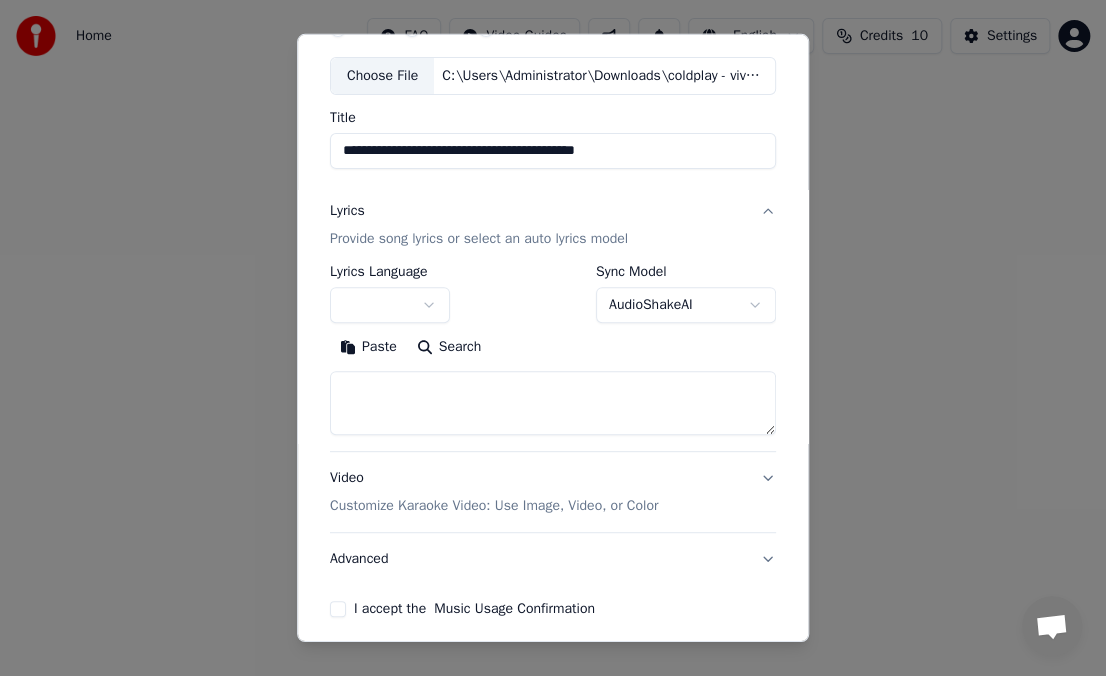 type 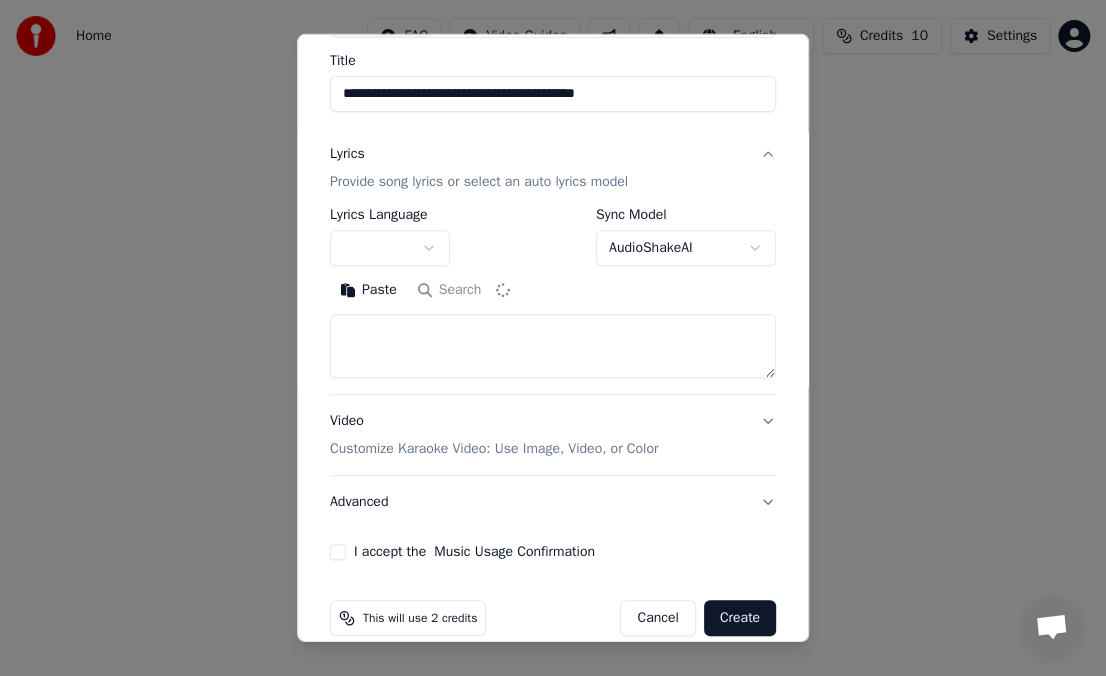 scroll, scrollTop: 181, scrollLeft: 0, axis: vertical 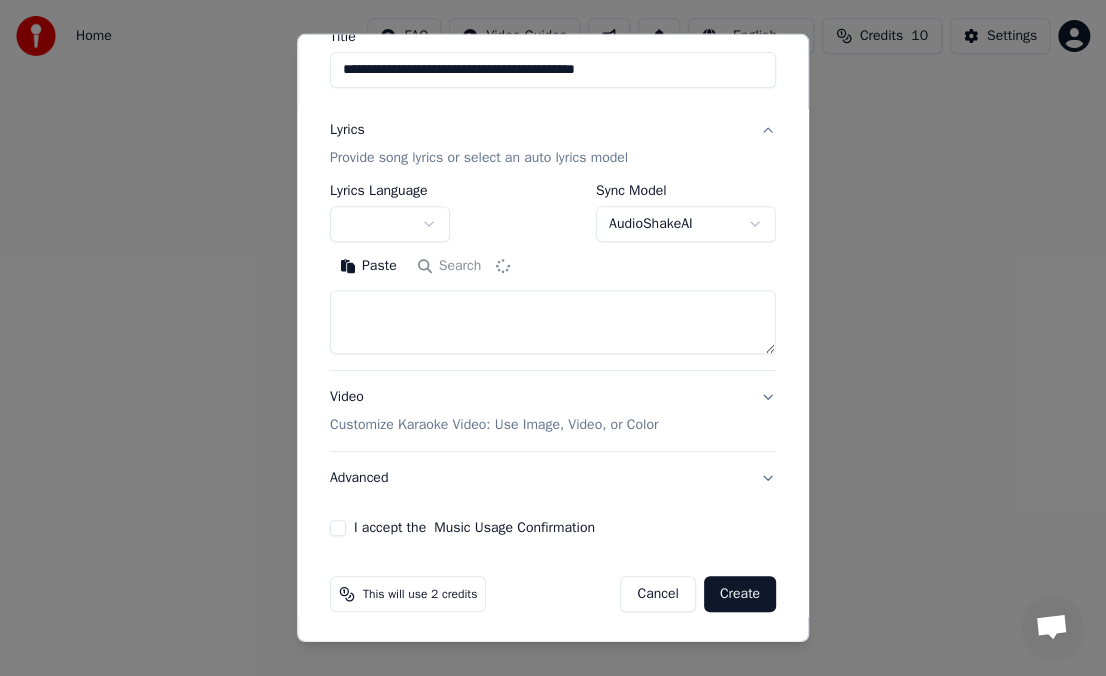 click on "I accept the   Music Usage Confirmation" at bounding box center (338, 528) 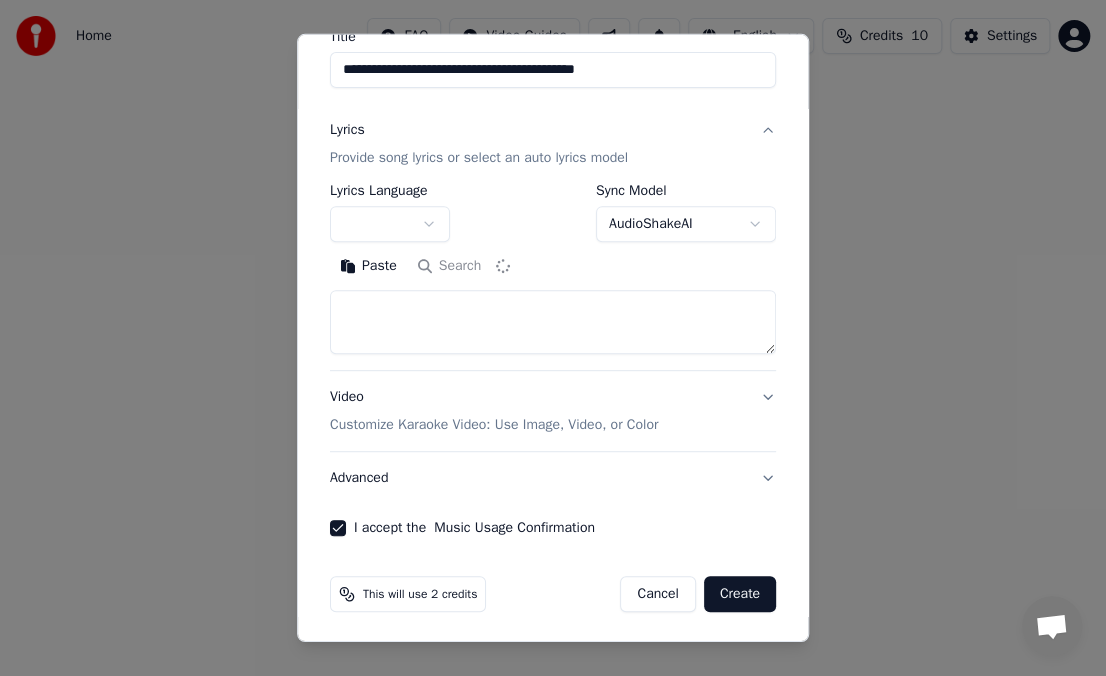 click on "I accept the   Music Usage Confirmation" at bounding box center [338, 528] 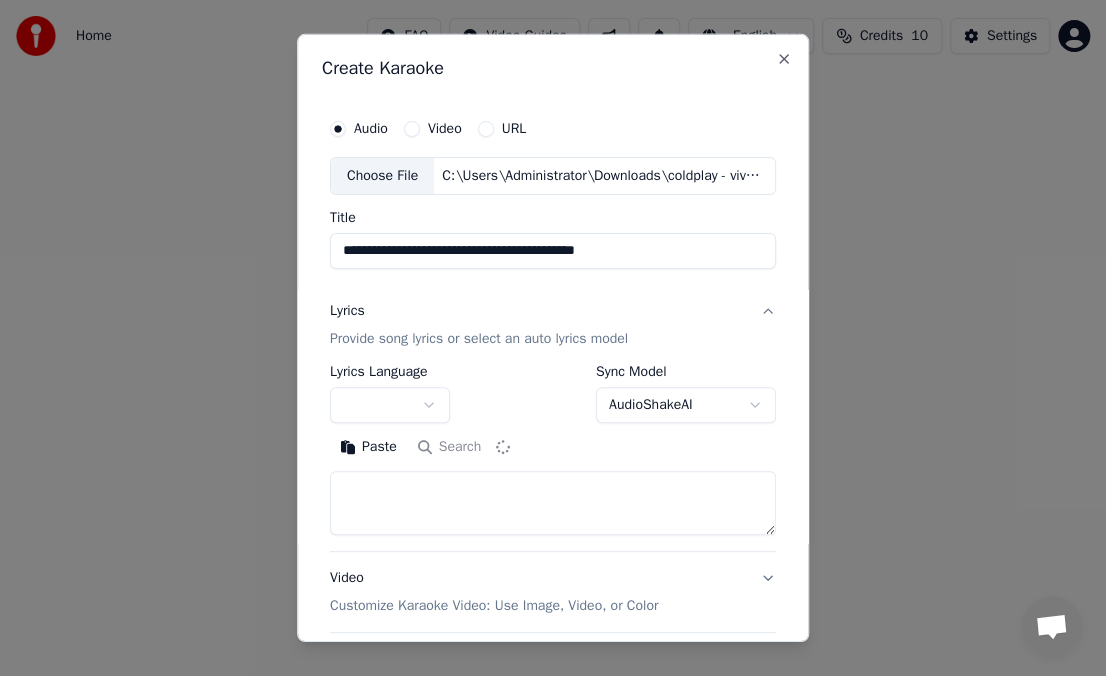 scroll, scrollTop: 181, scrollLeft: 0, axis: vertical 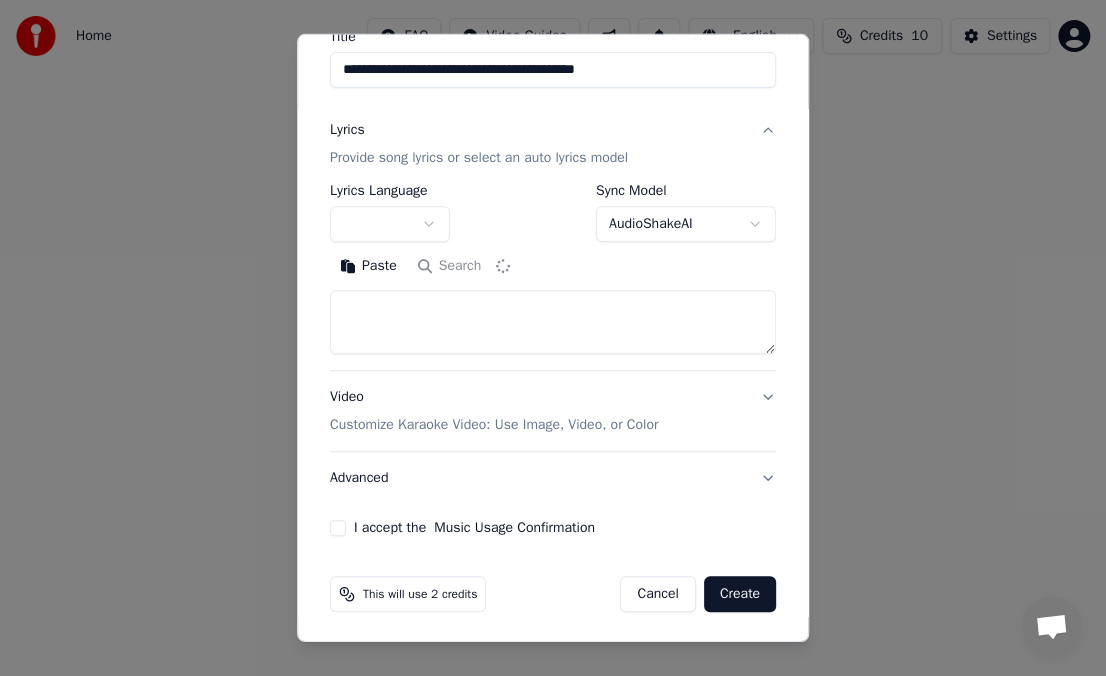 click on "**********" at bounding box center [553, 232] 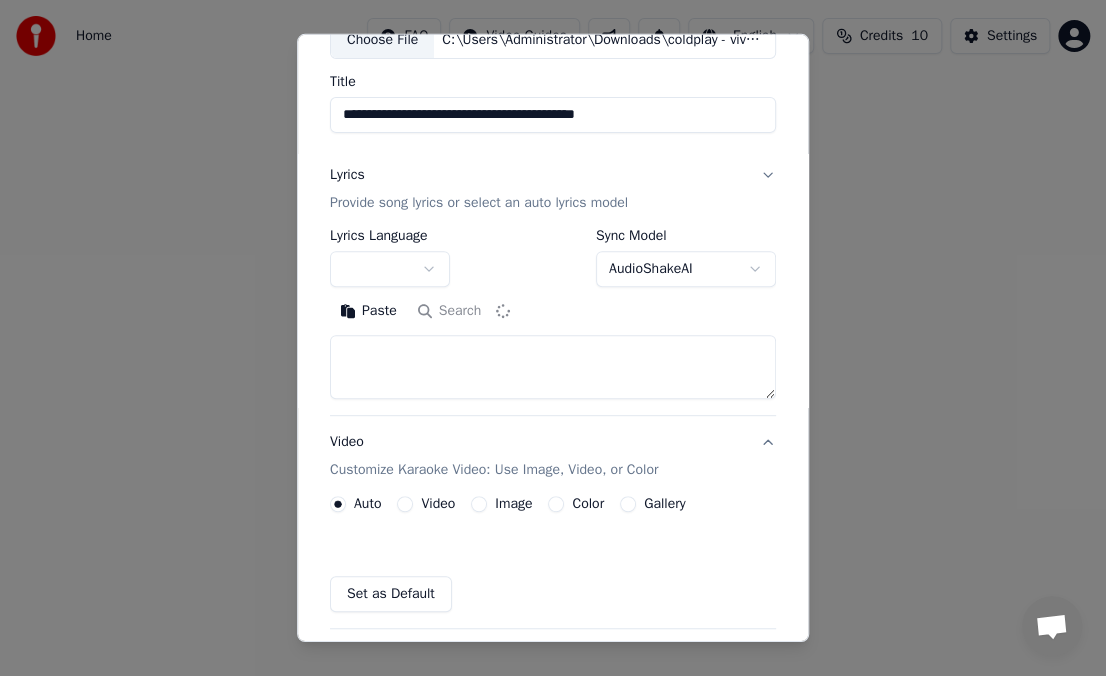 scroll, scrollTop: 128, scrollLeft: 0, axis: vertical 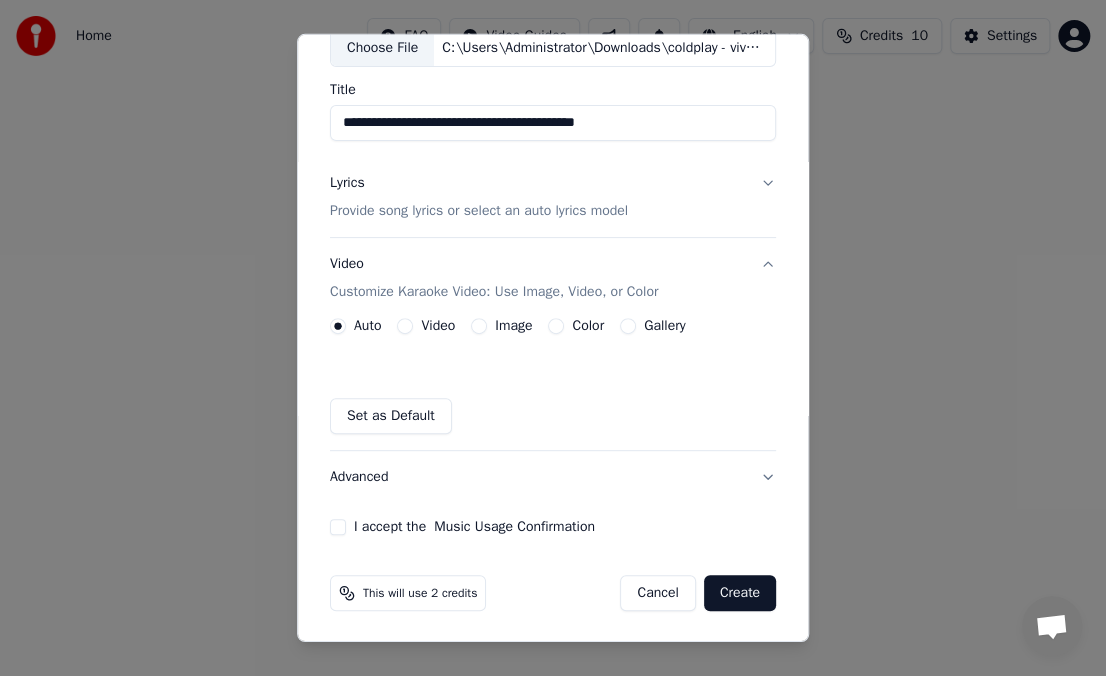 click on "Video" at bounding box center [438, 326] 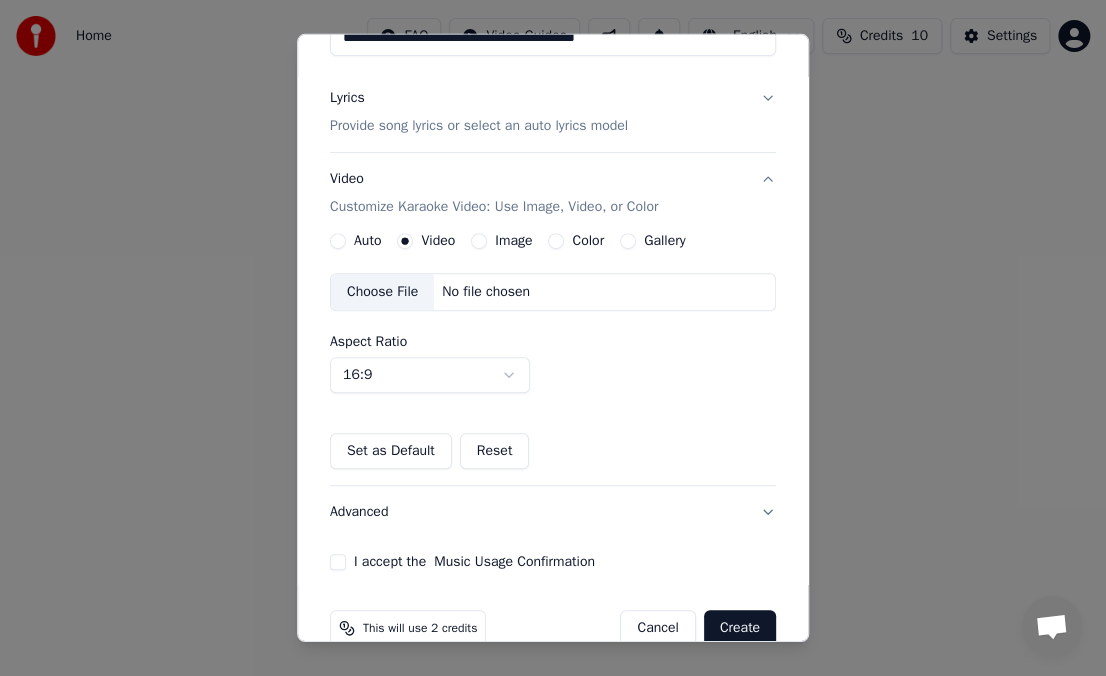 scroll, scrollTop: 247, scrollLeft: 0, axis: vertical 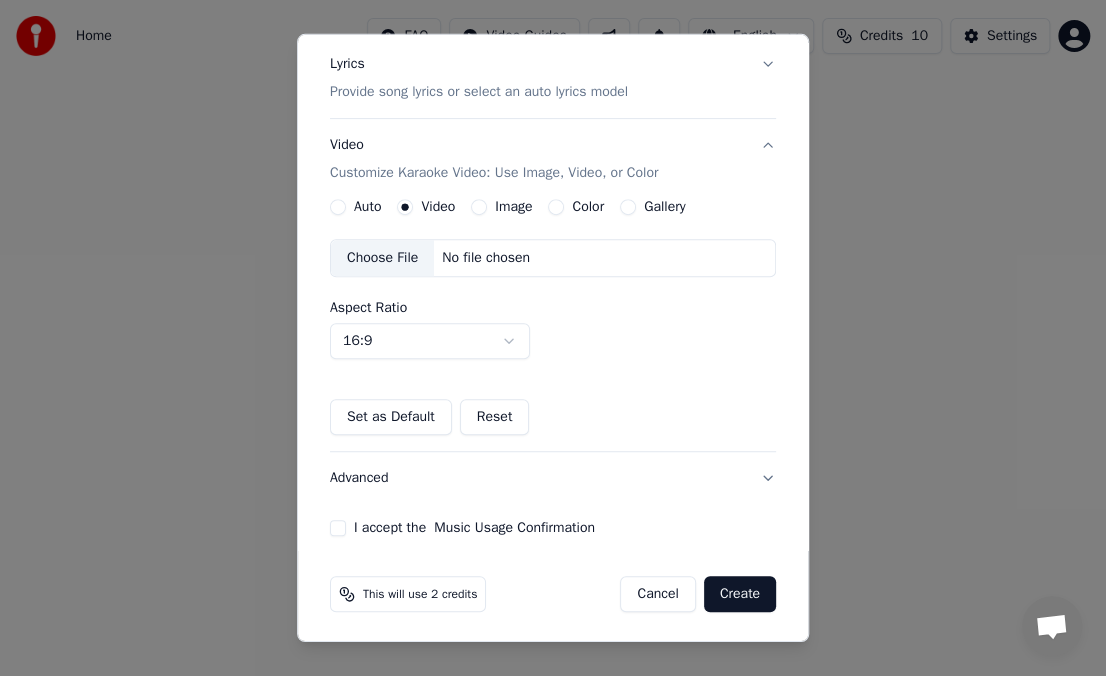click on "Color" at bounding box center (576, 207) 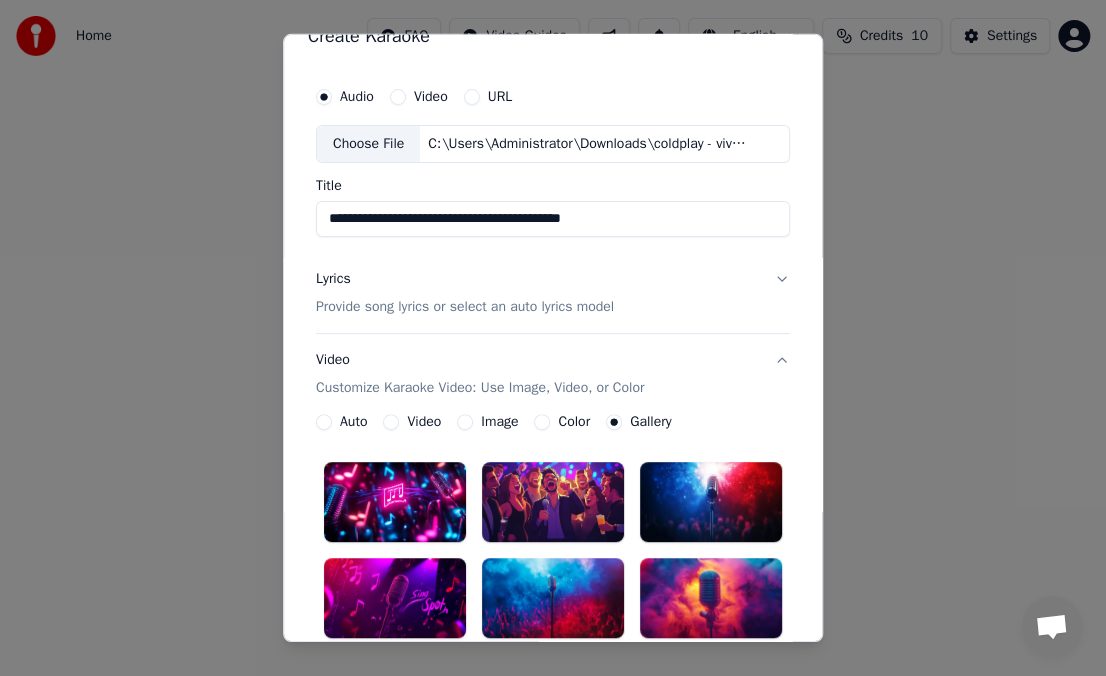 scroll, scrollTop: 0, scrollLeft: 0, axis: both 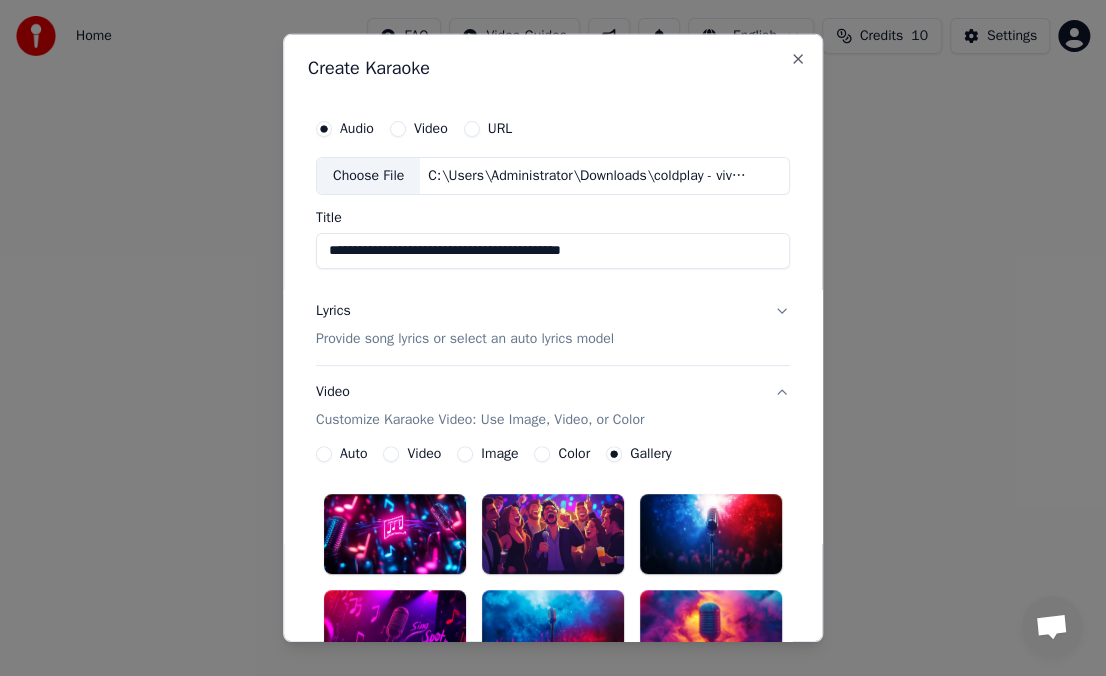 click on "Video Customize Karaoke Video: Use Image, Video, or Color" at bounding box center [553, 406] 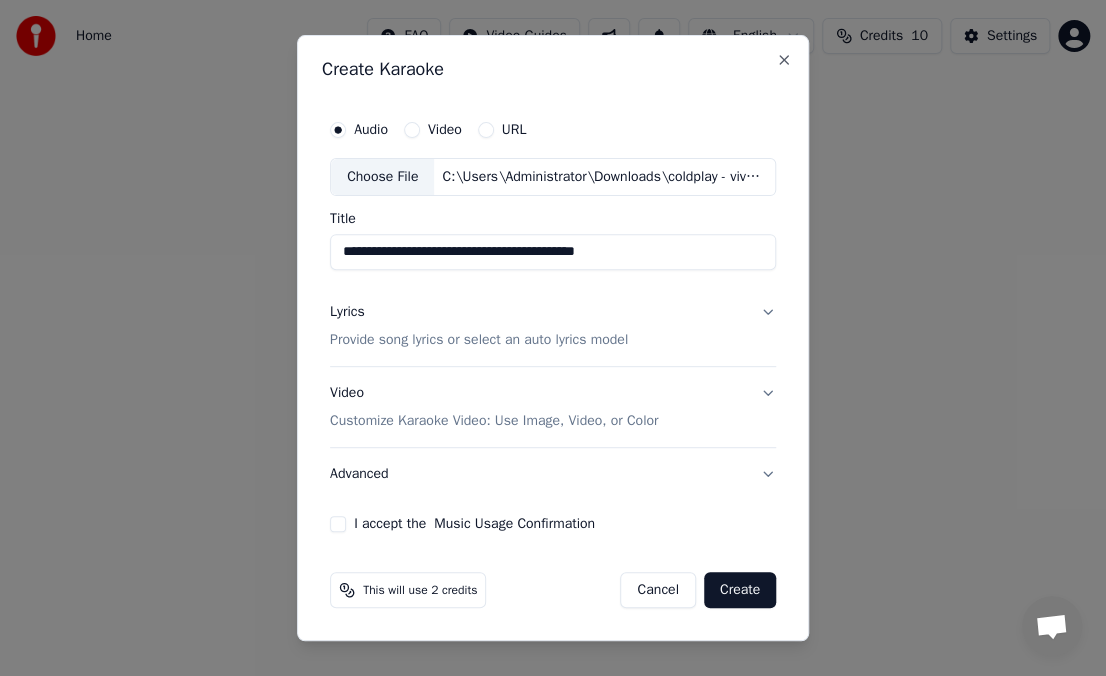 click on "Lyrics Provide song lyrics or select an auto lyrics model" at bounding box center [553, 326] 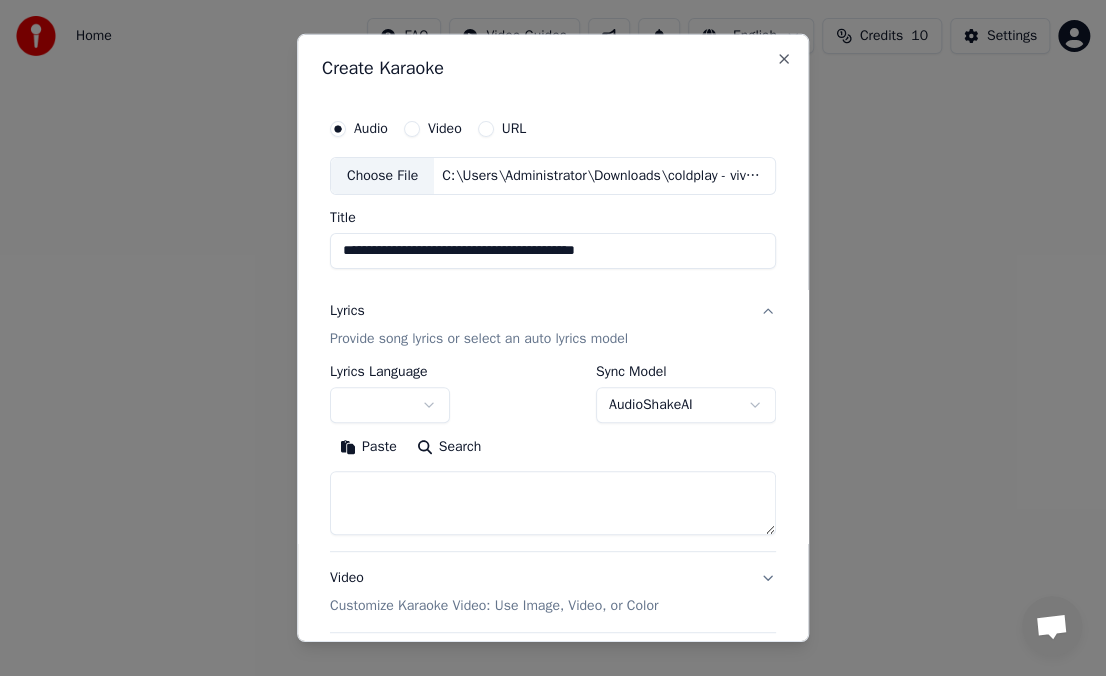 scroll, scrollTop: 181, scrollLeft: 0, axis: vertical 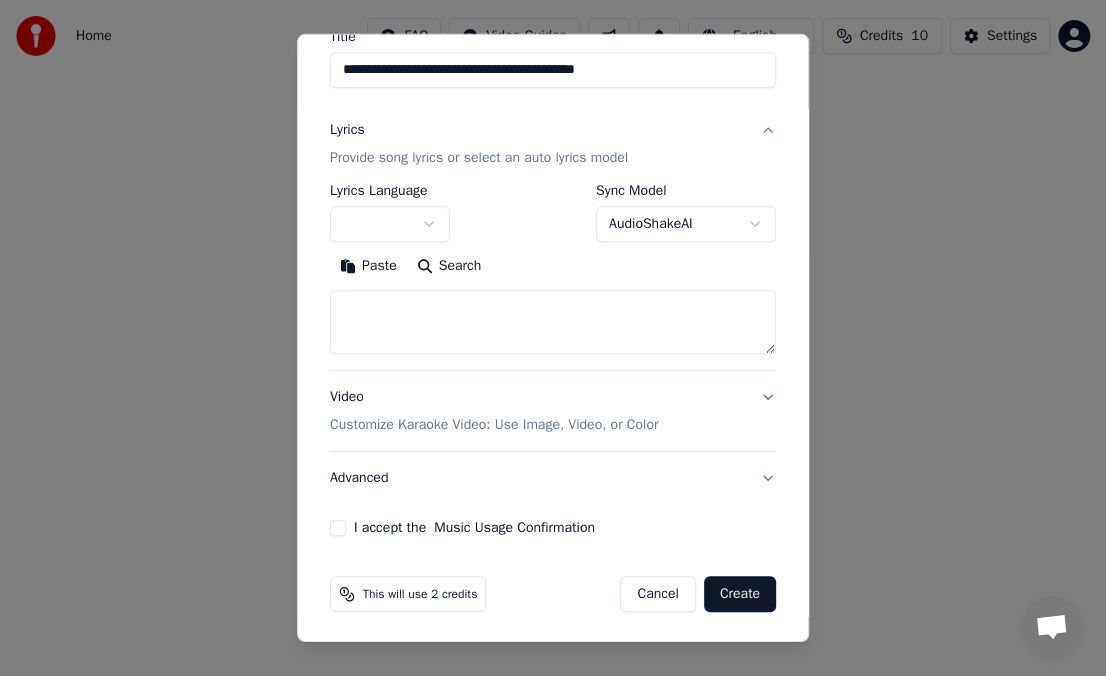 click on "Search" at bounding box center [449, 266] 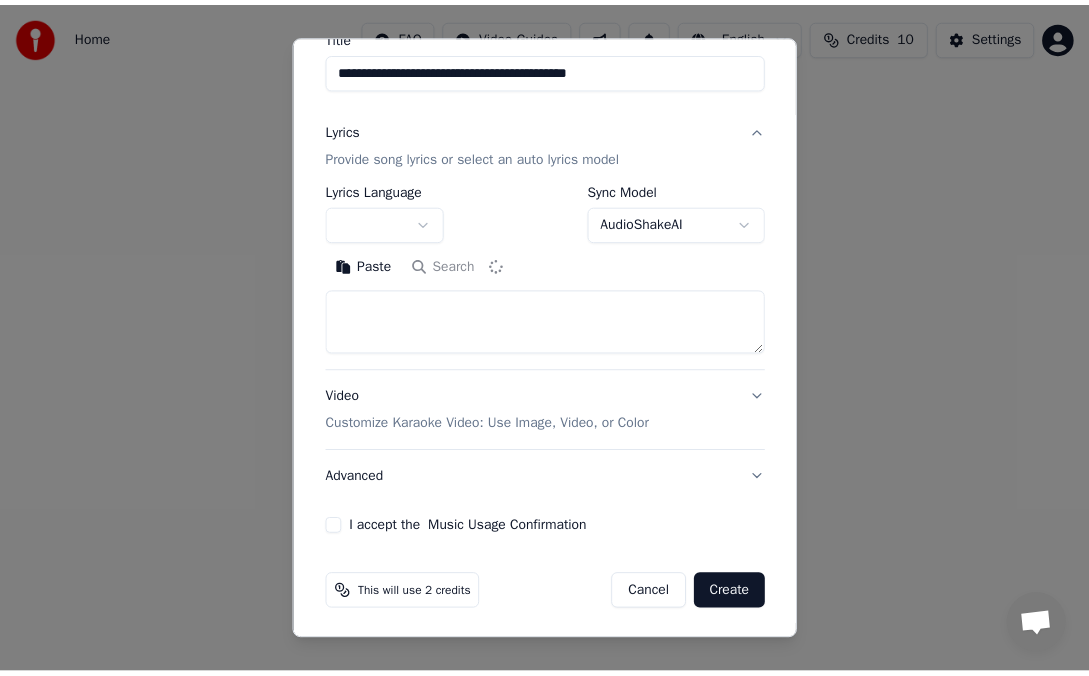 scroll, scrollTop: 0, scrollLeft: 0, axis: both 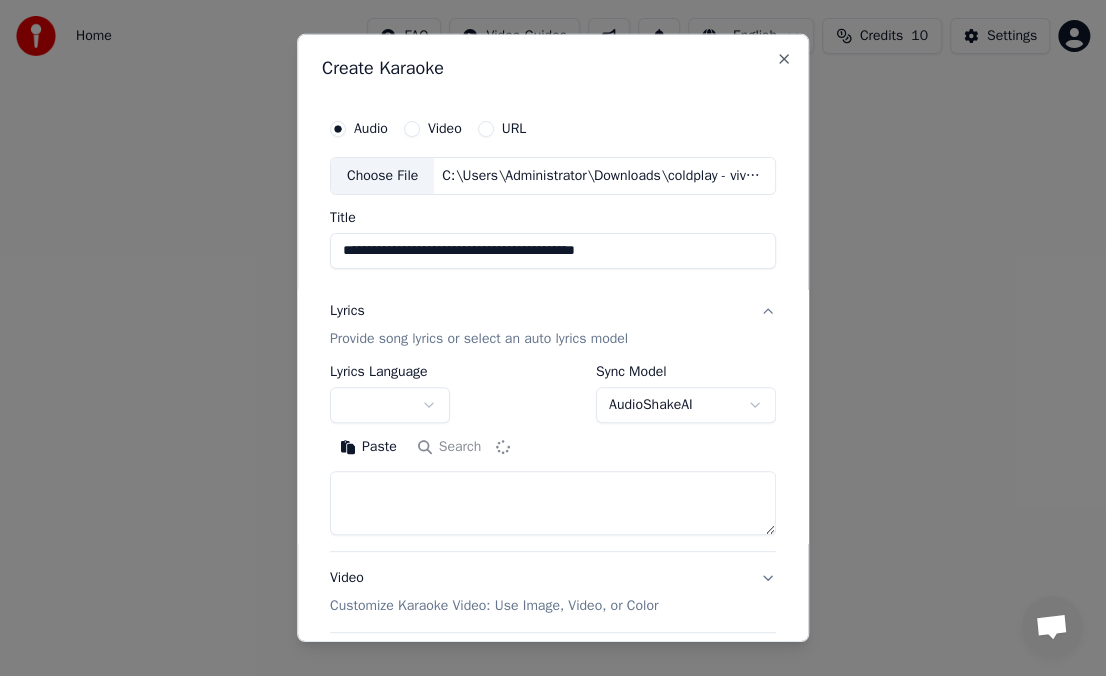 click on "Lyrics Provide song lyrics or select an auto lyrics model" at bounding box center [553, 325] 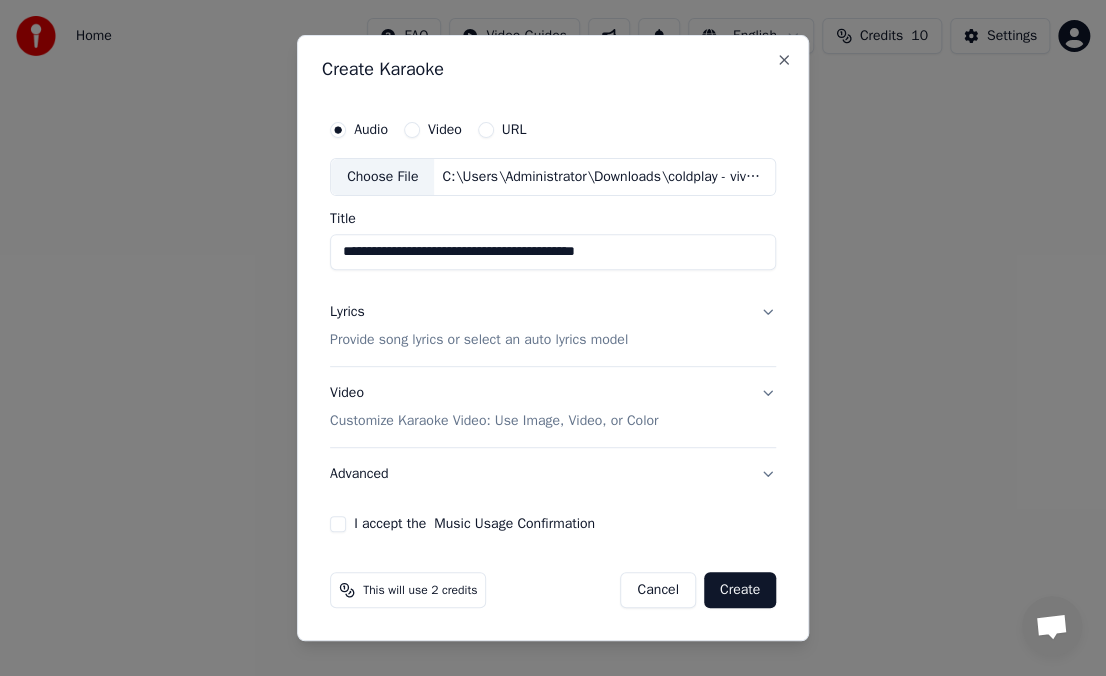 click on "C:\Users\Administrator\Downloads\coldplay - viva la vida (official video.vocals.mp3" at bounding box center [604, 177] 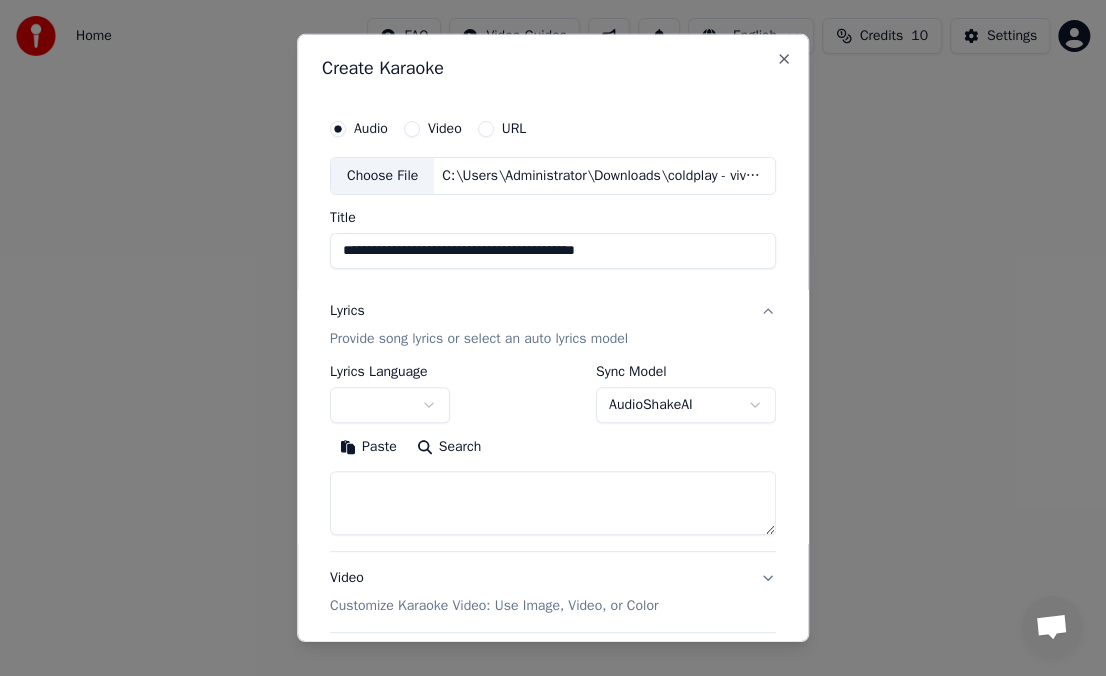 click on "Lyrics Provide song lyrics or select an auto lyrics model" at bounding box center (553, 325) 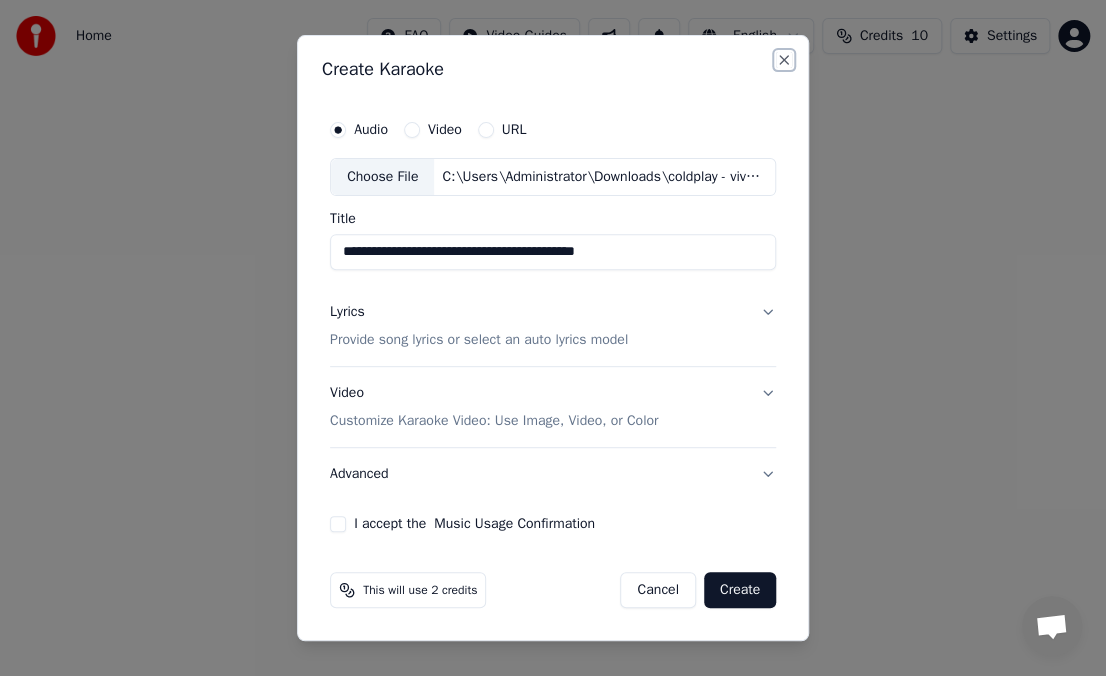 click on "Close" at bounding box center (784, 60) 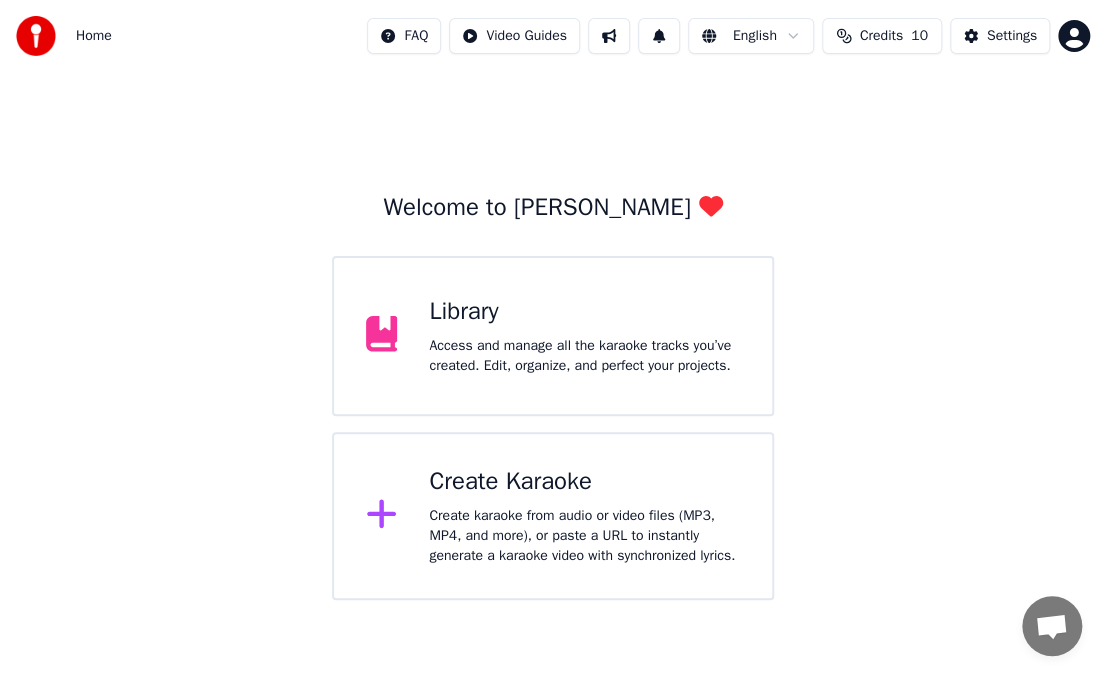 click on "Access and manage all the karaoke tracks you’ve created. Edit, organize, and perfect your projects." at bounding box center (584, 356) 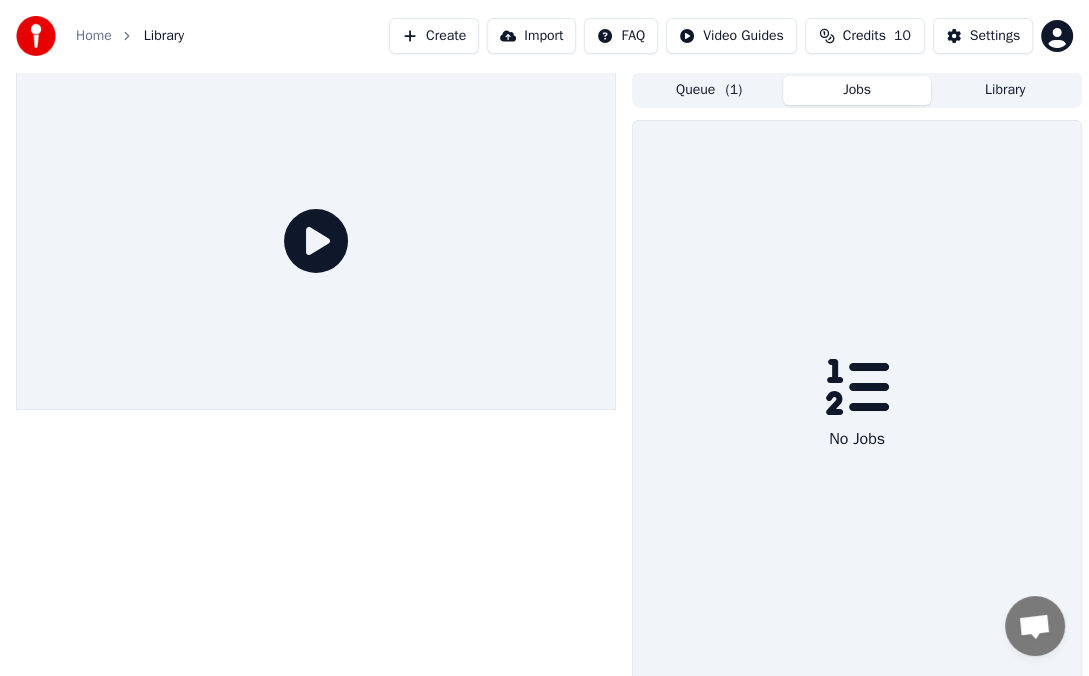 click on "Jobs" at bounding box center (857, 90) 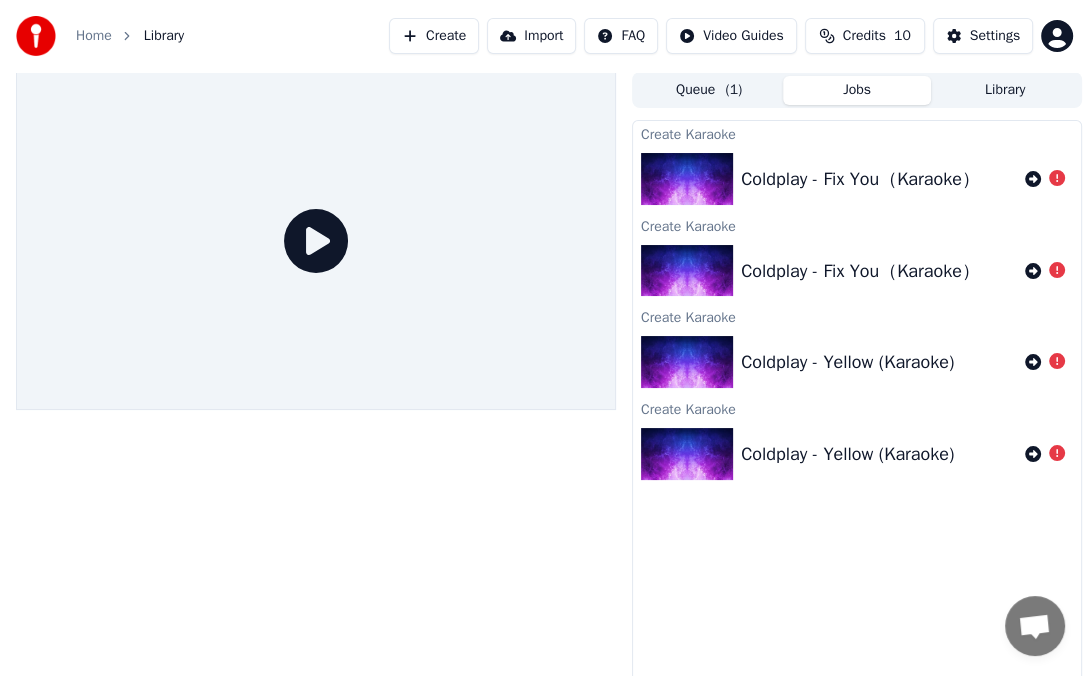 click on "( 1 )" at bounding box center [733, 90] 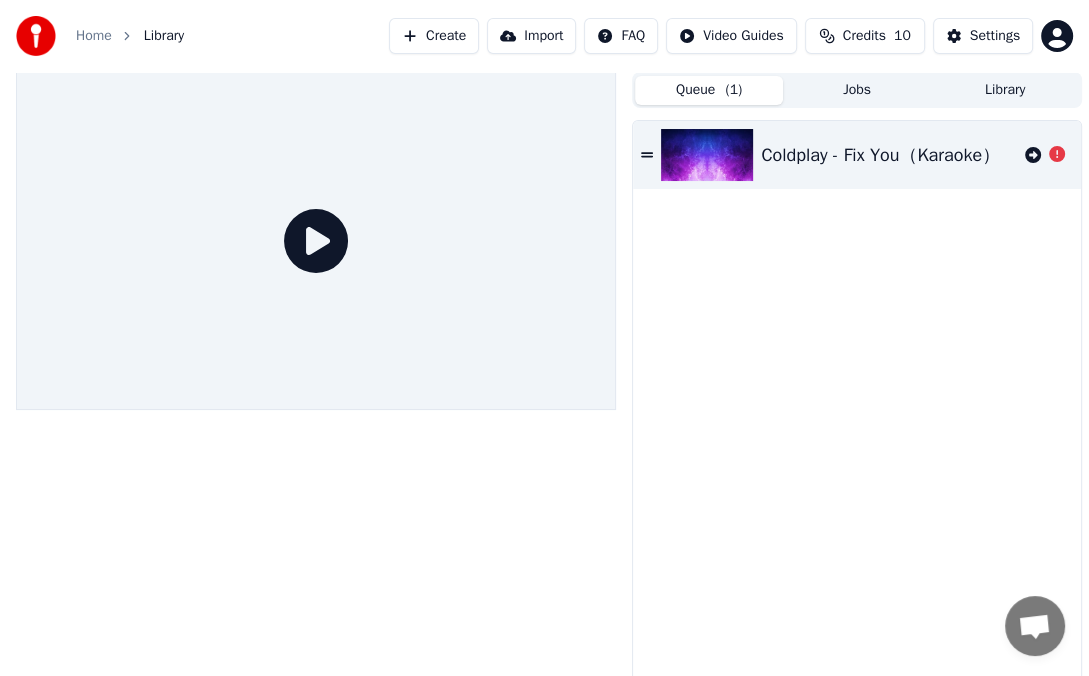 click on "Queue ( 1 )" at bounding box center [709, 90] 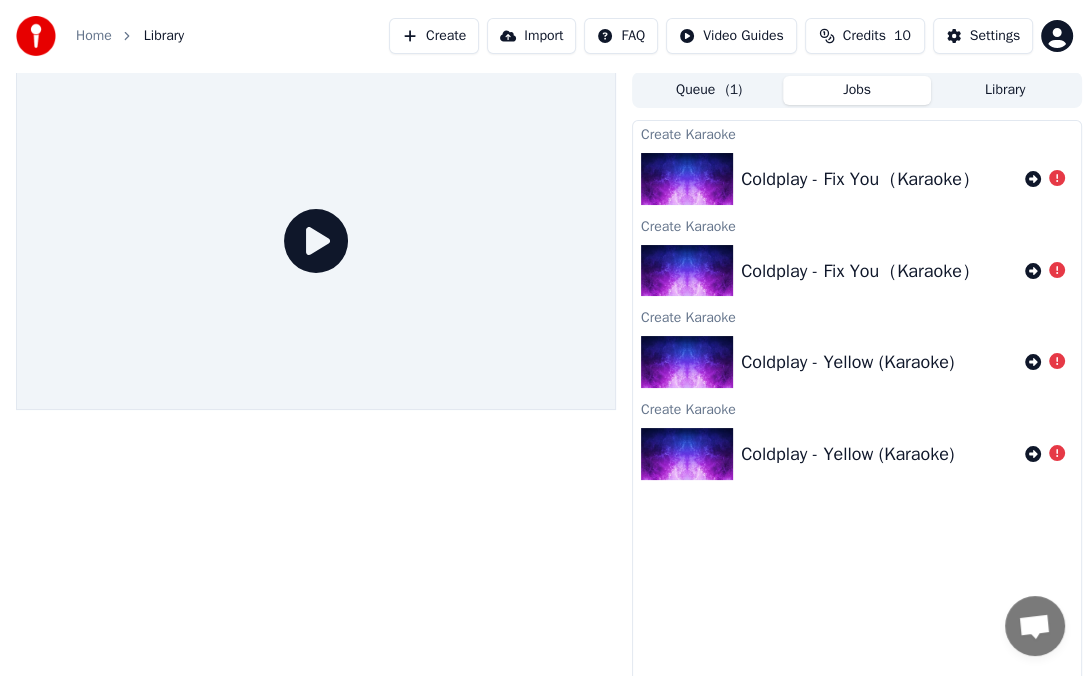 click on "Jobs" at bounding box center [857, 90] 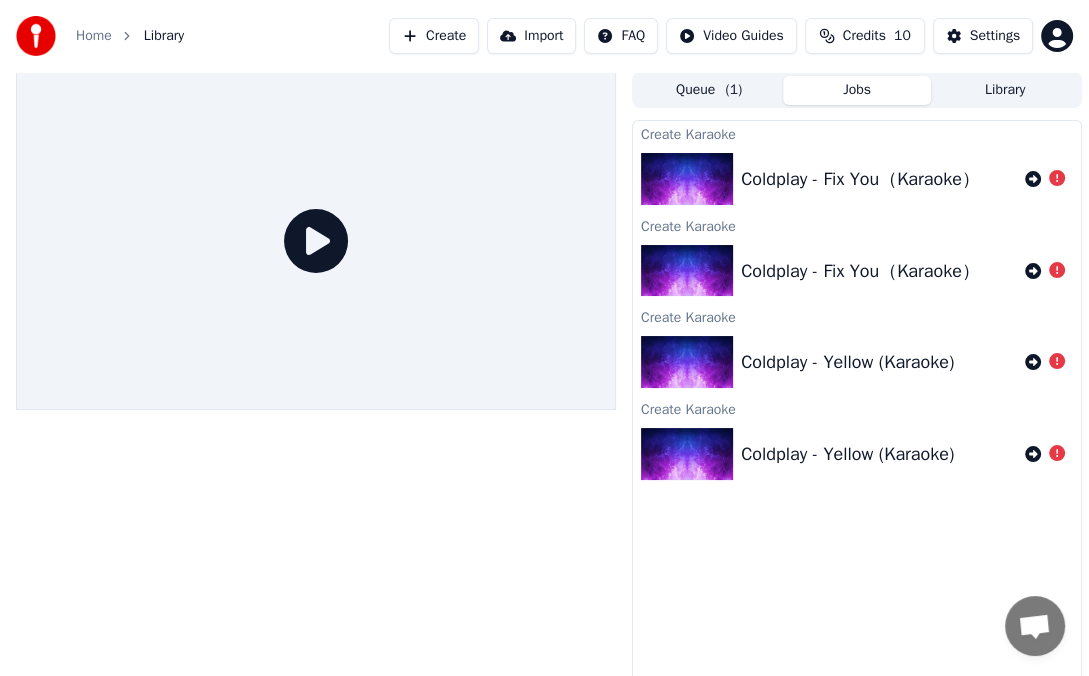 click on "Queue ( 1 )" at bounding box center [709, 90] 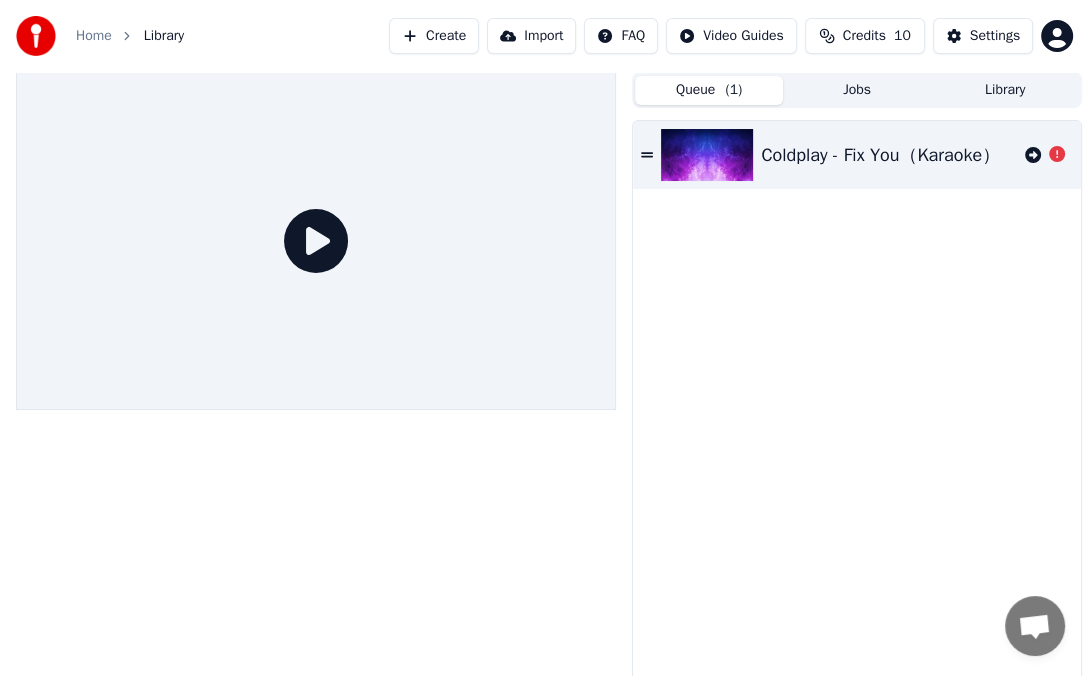 drag, startPoint x: 888, startPoint y: 84, endPoint x: 877, endPoint y: 88, distance: 11.7046995 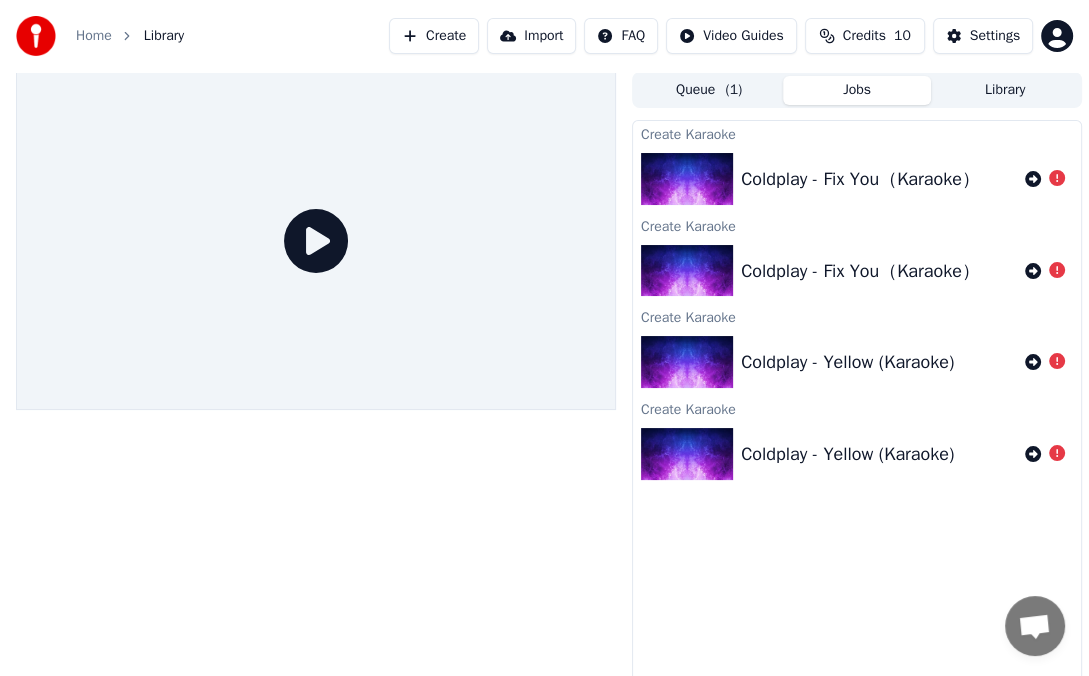 type 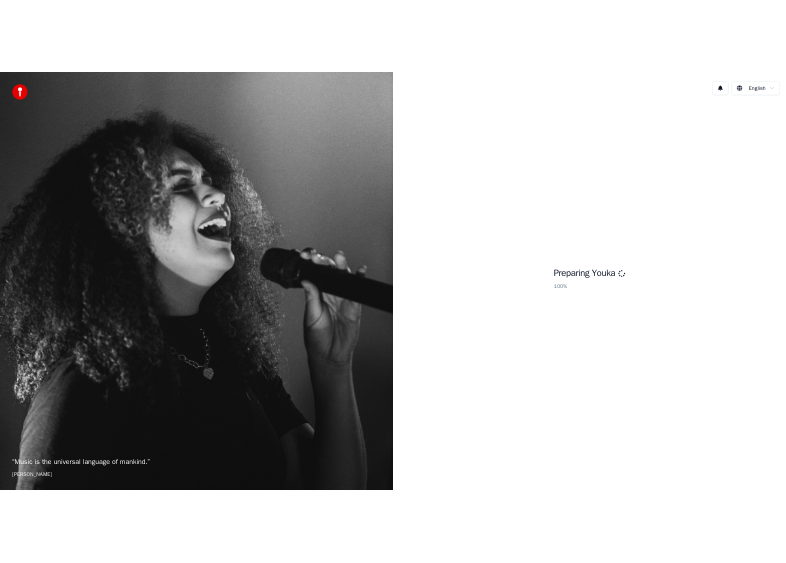 scroll, scrollTop: 0, scrollLeft: 0, axis: both 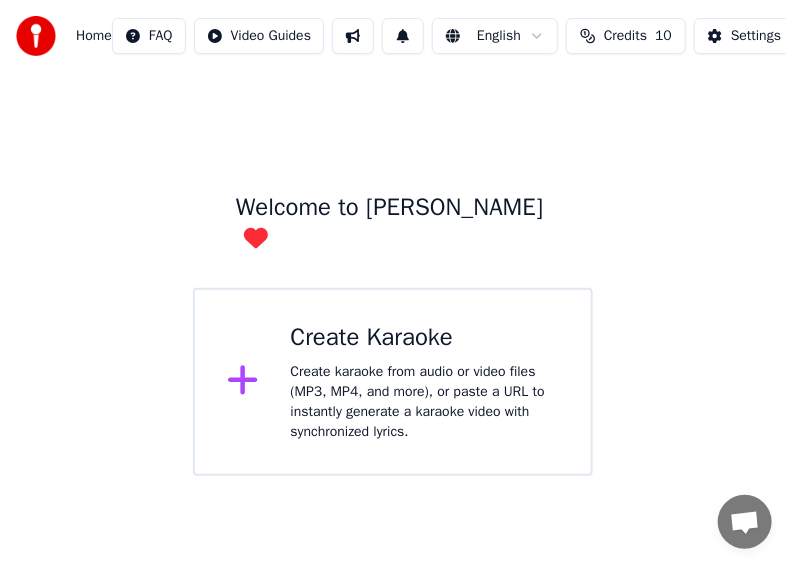 click on "Create Karaoke" at bounding box center [425, 338] 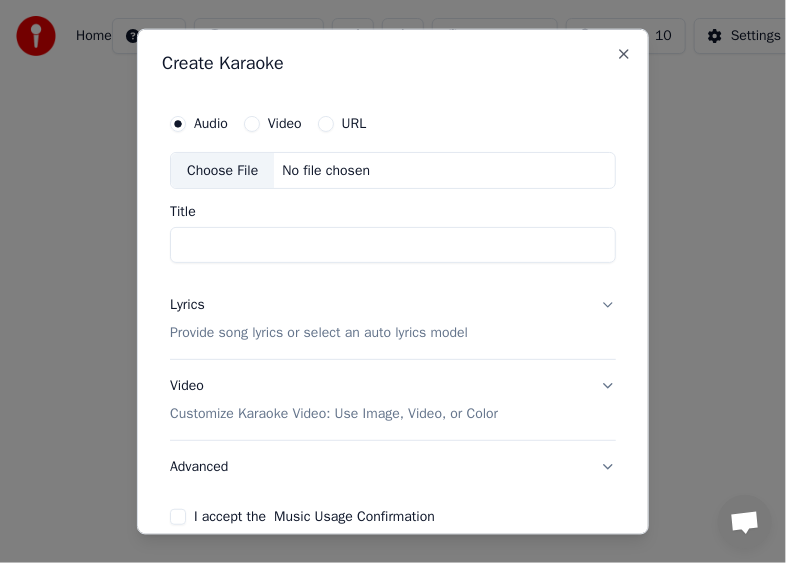 click on "Choose File" at bounding box center (222, 170) 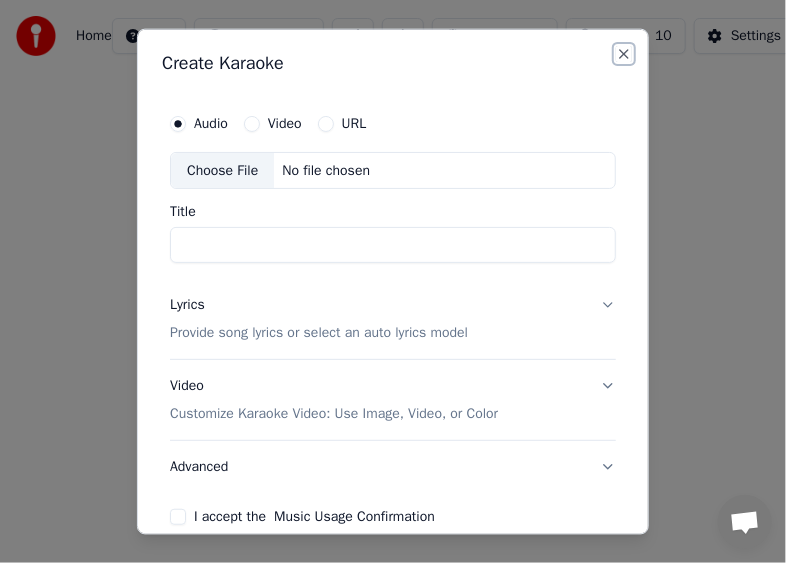 click on "Close" at bounding box center (624, 53) 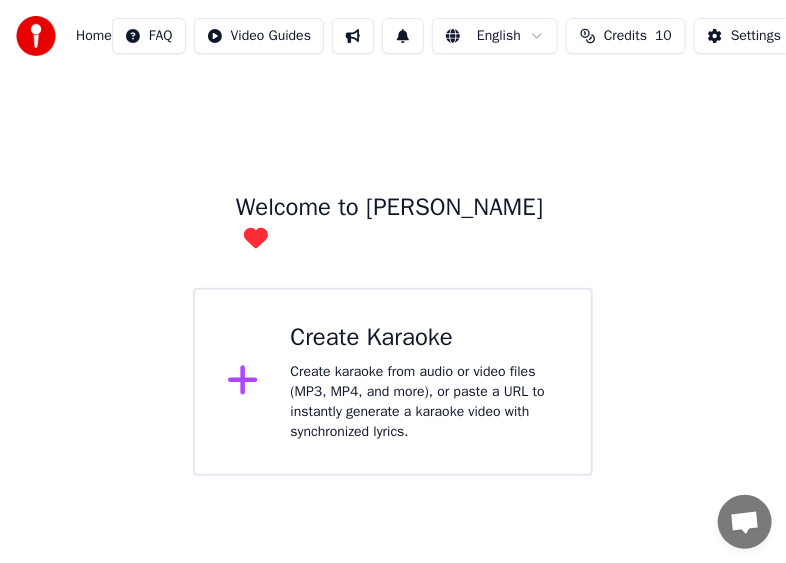 click on "Create Karaoke" at bounding box center (425, 338) 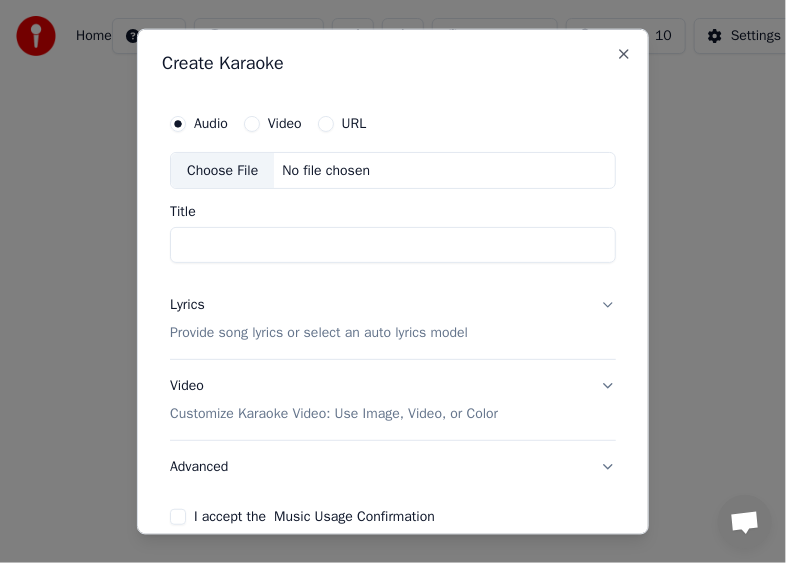 click on "Choose File" at bounding box center [222, 170] 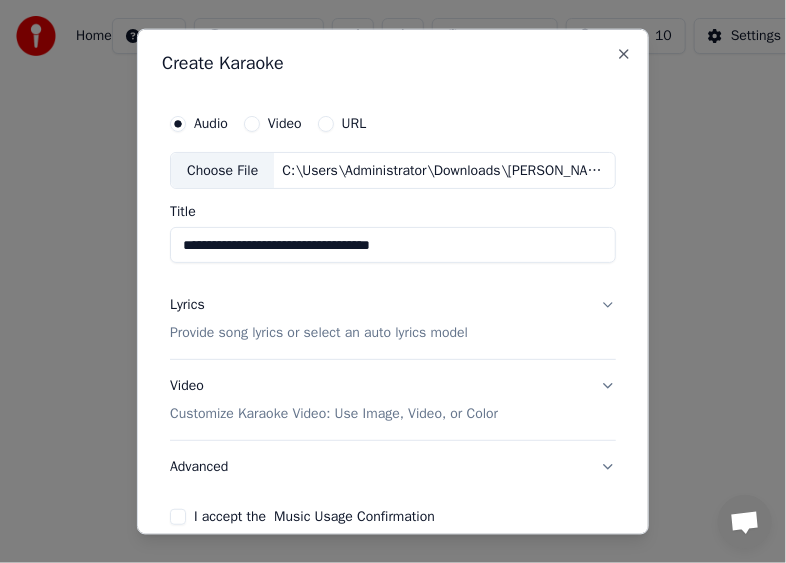 drag, startPoint x: 436, startPoint y: 245, endPoint x: 336, endPoint y: 254, distance: 100.40418 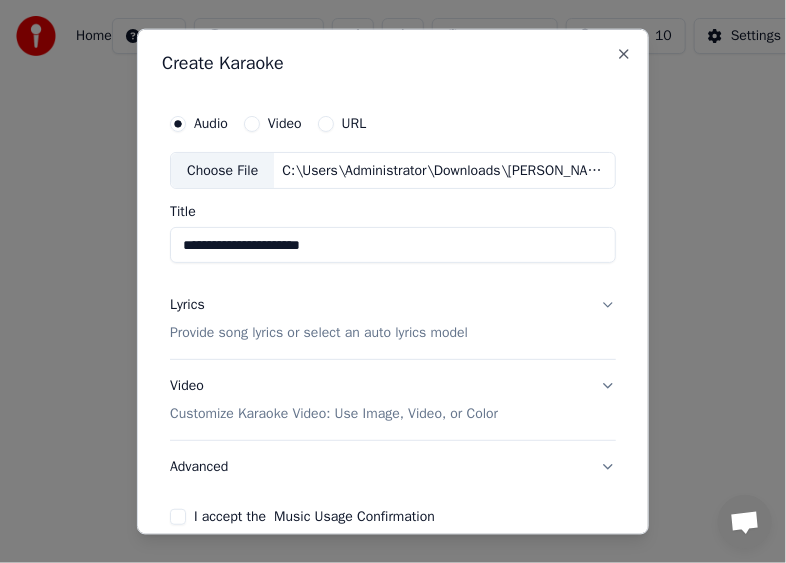 click on "**********" at bounding box center [393, 245] 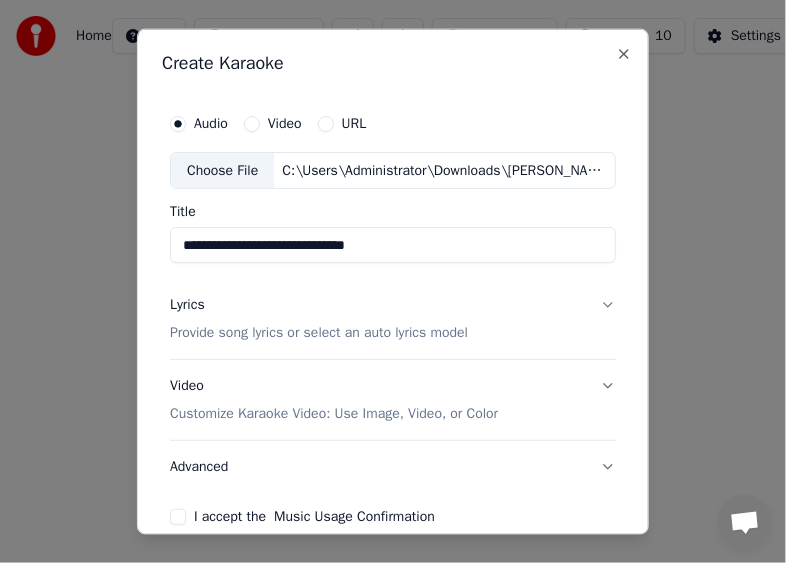 type on "**********" 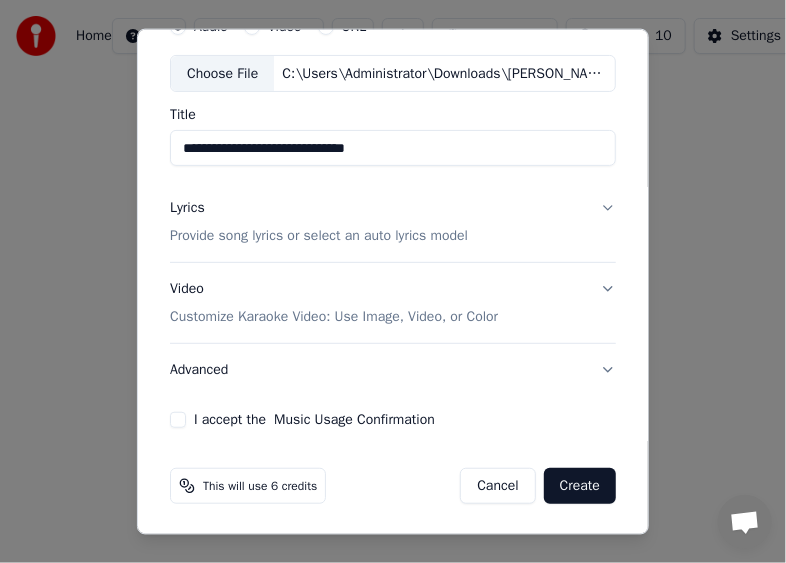 scroll, scrollTop: 0, scrollLeft: 0, axis: both 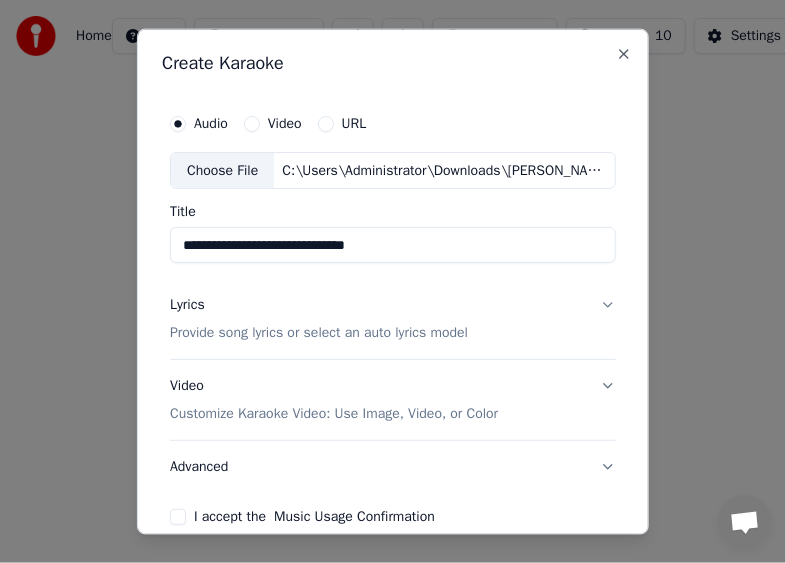 click on "Lyrics Provide song lyrics or select an auto lyrics model" at bounding box center [393, 319] 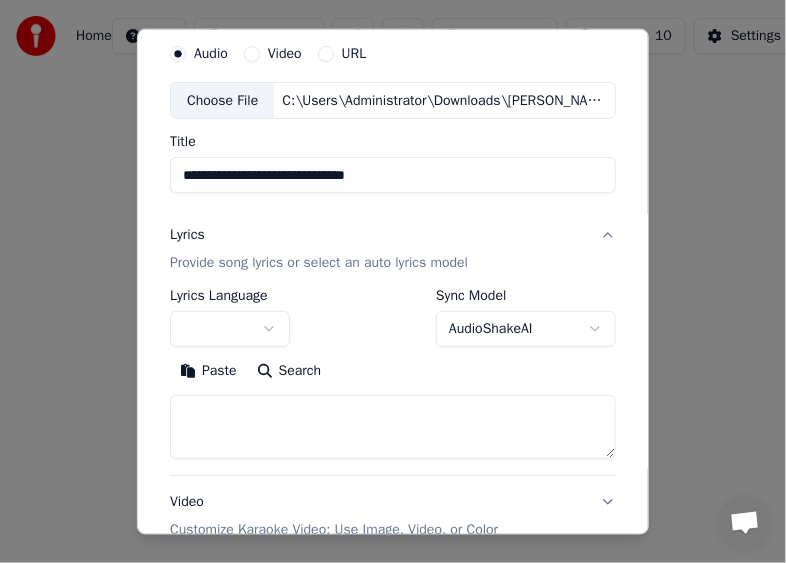 scroll, scrollTop: 200, scrollLeft: 0, axis: vertical 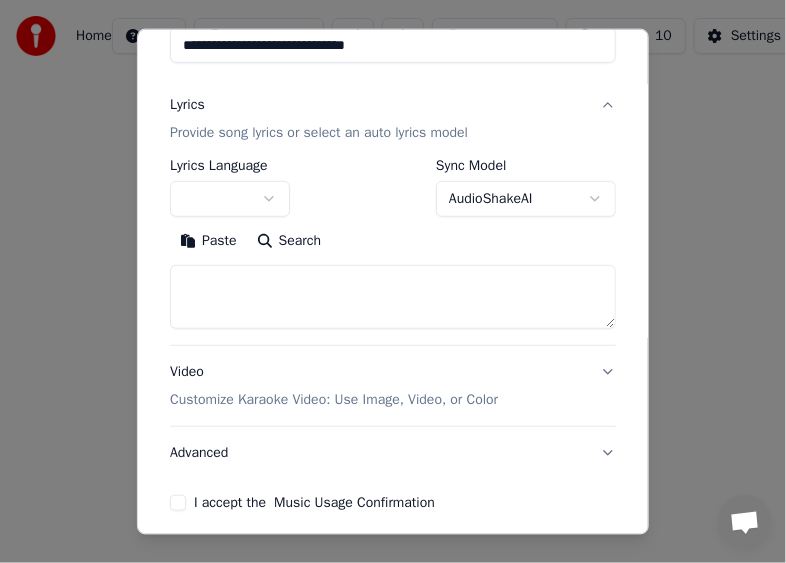 click at bounding box center [393, 297] 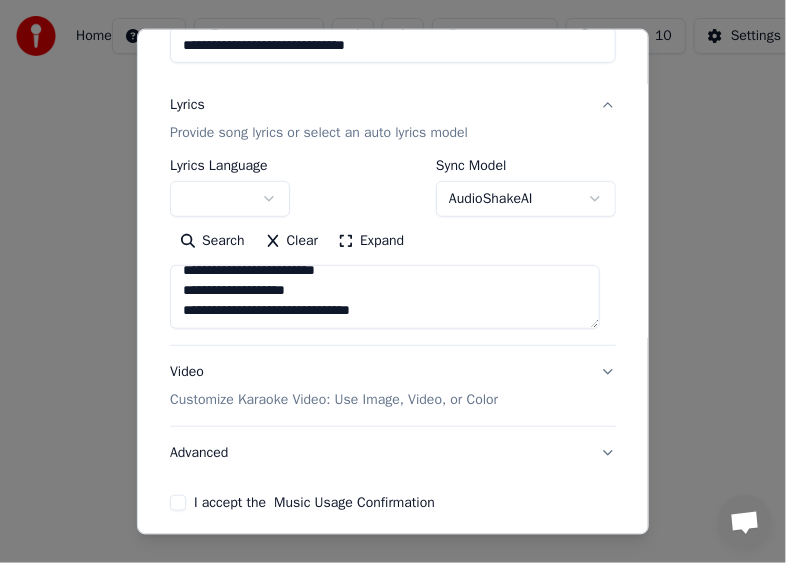 scroll, scrollTop: 1072, scrollLeft: 0, axis: vertical 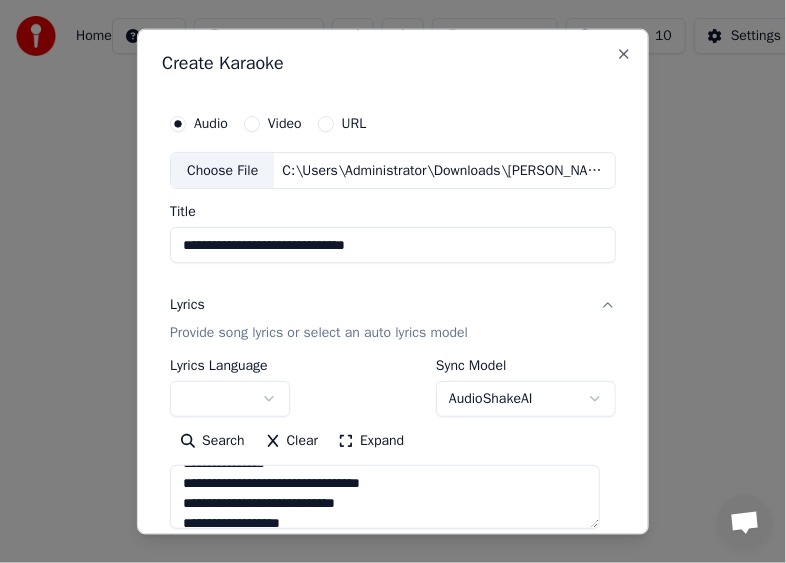 type on "**********" 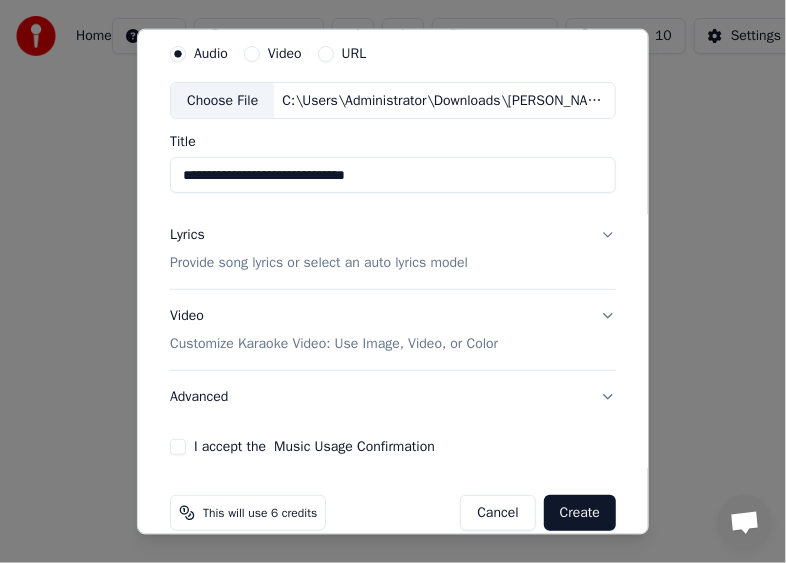 scroll, scrollTop: 97, scrollLeft: 0, axis: vertical 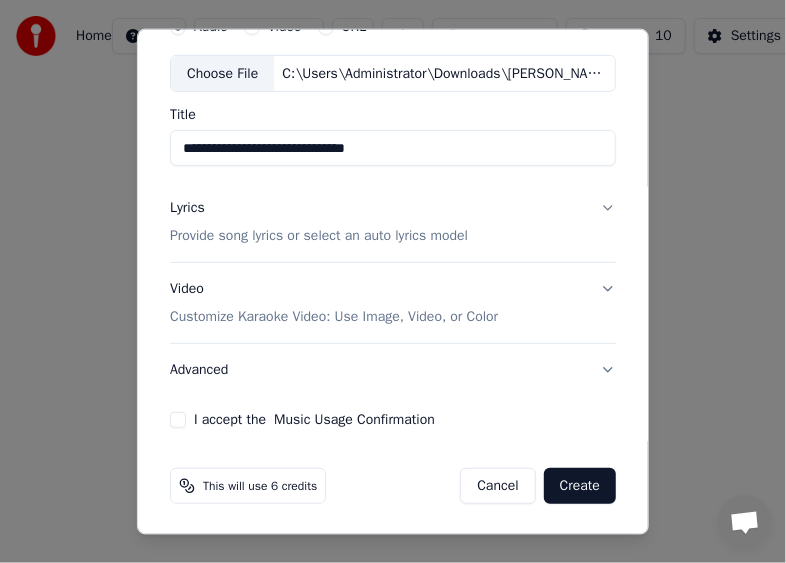 click on "Lyrics Provide song lyrics or select an auto lyrics model" at bounding box center (393, 222) 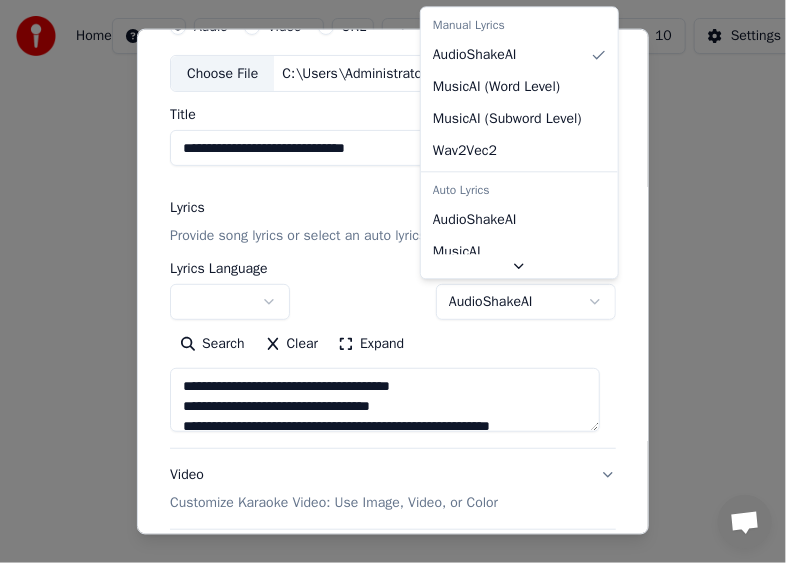 click on "**********" at bounding box center (393, 238) 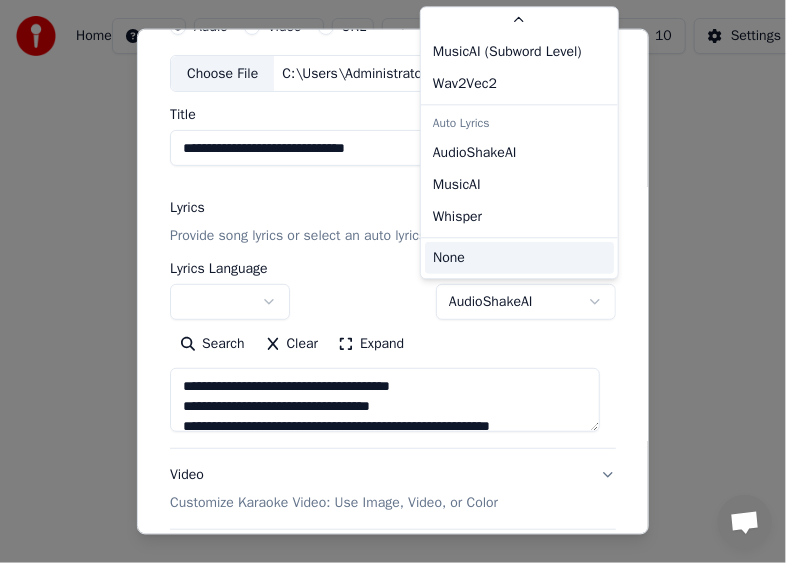 scroll, scrollTop: 90, scrollLeft: 0, axis: vertical 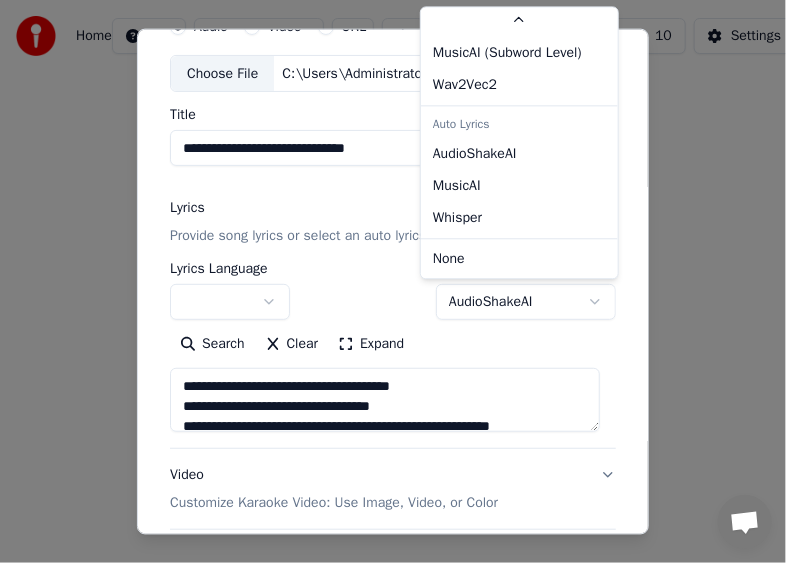 click on "**********" at bounding box center (393, 238) 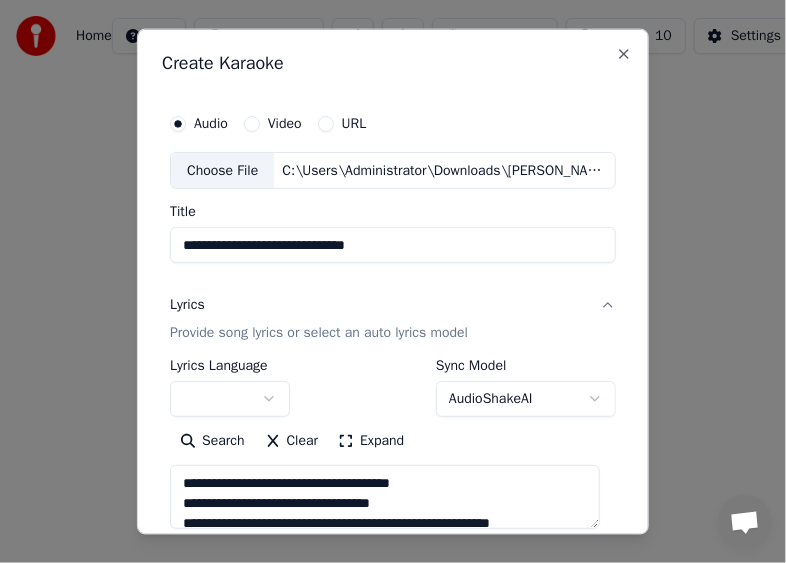 scroll, scrollTop: 283, scrollLeft: 0, axis: vertical 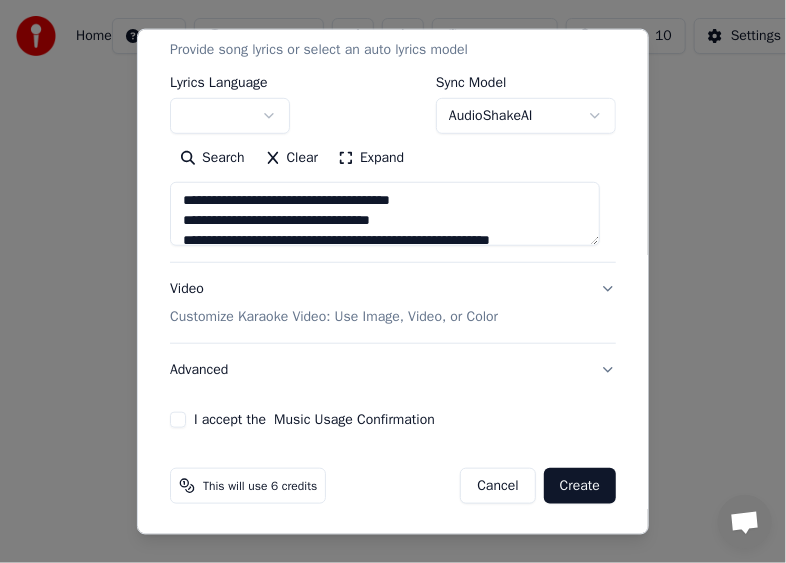 click on "Video Customize Karaoke Video: Use Image, Video, or Color" at bounding box center [393, 303] 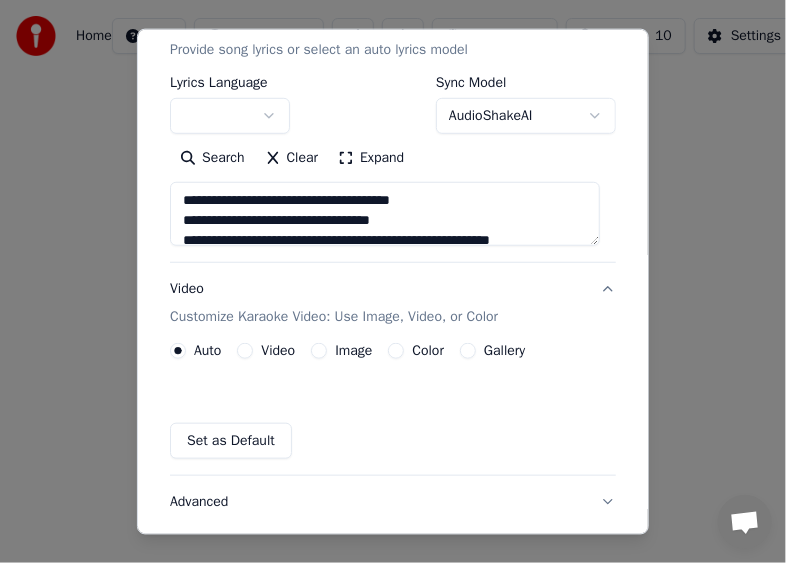 scroll, scrollTop: 229, scrollLeft: 0, axis: vertical 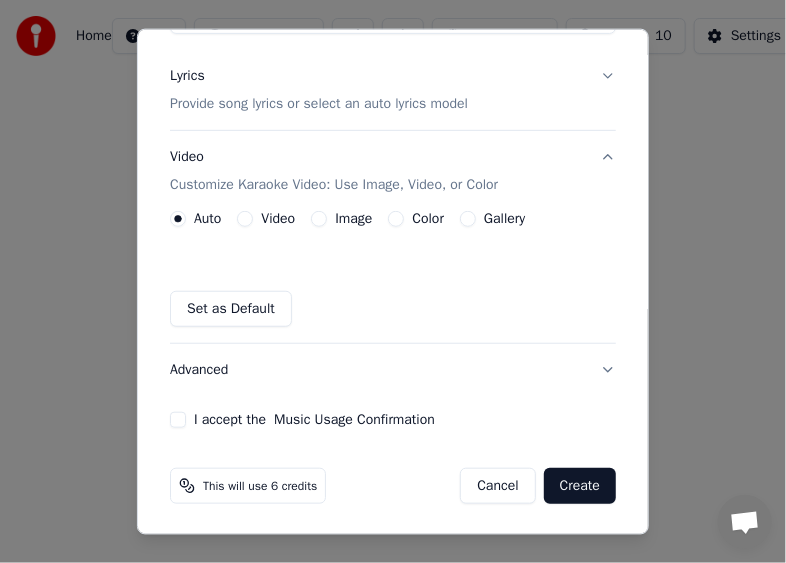 click on "Auto Video Image Color Gallery" at bounding box center [347, 219] 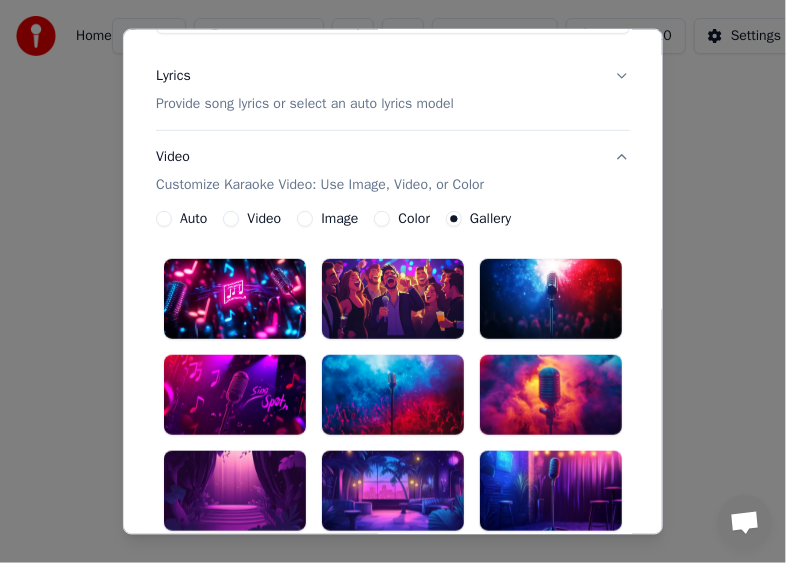 scroll, scrollTop: 329, scrollLeft: 0, axis: vertical 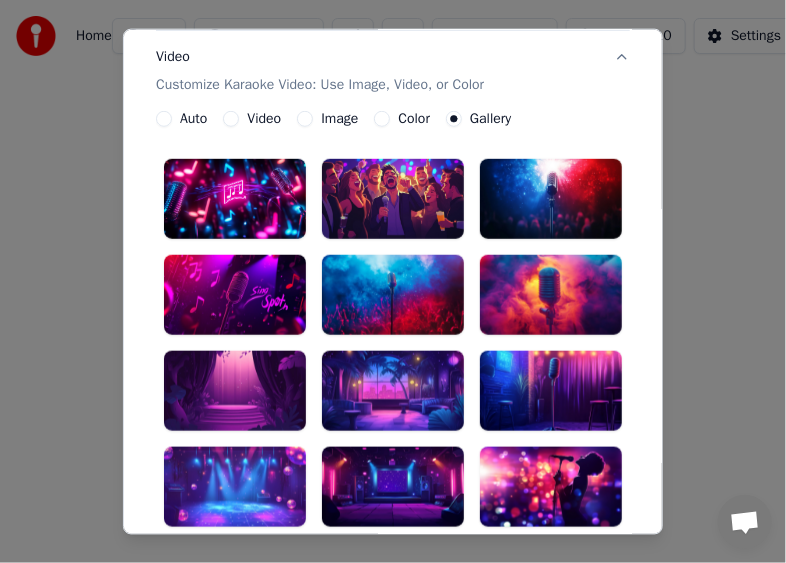 click on "Video Customize Karaoke Video: Use Image, Video, or Color" at bounding box center [393, 71] 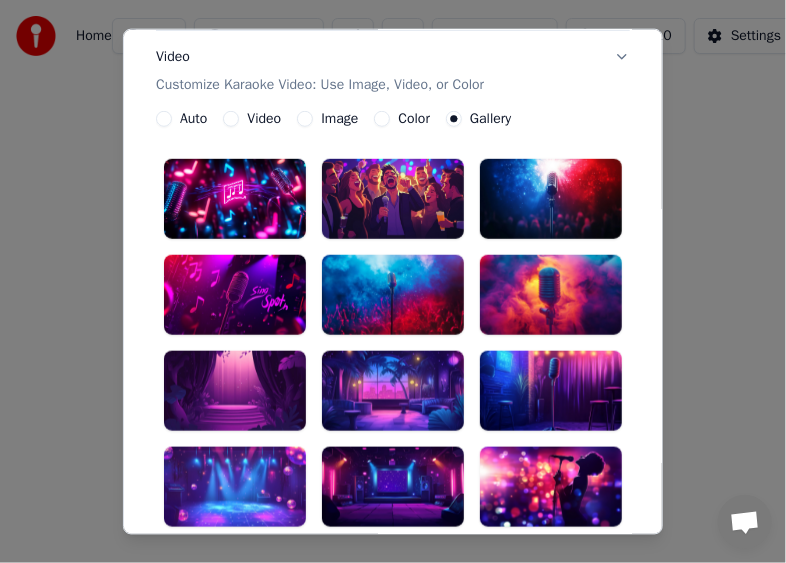 scroll, scrollTop: 97, scrollLeft: 0, axis: vertical 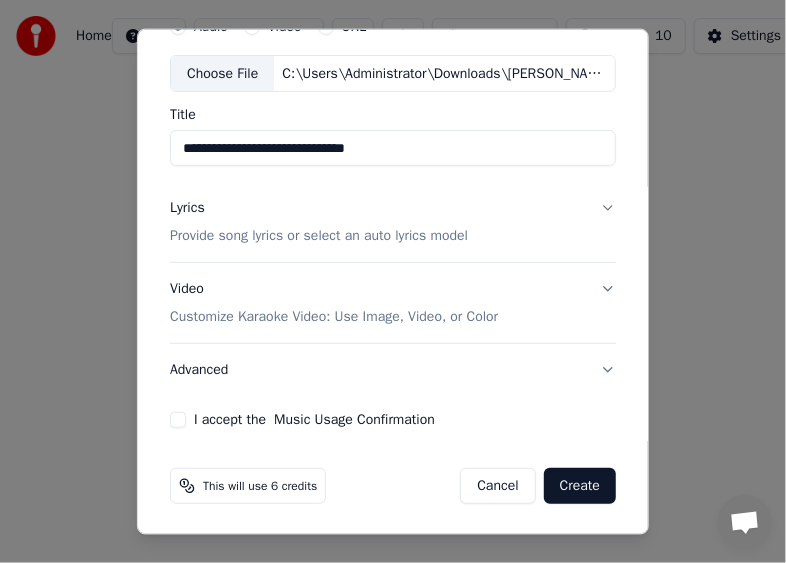 click on "Advanced" at bounding box center (393, 370) 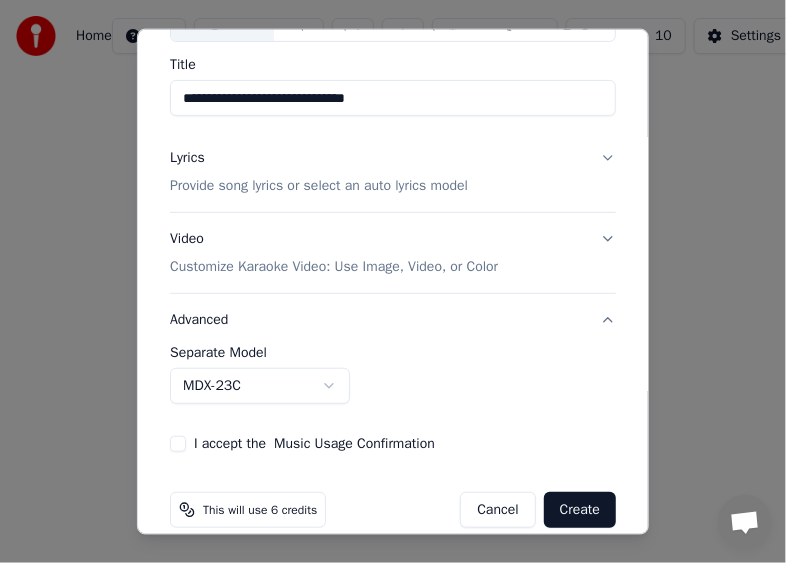 scroll, scrollTop: 171, scrollLeft: 0, axis: vertical 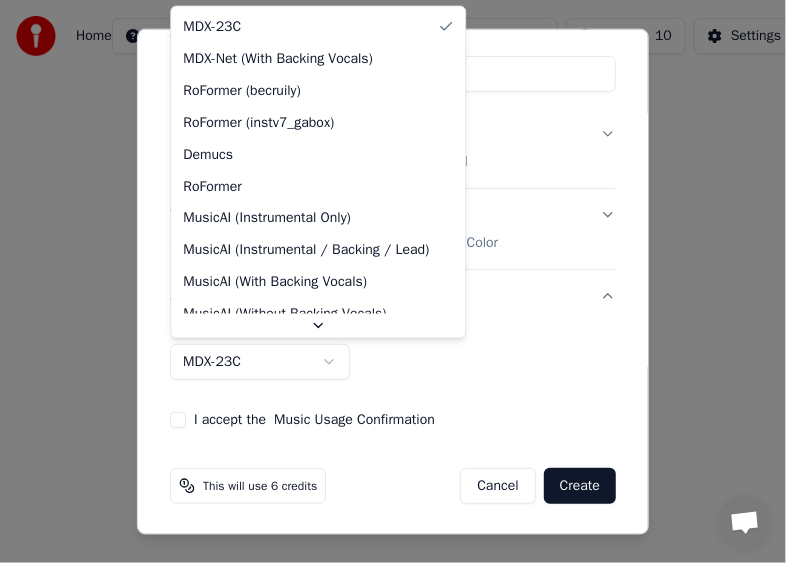click on "**********" at bounding box center (393, 238) 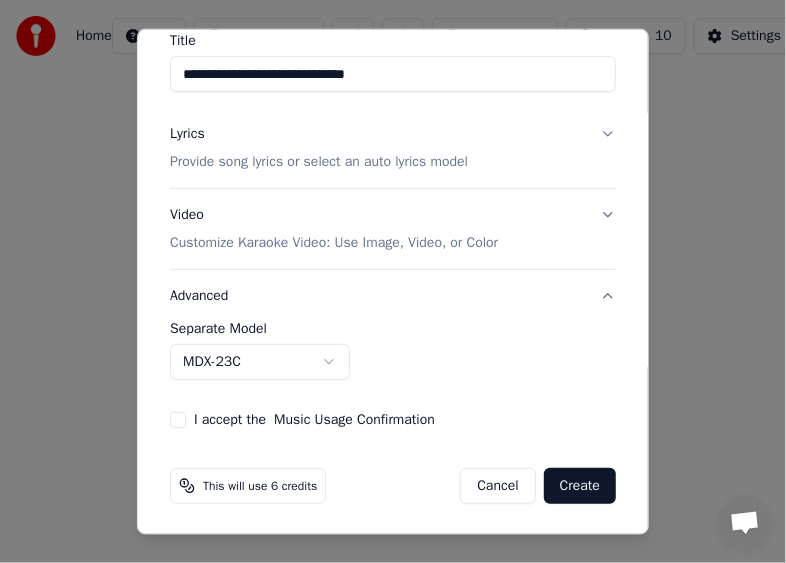 click on "**********" at bounding box center [393, 238] 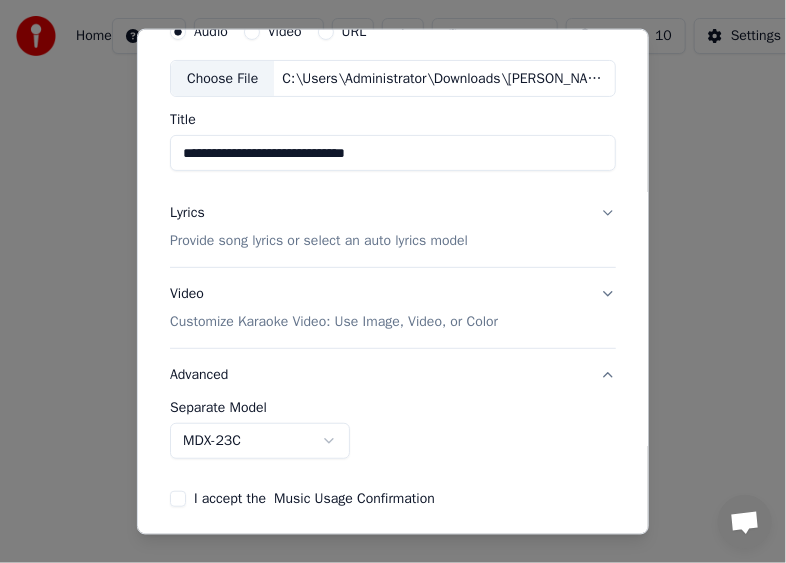scroll, scrollTop: 171, scrollLeft: 0, axis: vertical 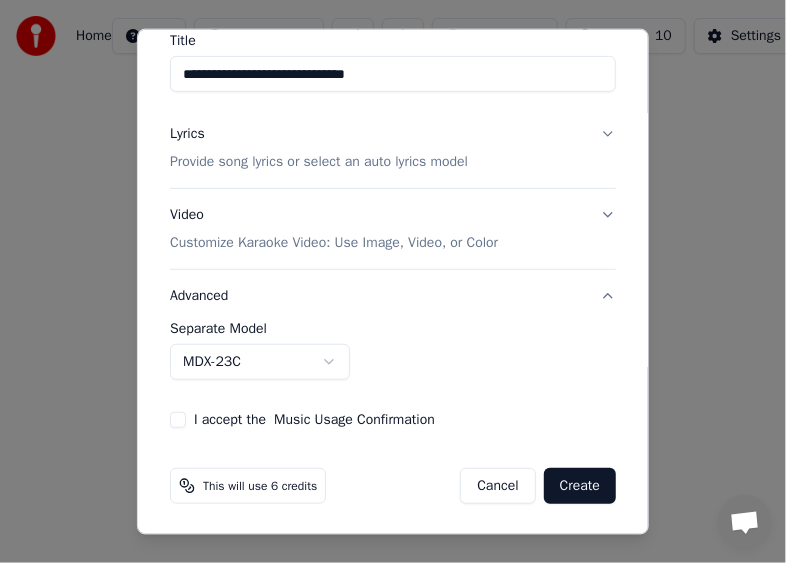 click on "I accept the   Music Usage Confirmation" at bounding box center (178, 420) 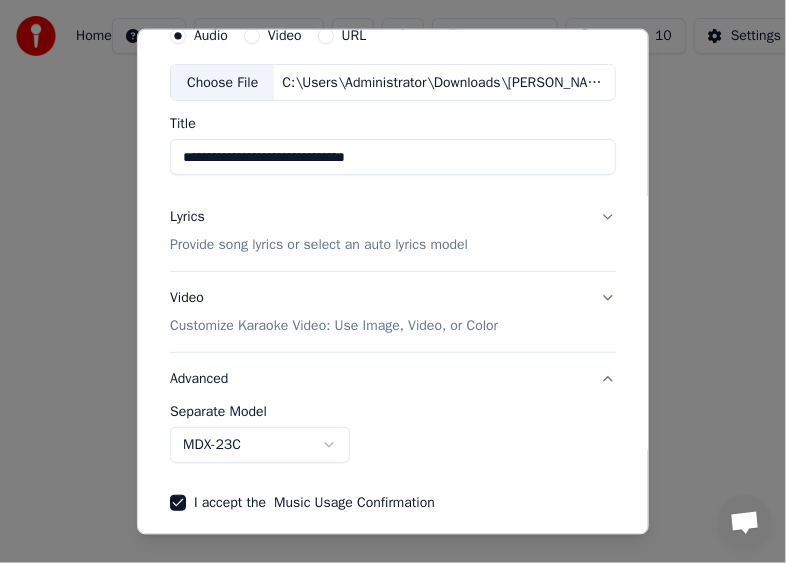 scroll, scrollTop: 0, scrollLeft: 0, axis: both 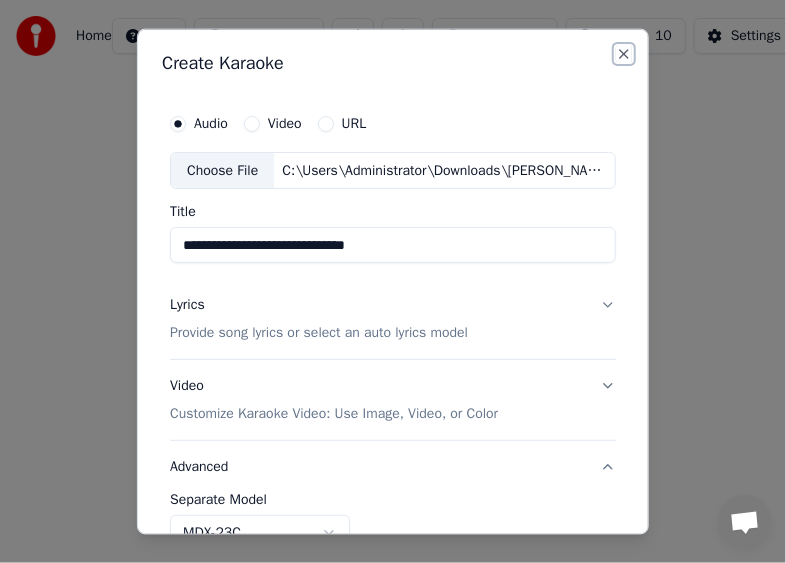 click on "Close" at bounding box center (624, 53) 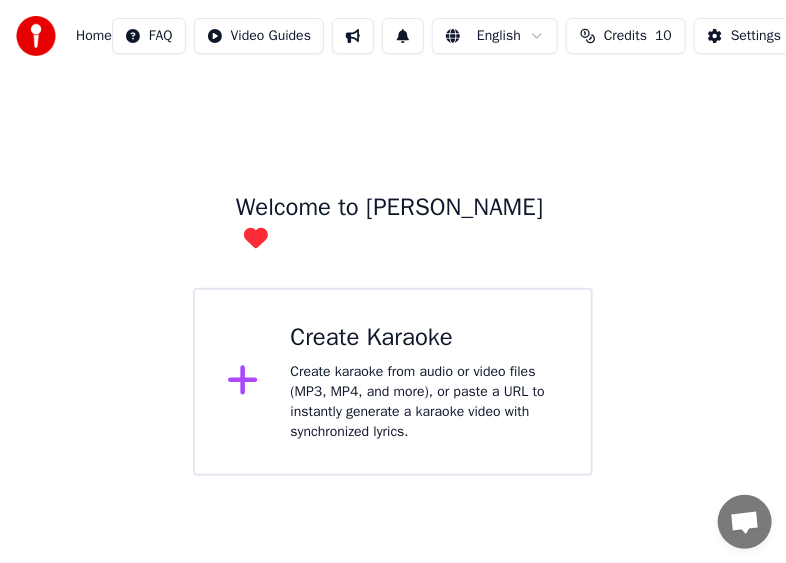 click on "Create Karaoke Create karaoke from audio or video files (MP3, MP4, and more), or paste a URL to instantly generate a karaoke video with synchronized lyrics." at bounding box center (393, 382) 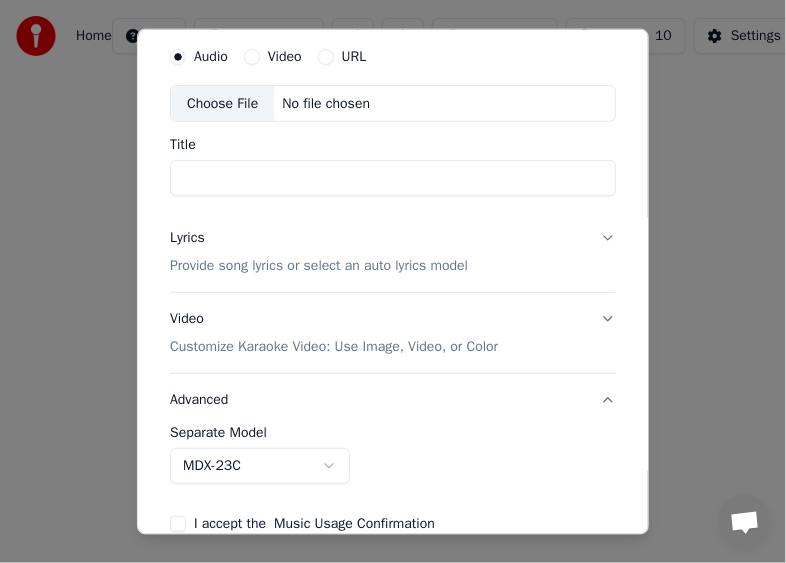 scroll, scrollTop: 0, scrollLeft: 0, axis: both 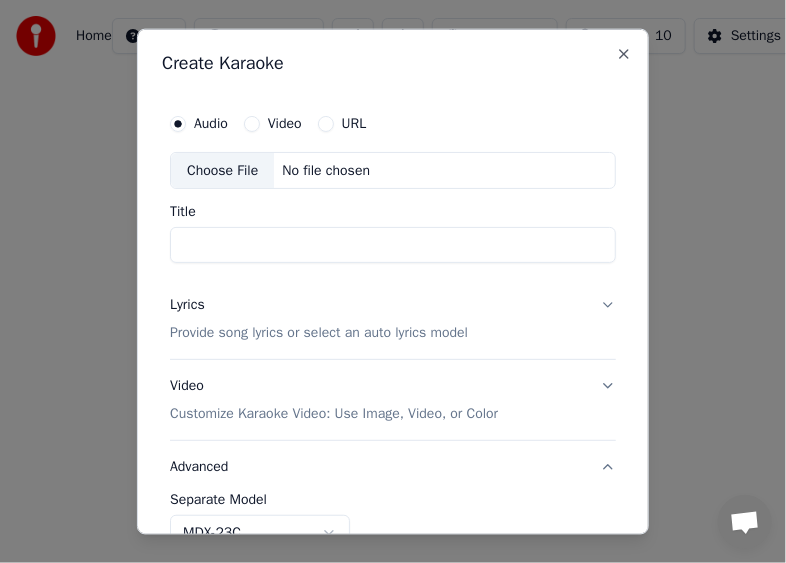 click on "Choose File" at bounding box center [222, 170] 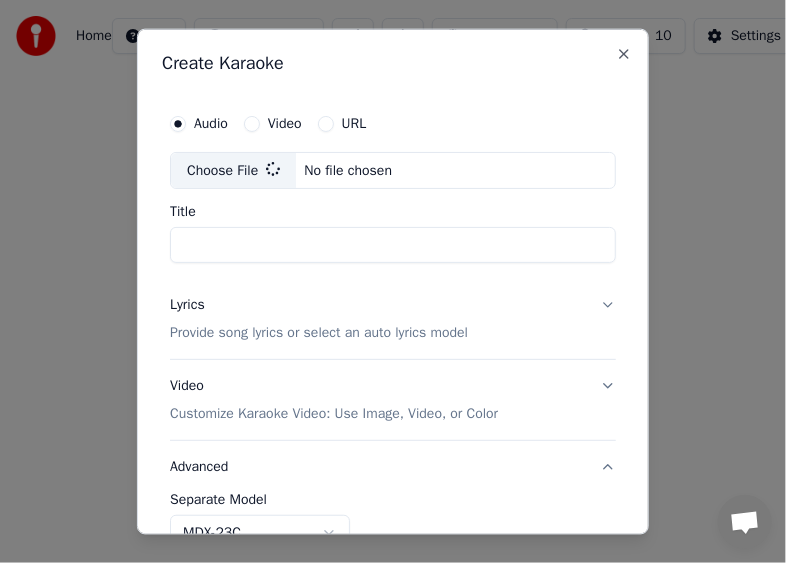 type on "**********" 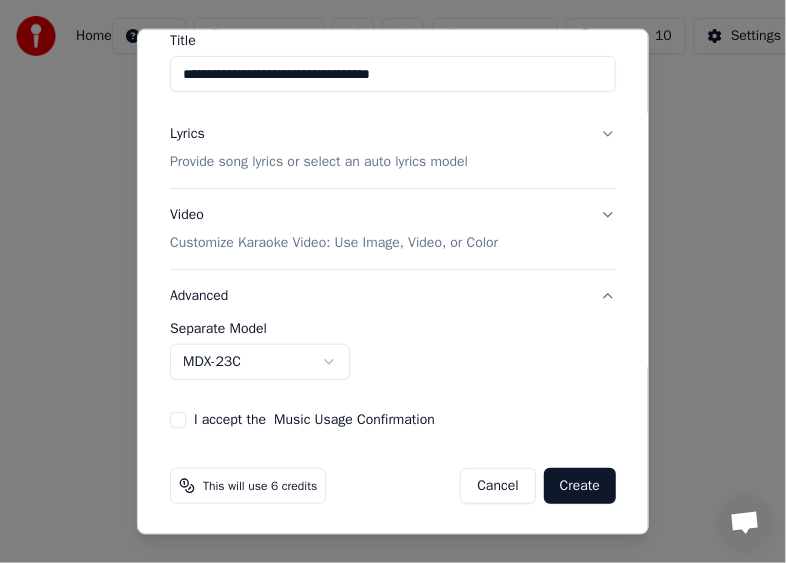 scroll, scrollTop: 0, scrollLeft: 0, axis: both 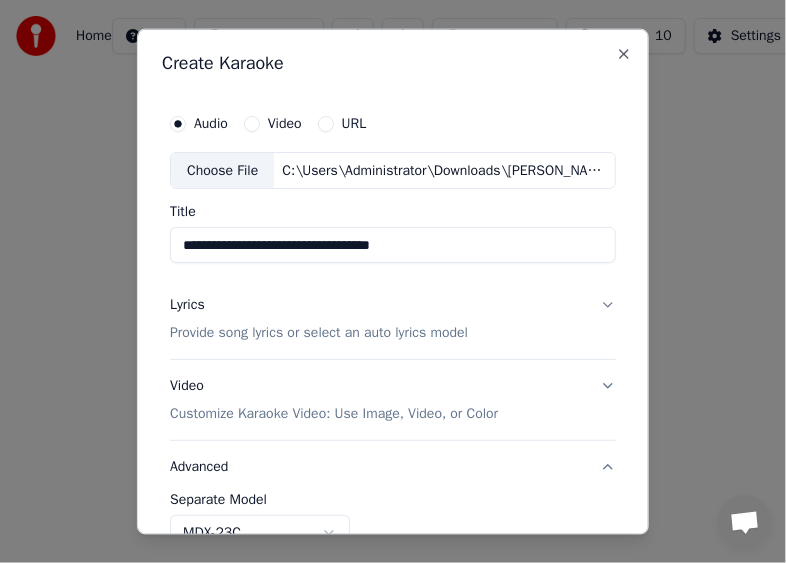 click on "C:\Users\Administrator\Downloads\John Legend  All of Me Official Video.m4a" at bounding box center [444, 170] 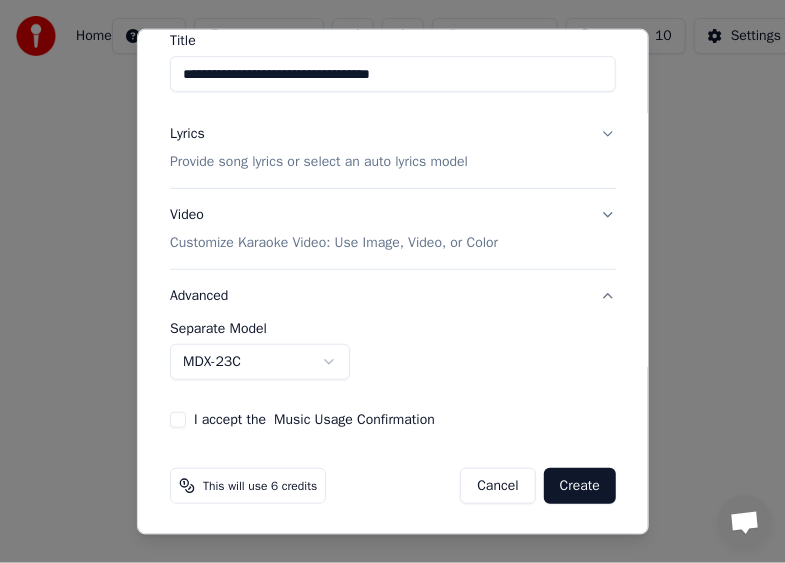 click on "Advanced" at bounding box center [393, 296] 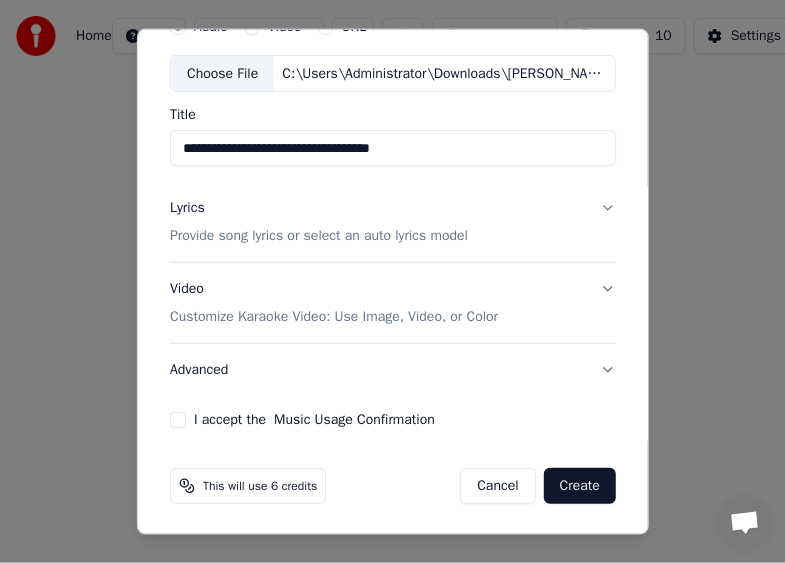 click on "Advanced" at bounding box center (393, 370) 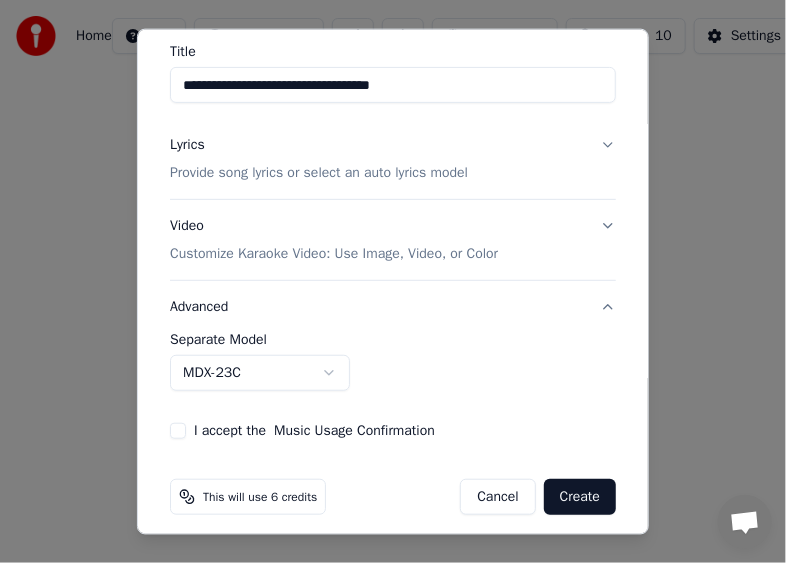 scroll, scrollTop: 171, scrollLeft: 0, axis: vertical 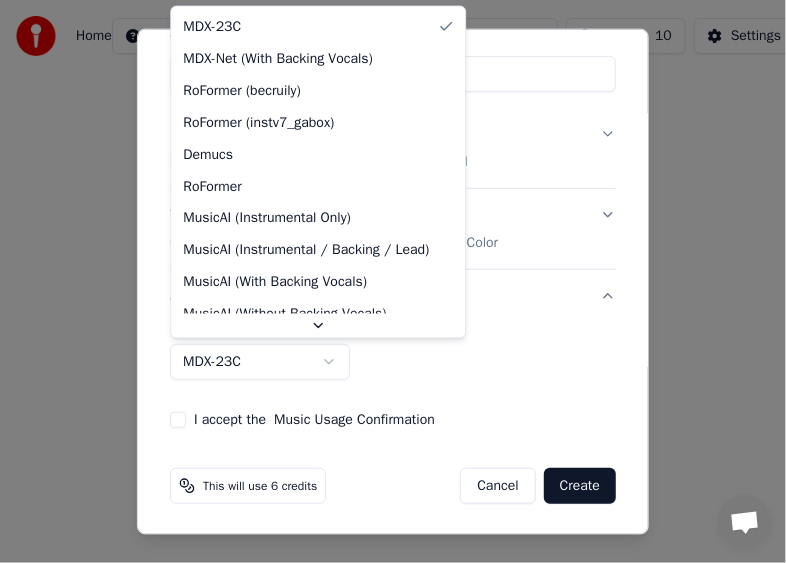 click on "**********" at bounding box center (393, 238) 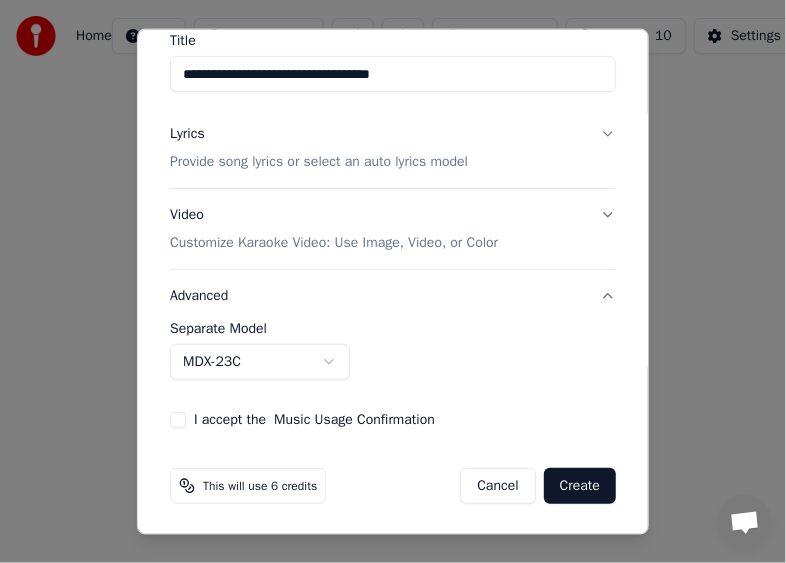 click on "Cancel" at bounding box center [497, 486] 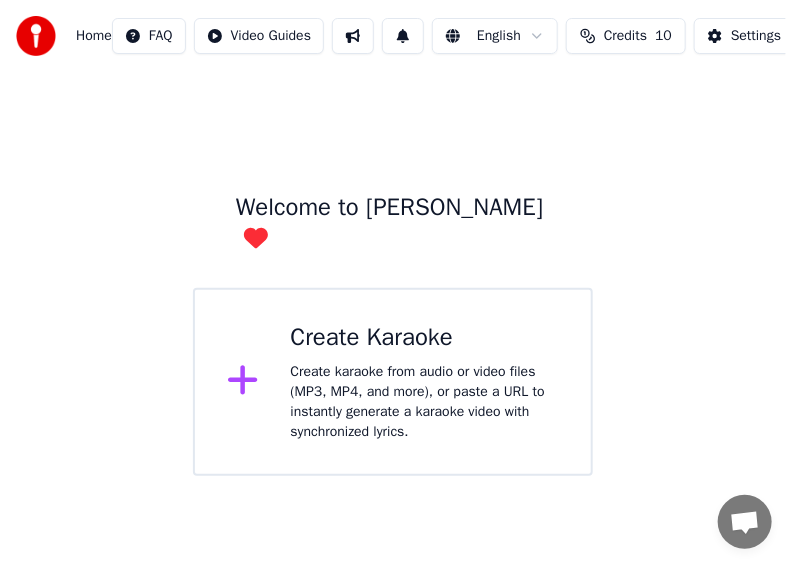 click on "Home FAQ Video Guides English Credits 10 Settings Welcome to Youka Create Karaoke Create karaoke from audio or video files (MP3, MP4, and more), or paste a URL to instantly generate a karaoke video with synchronized lyrics." at bounding box center [393, 238] 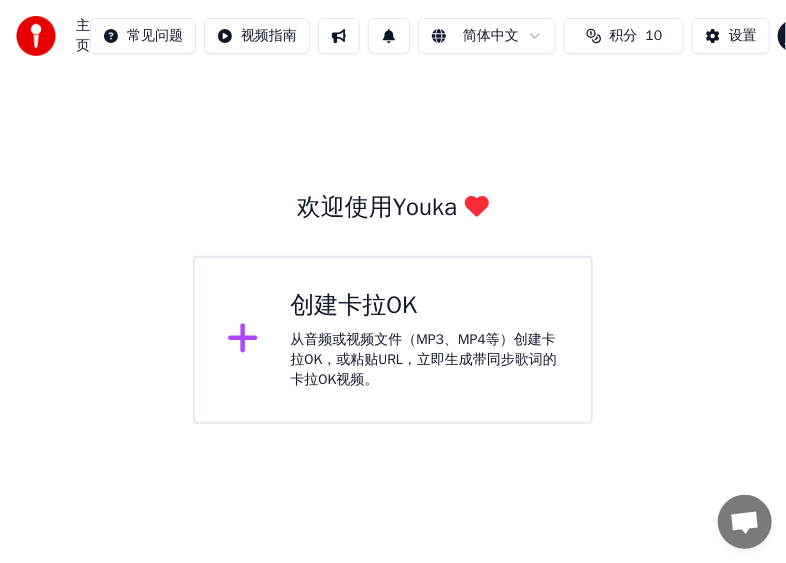click on "从音频或视频文件（MP3、MP4等）创建[PERSON_NAME]OK，或粘贴URL，立即生成带同步歌词的[PERSON_NAME]OK视频。" at bounding box center (425, 360) 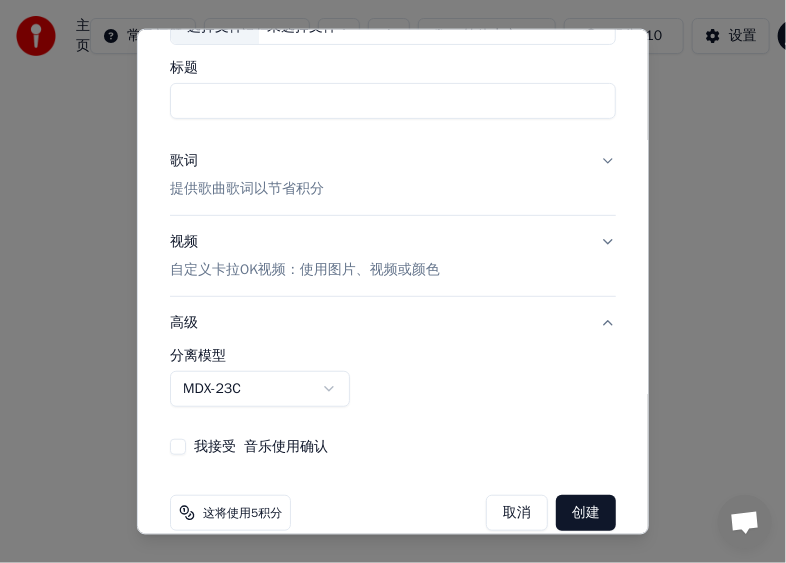 scroll, scrollTop: 171, scrollLeft: 0, axis: vertical 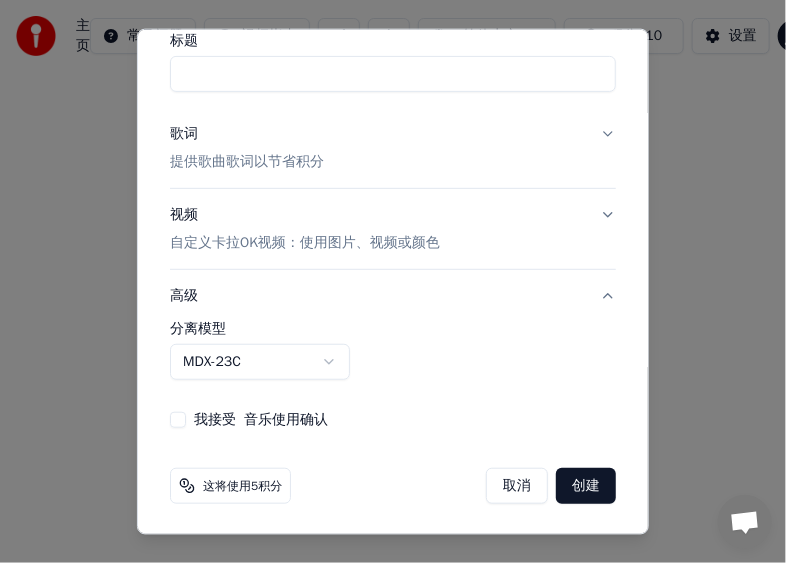 click on "高级" at bounding box center [393, 296] 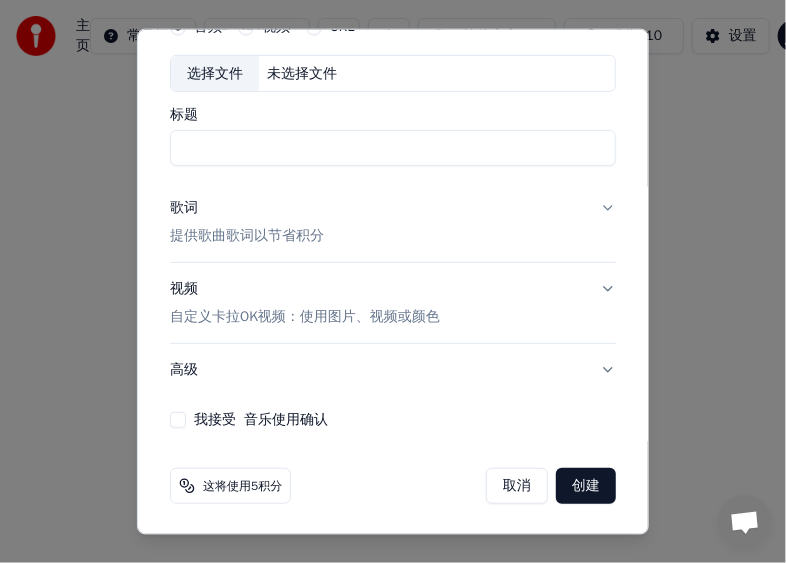 click on "高级" at bounding box center [393, 370] 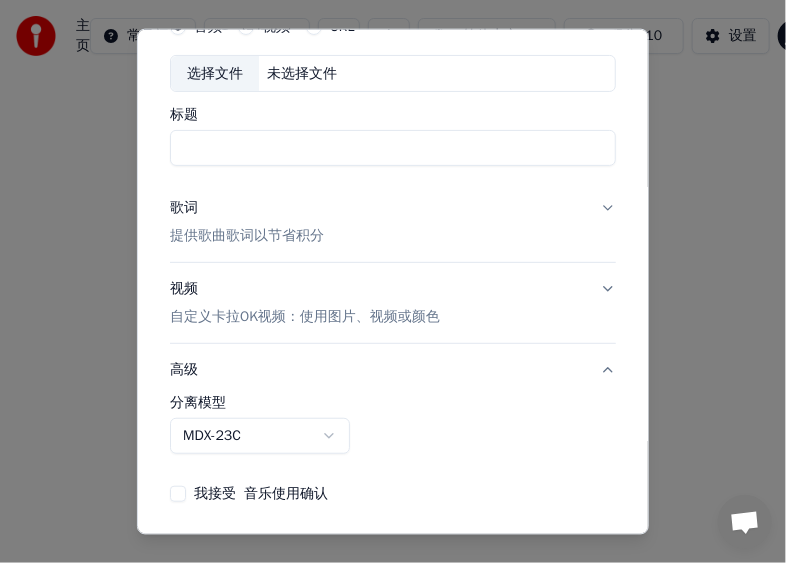scroll, scrollTop: 171, scrollLeft: 0, axis: vertical 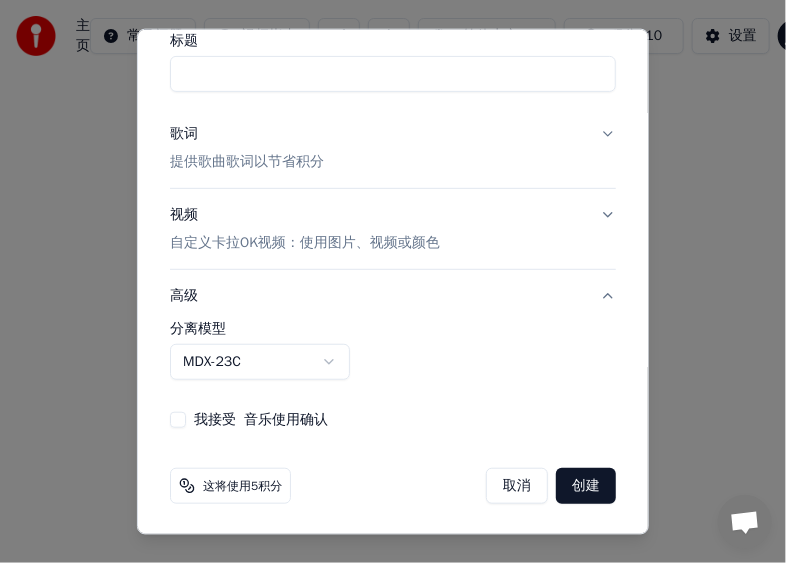 click on "**********" at bounding box center [393, 212] 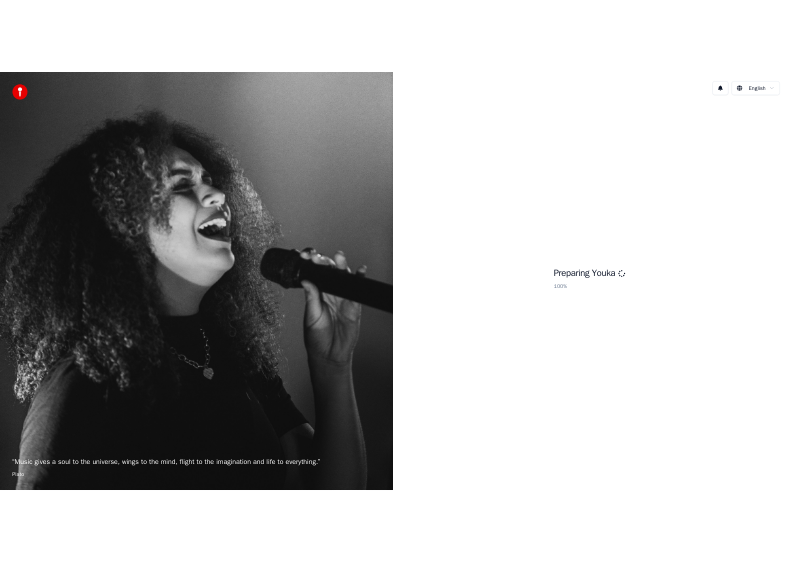 scroll, scrollTop: 0, scrollLeft: 0, axis: both 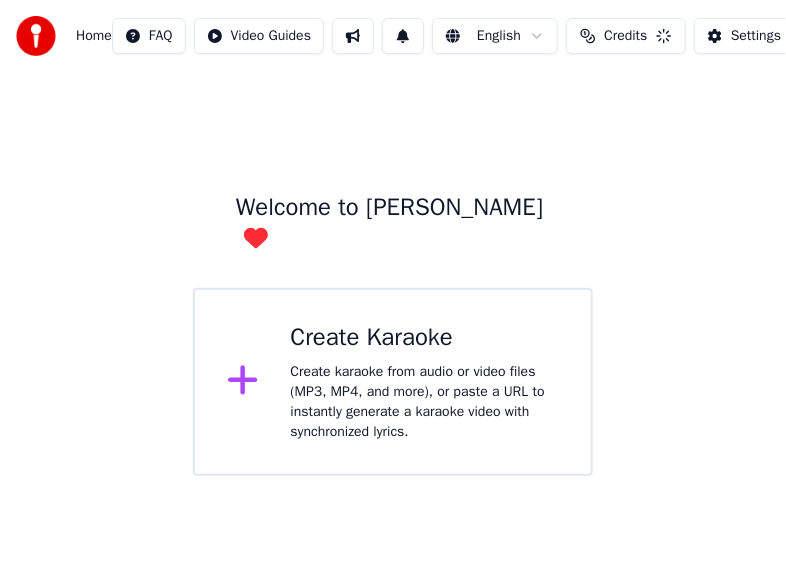 click on "Create Karaoke Create karaoke from audio or video files (MP3, MP4, and more), or paste a URL to instantly generate a karaoke video with synchronized lyrics." at bounding box center [425, 382] 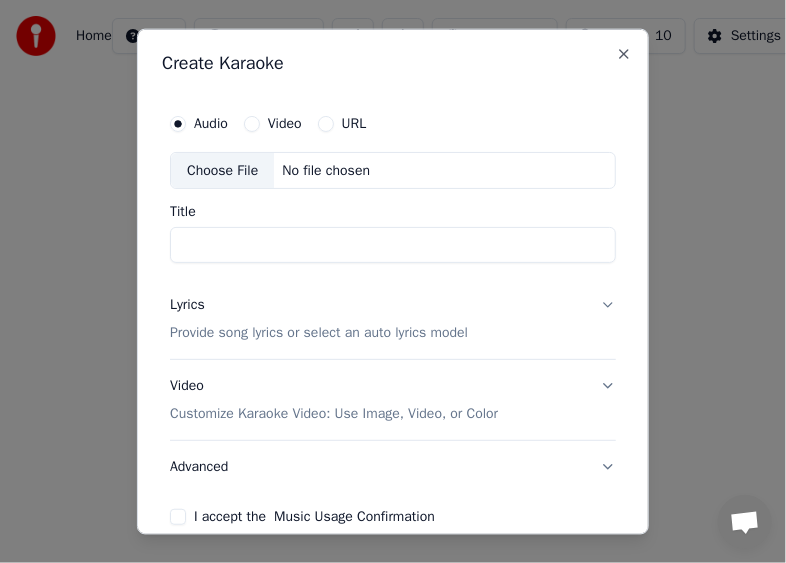 click on "Choose File" at bounding box center (222, 170) 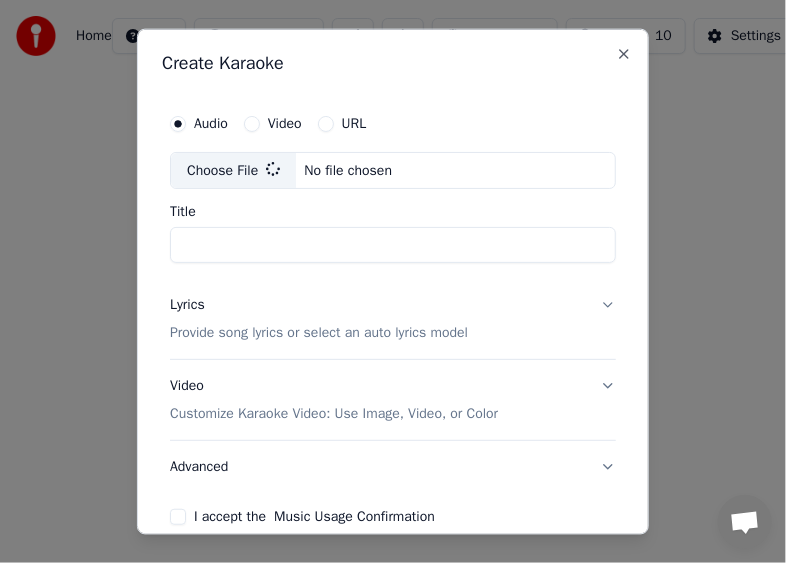 type on "**********" 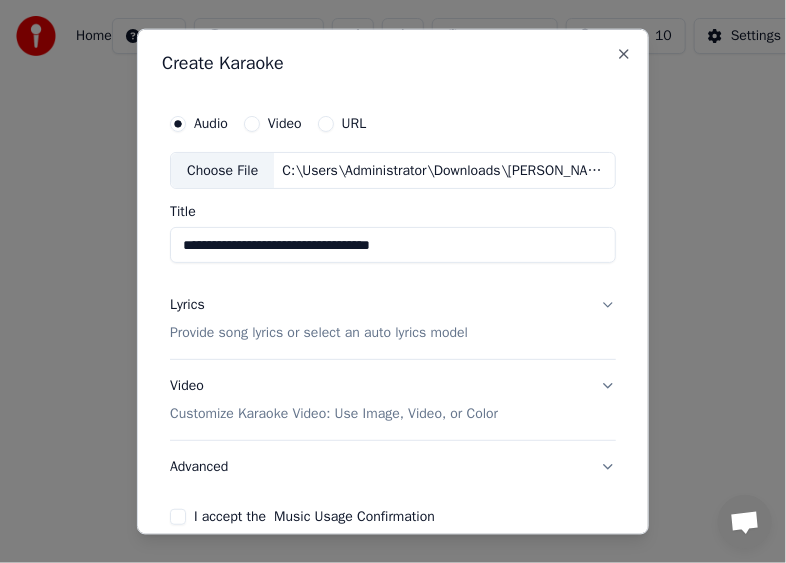 drag, startPoint x: 432, startPoint y: 250, endPoint x: 325, endPoint y: 335, distance: 136.65285 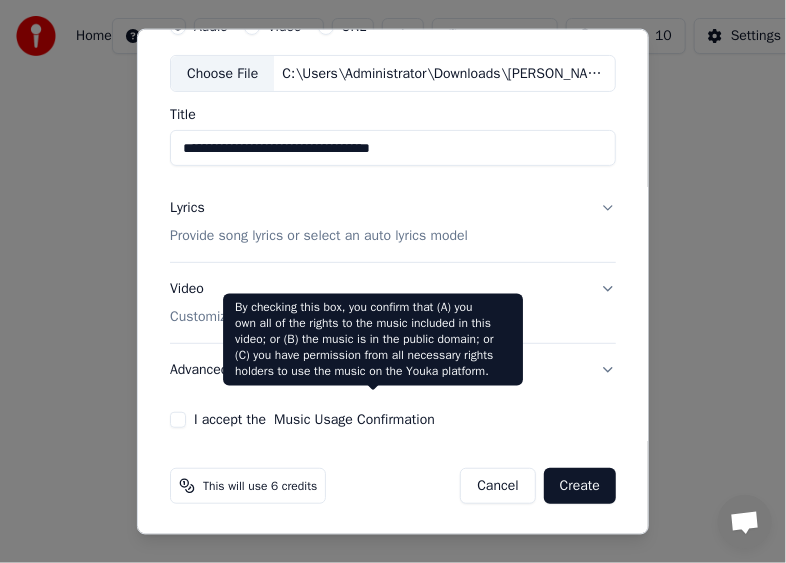 scroll, scrollTop: 0, scrollLeft: 0, axis: both 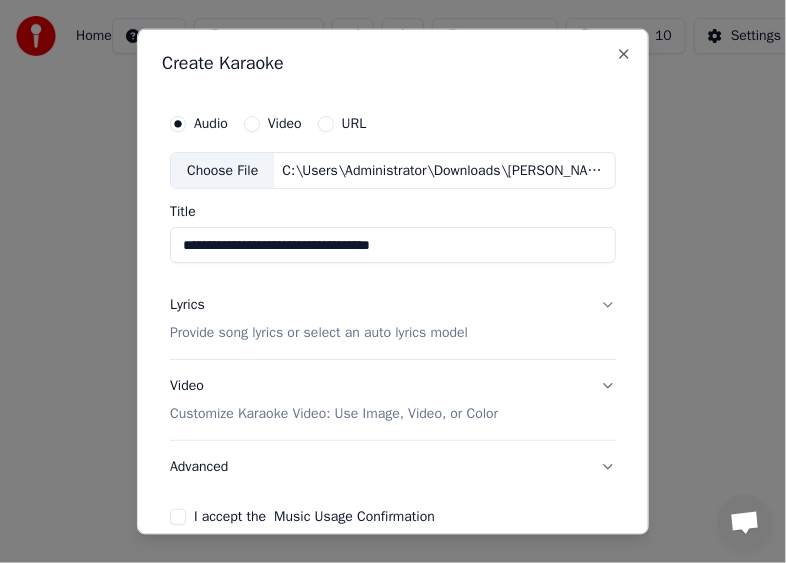 click on "Video" at bounding box center (285, 123) 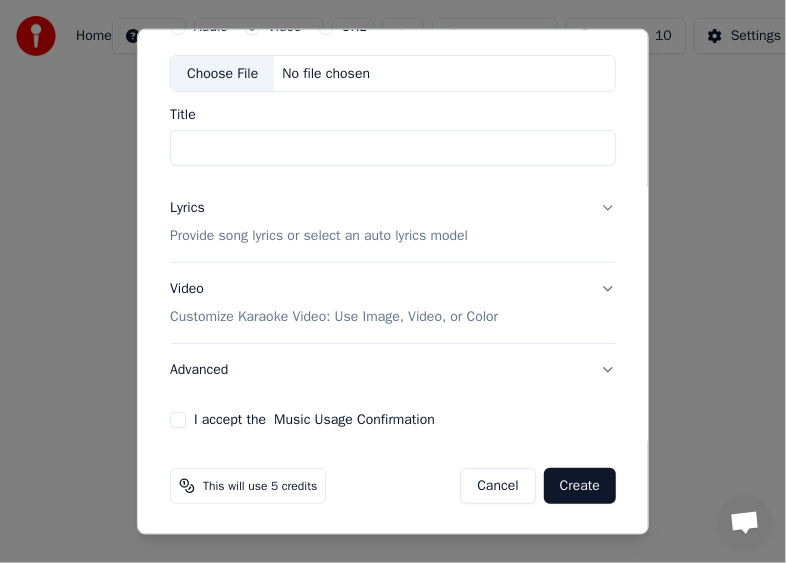 scroll, scrollTop: 0, scrollLeft: 0, axis: both 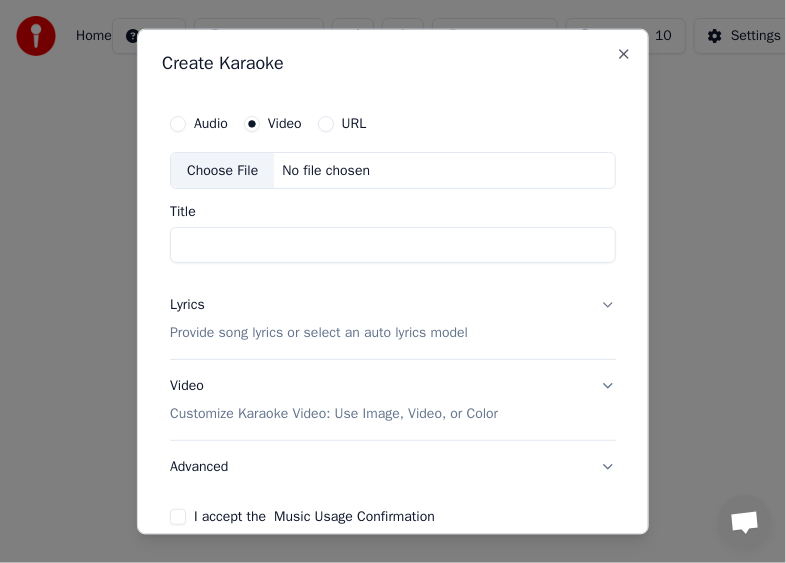 click on "Choose File" at bounding box center [222, 170] 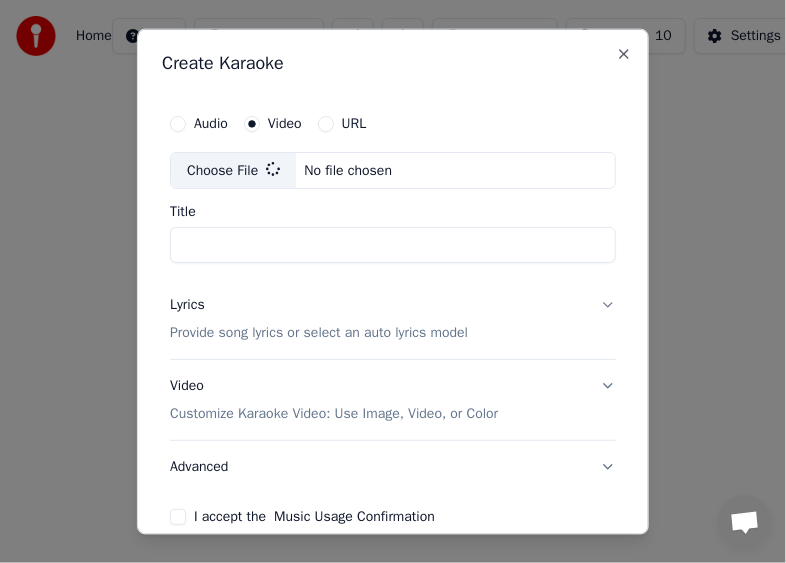 type on "**********" 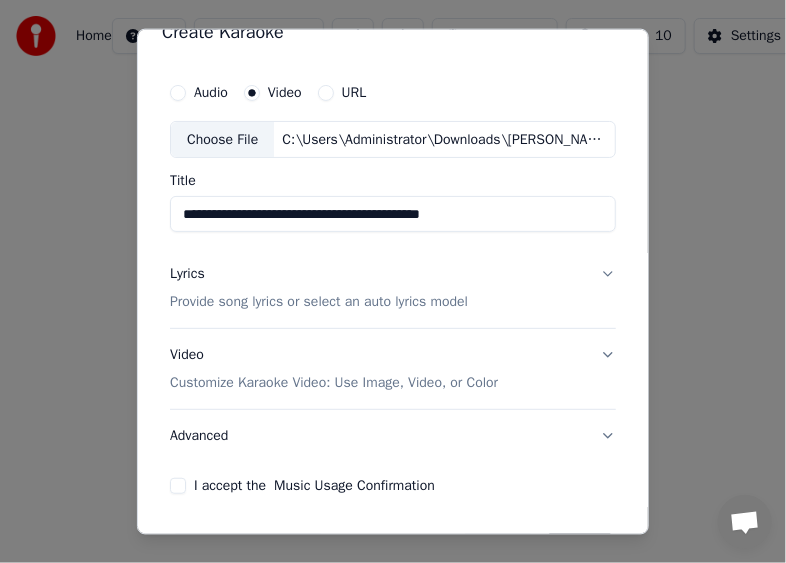 scroll, scrollTop: 0, scrollLeft: 0, axis: both 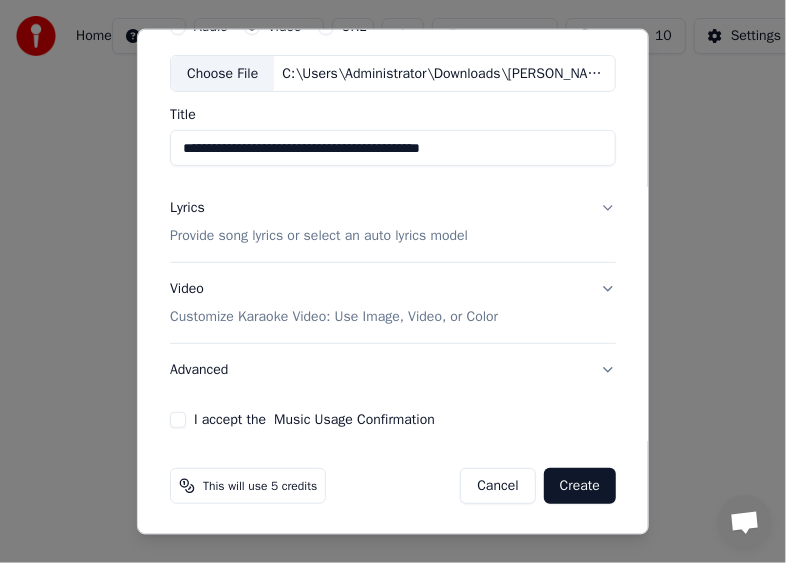 click on "Lyrics Provide song lyrics or select an auto lyrics model" at bounding box center (393, 222) 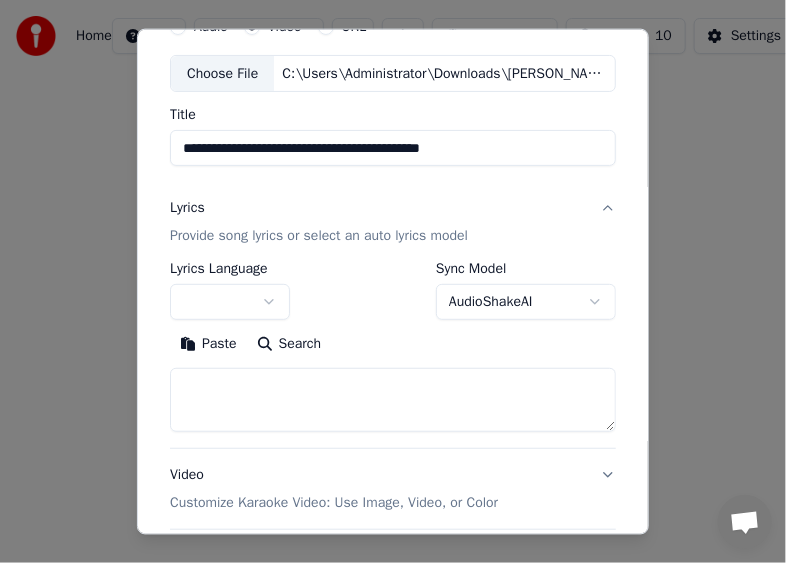 click at bounding box center (393, 400) 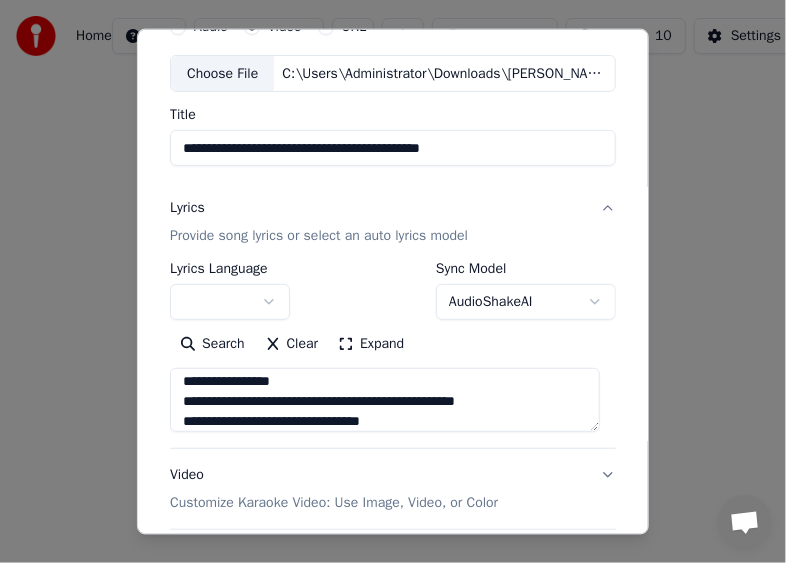 scroll, scrollTop: 0, scrollLeft: 0, axis: both 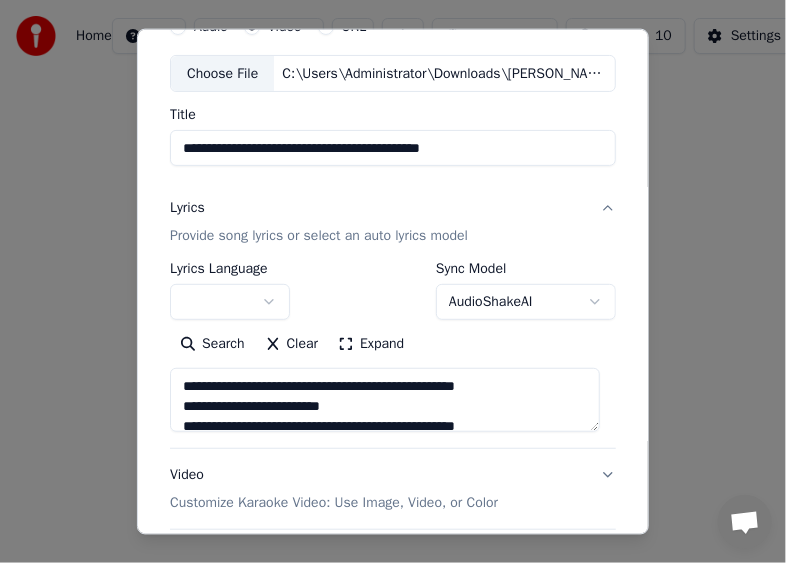 type on "**********" 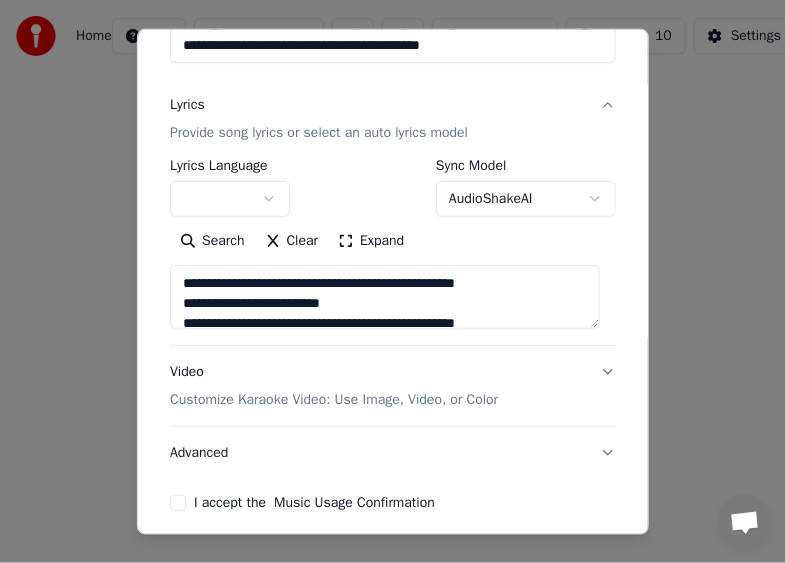 scroll, scrollTop: 283, scrollLeft: 0, axis: vertical 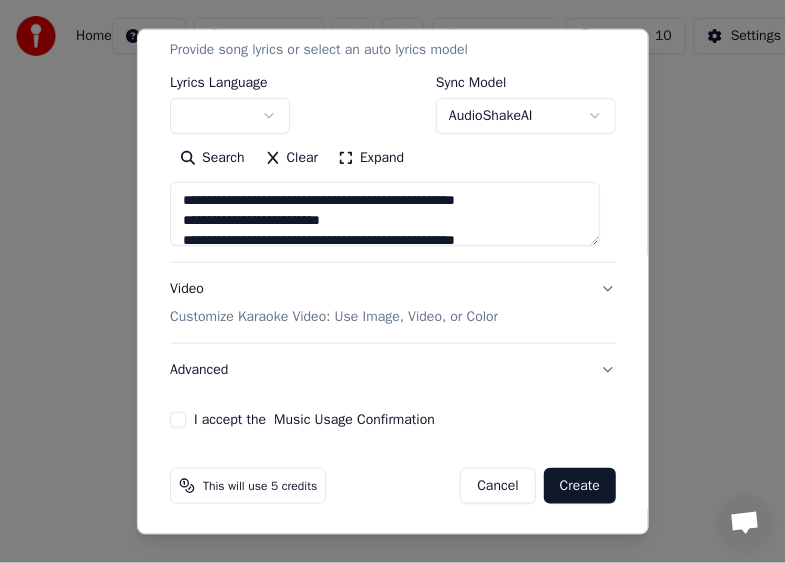 click on "I accept the   Music Usage Confirmation" at bounding box center [178, 420] 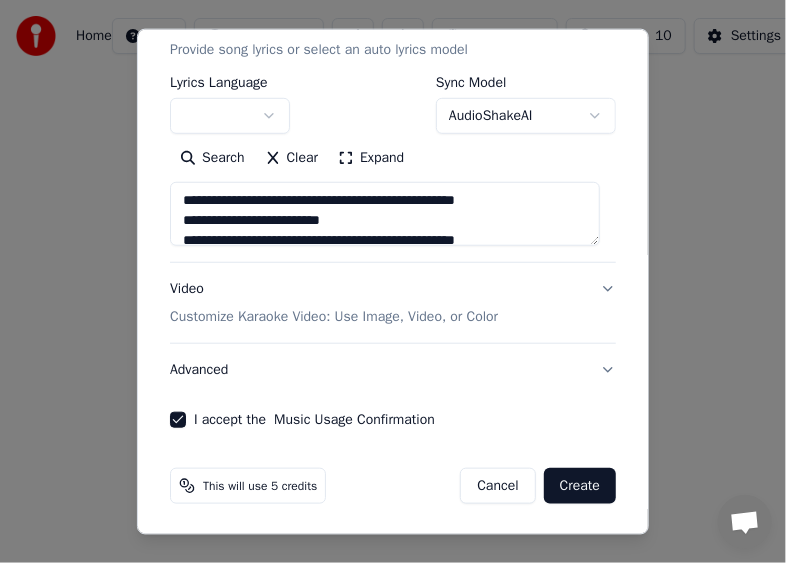 click on "Video Customize Karaoke Video: Use Image, Video, or Color" at bounding box center [393, 303] 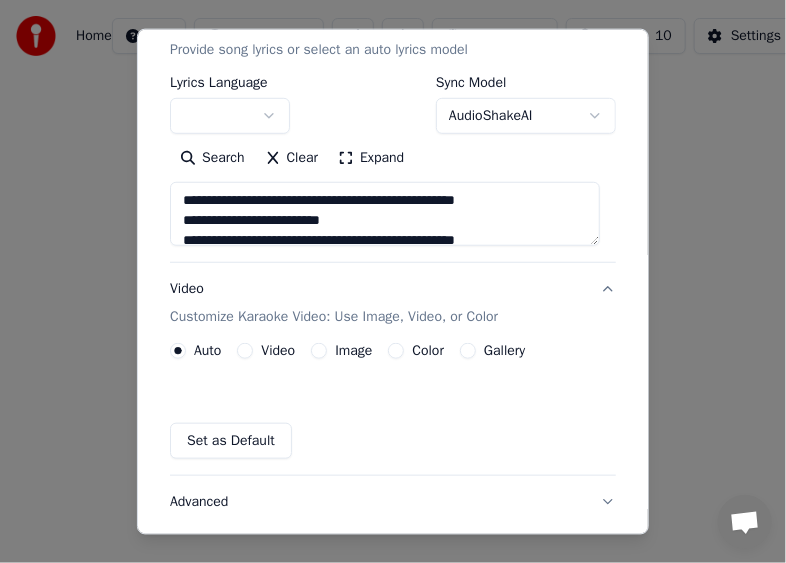 scroll, scrollTop: 229, scrollLeft: 0, axis: vertical 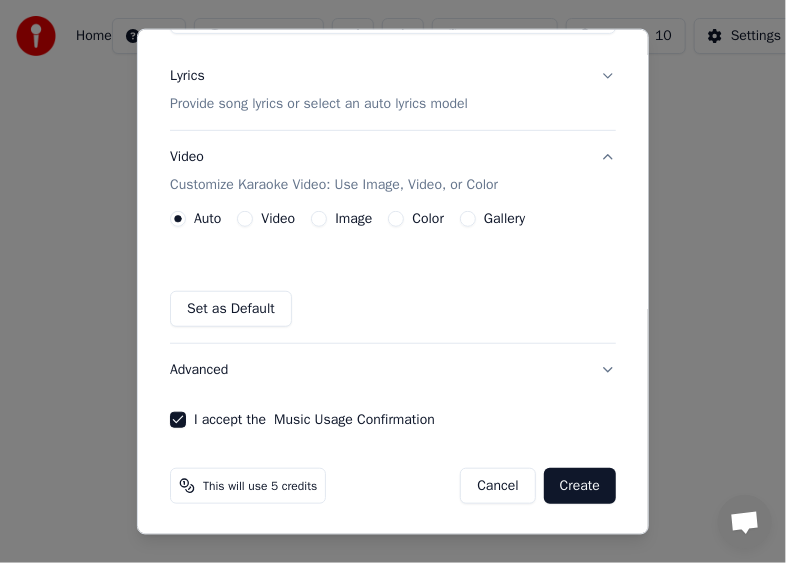 click on "Image" at bounding box center (353, 219) 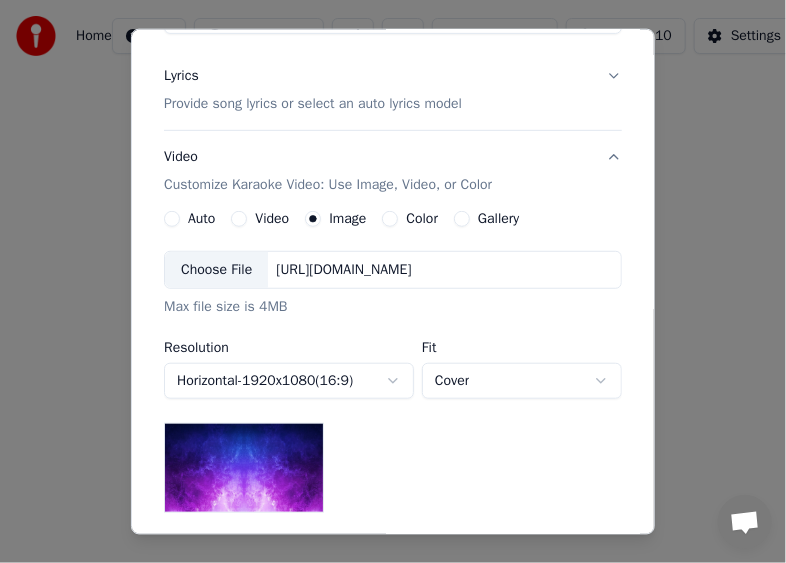 click on "Color" at bounding box center (410, 219) 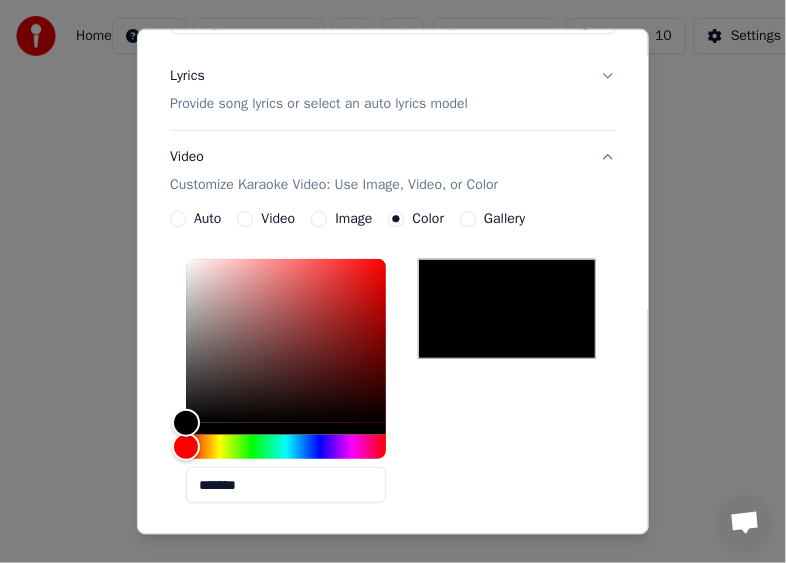 click on "Gallery" at bounding box center (468, 219) 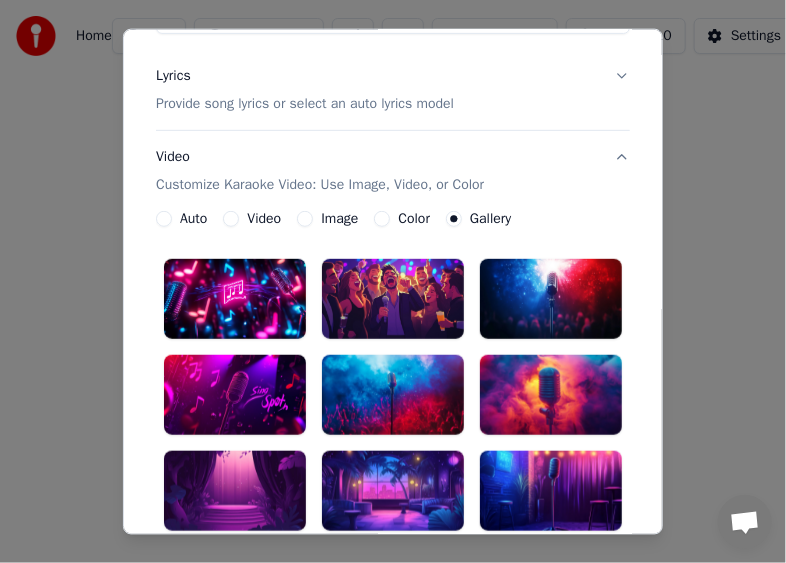 scroll, scrollTop: 429, scrollLeft: 0, axis: vertical 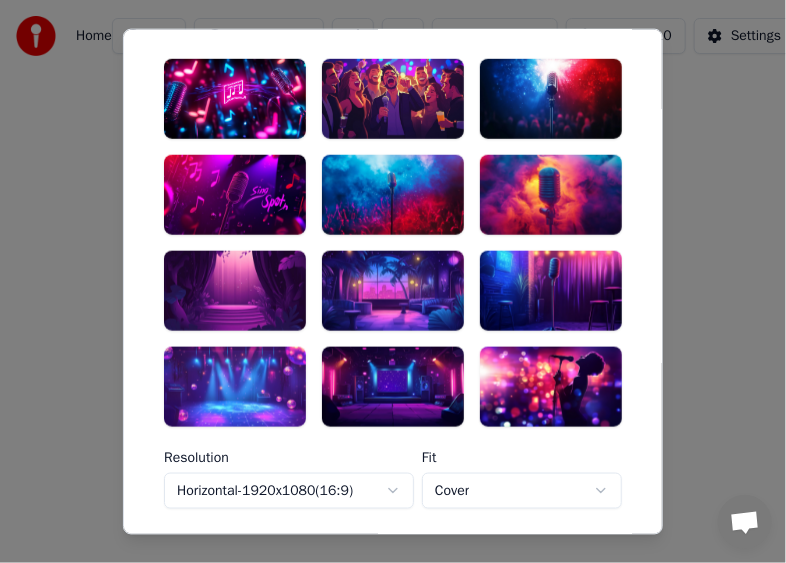 click at bounding box center [551, 387] 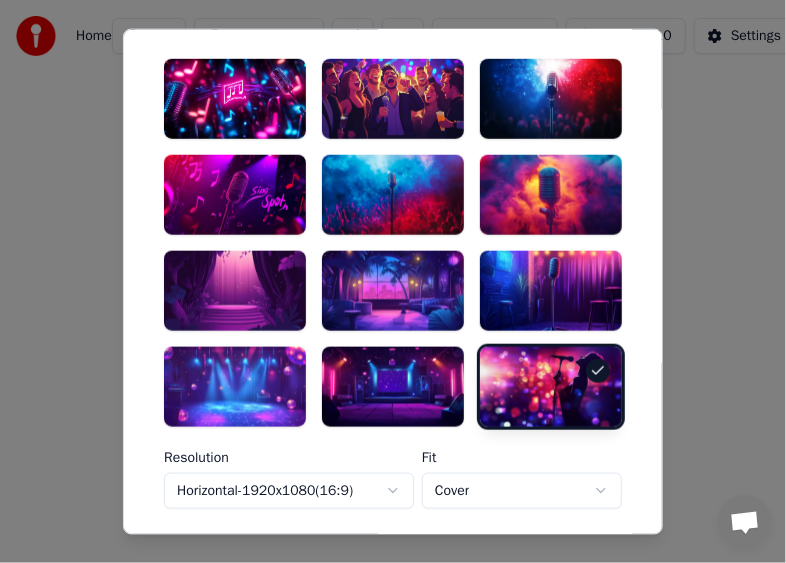 scroll, scrollTop: 229, scrollLeft: 0, axis: vertical 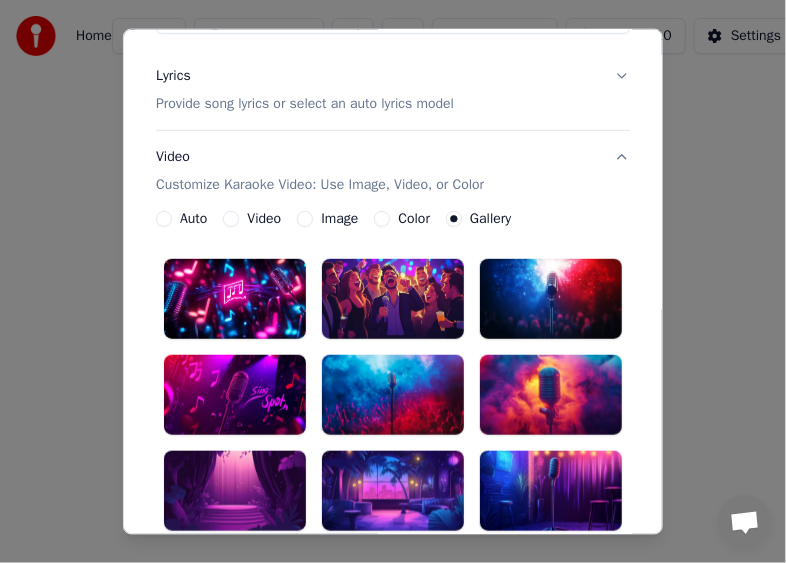 click on "Video" at bounding box center [264, 219] 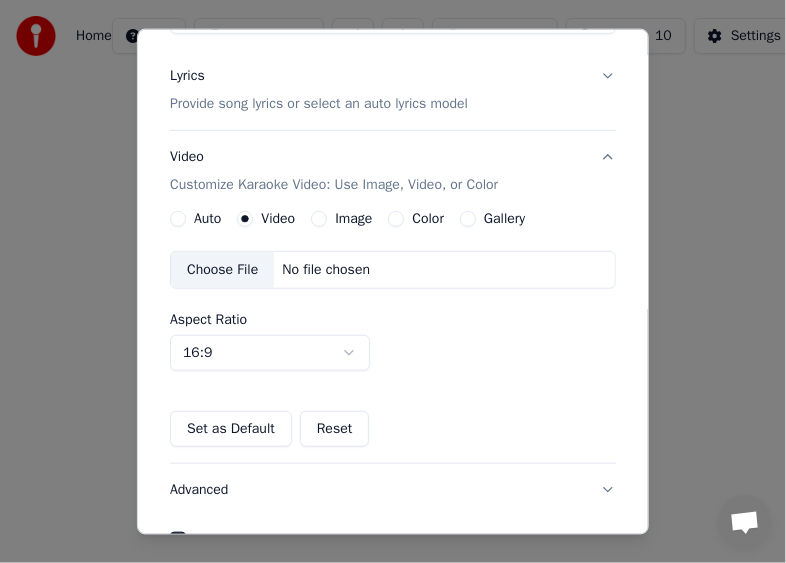 click on "Auto" at bounding box center (207, 219) 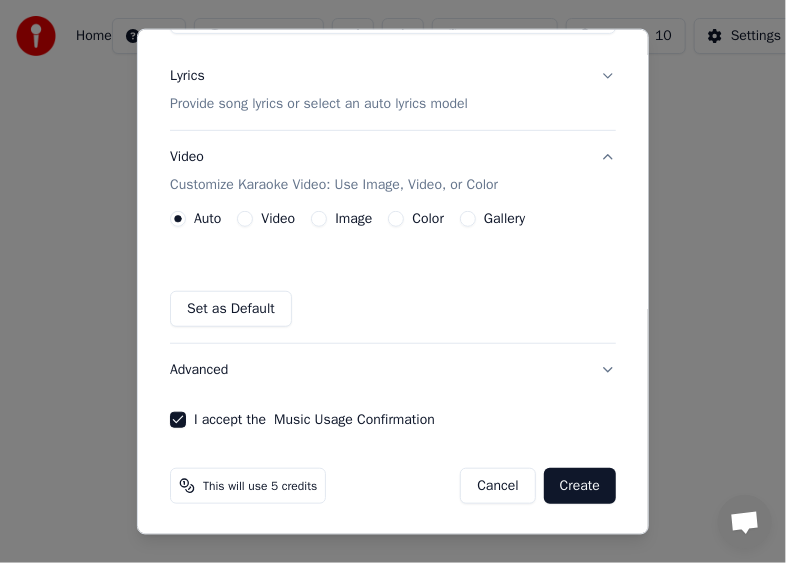 click on "Image" at bounding box center (319, 219) 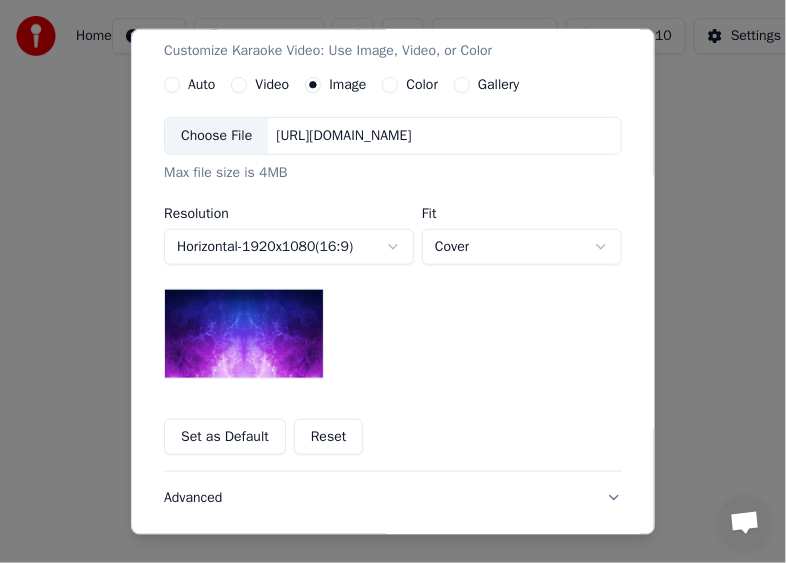 scroll, scrollTop: 329, scrollLeft: 0, axis: vertical 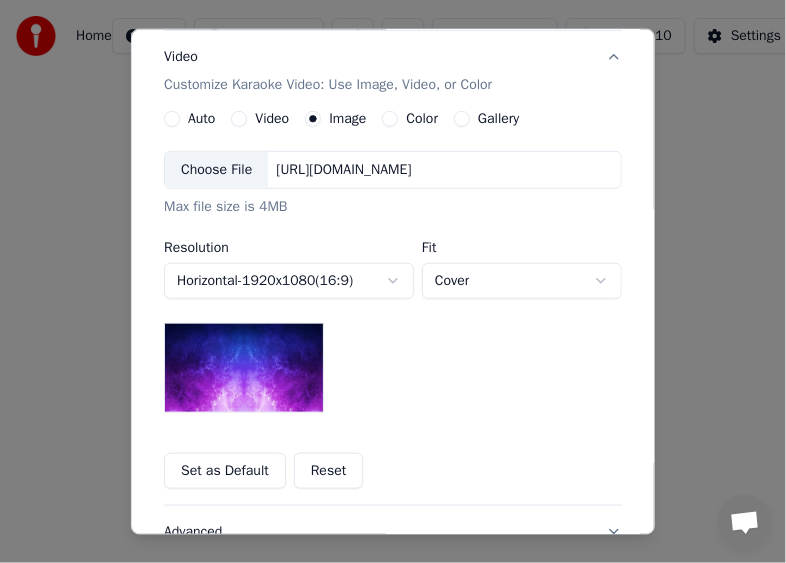 click on "Color" at bounding box center [390, 119] 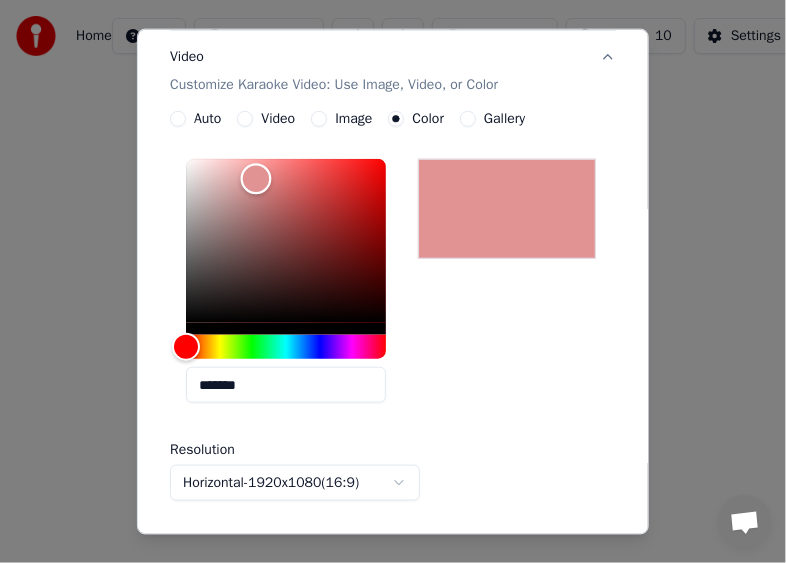 type on "*******" 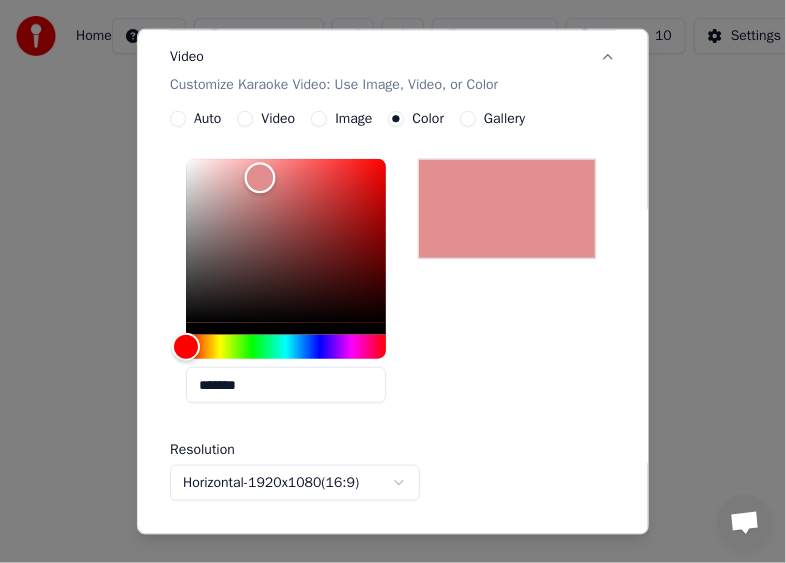 drag, startPoint x: 188, startPoint y: 310, endPoint x: 260, endPoint y: 176, distance: 152.11838 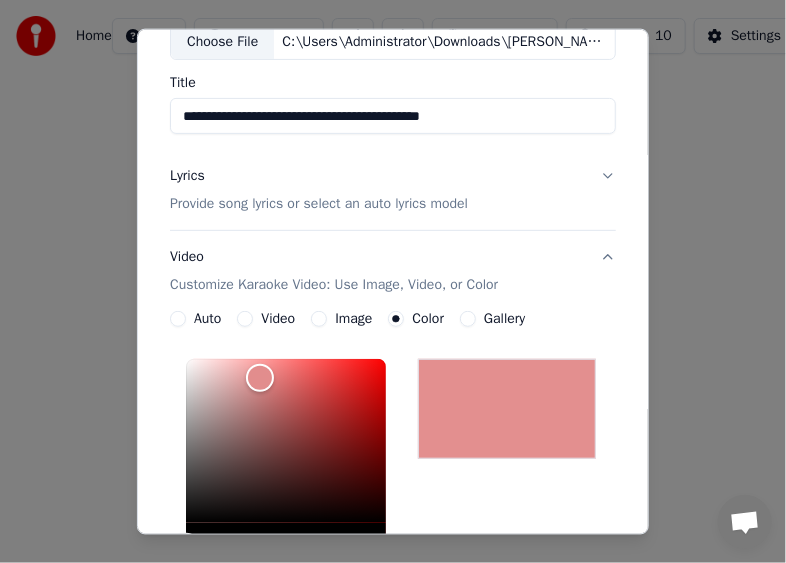 click on "Video Customize Karaoke Video: Use Image, Video, or Color" at bounding box center [393, 271] 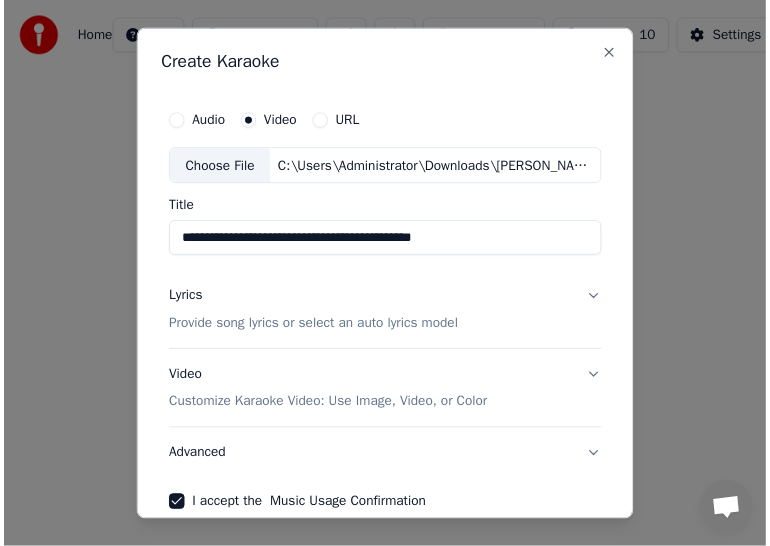 scroll, scrollTop: 97, scrollLeft: 0, axis: vertical 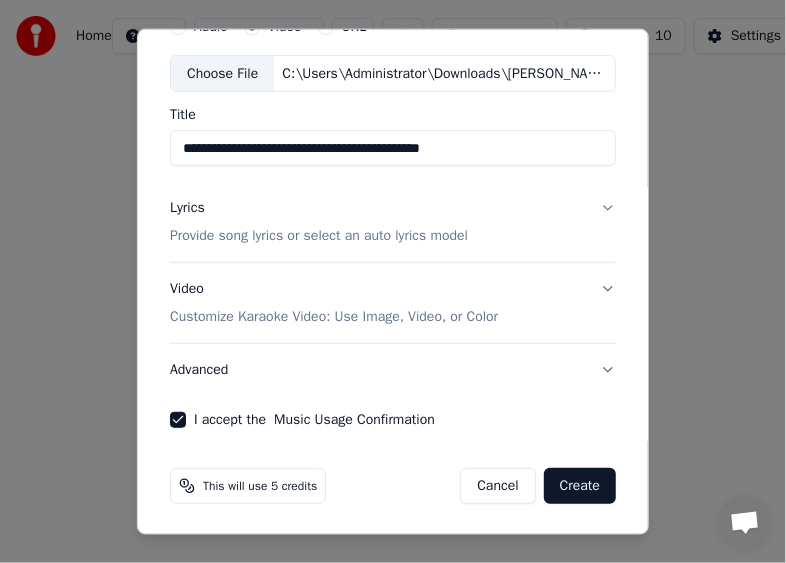 click on "Create" at bounding box center (580, 486) 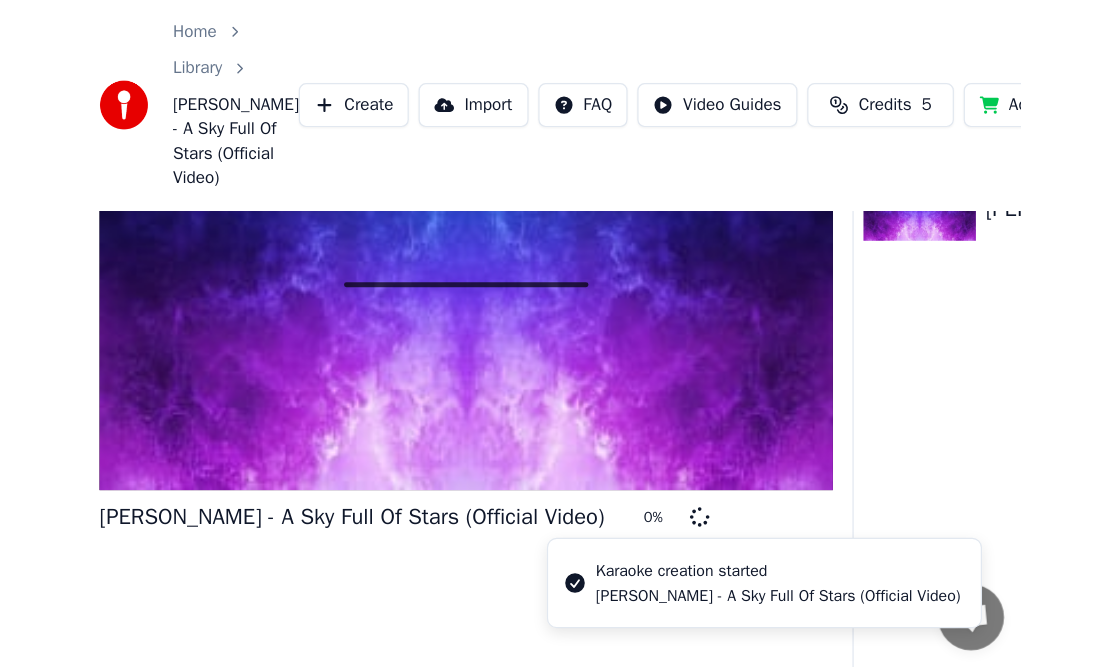 scroll, scrollTop: 0, scrollLeft: 0, axis: both 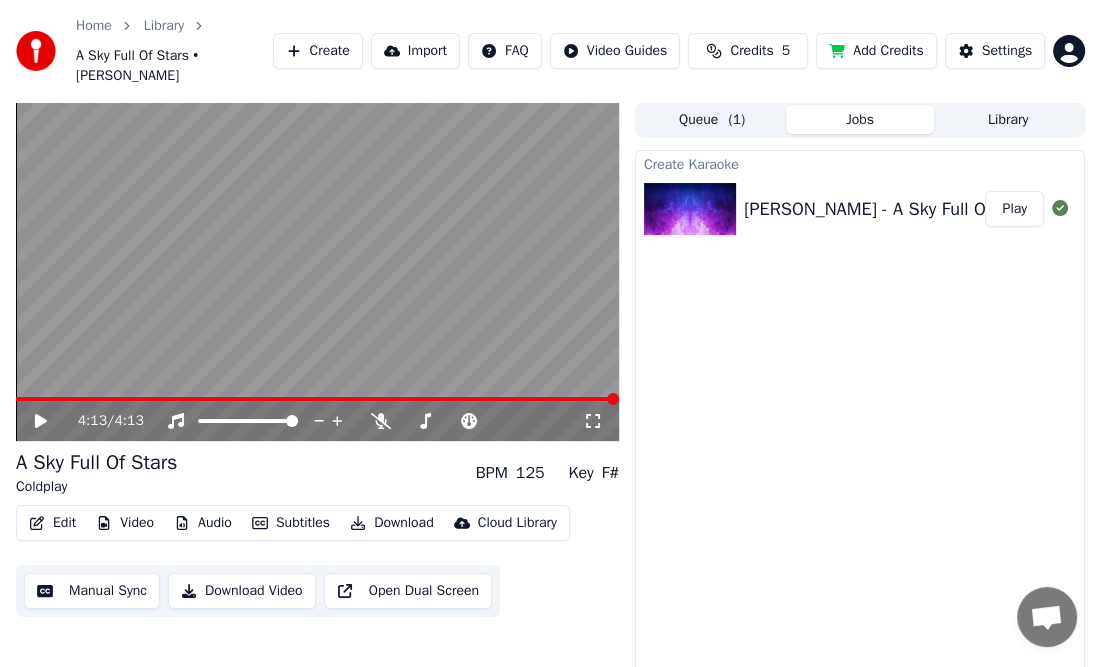 click 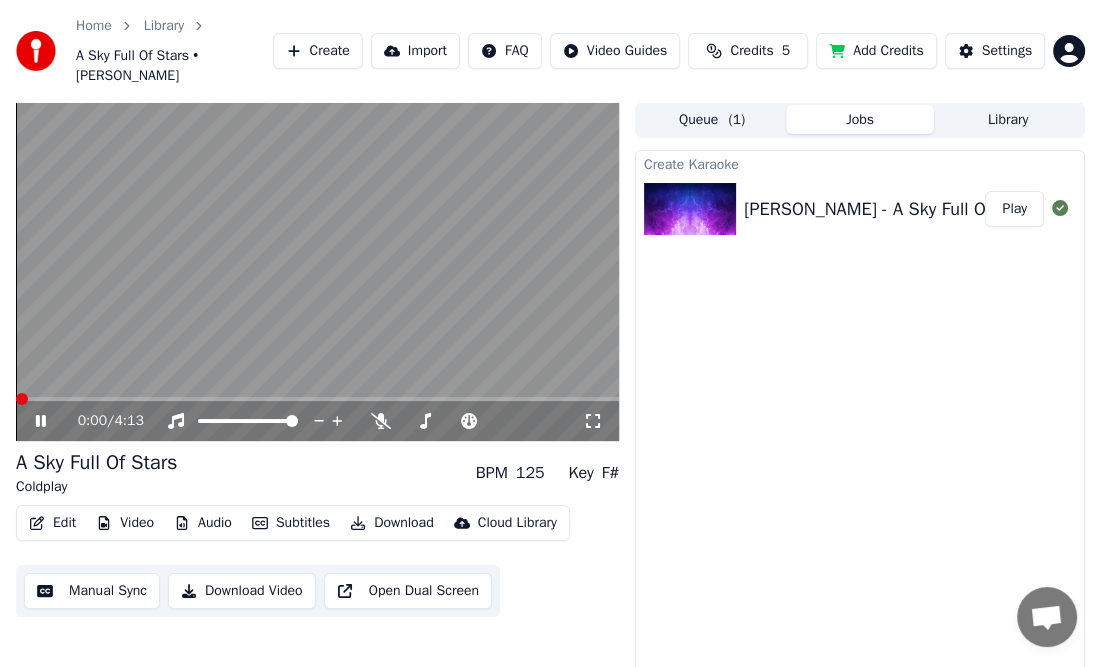 click at bounding box center [22, 399] 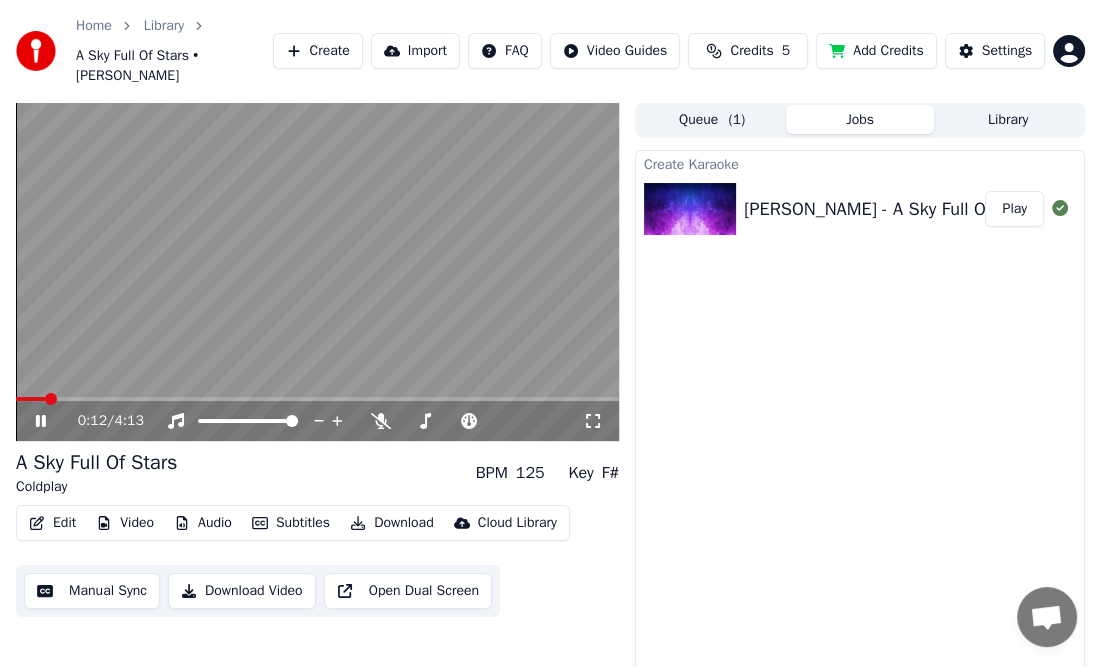 click 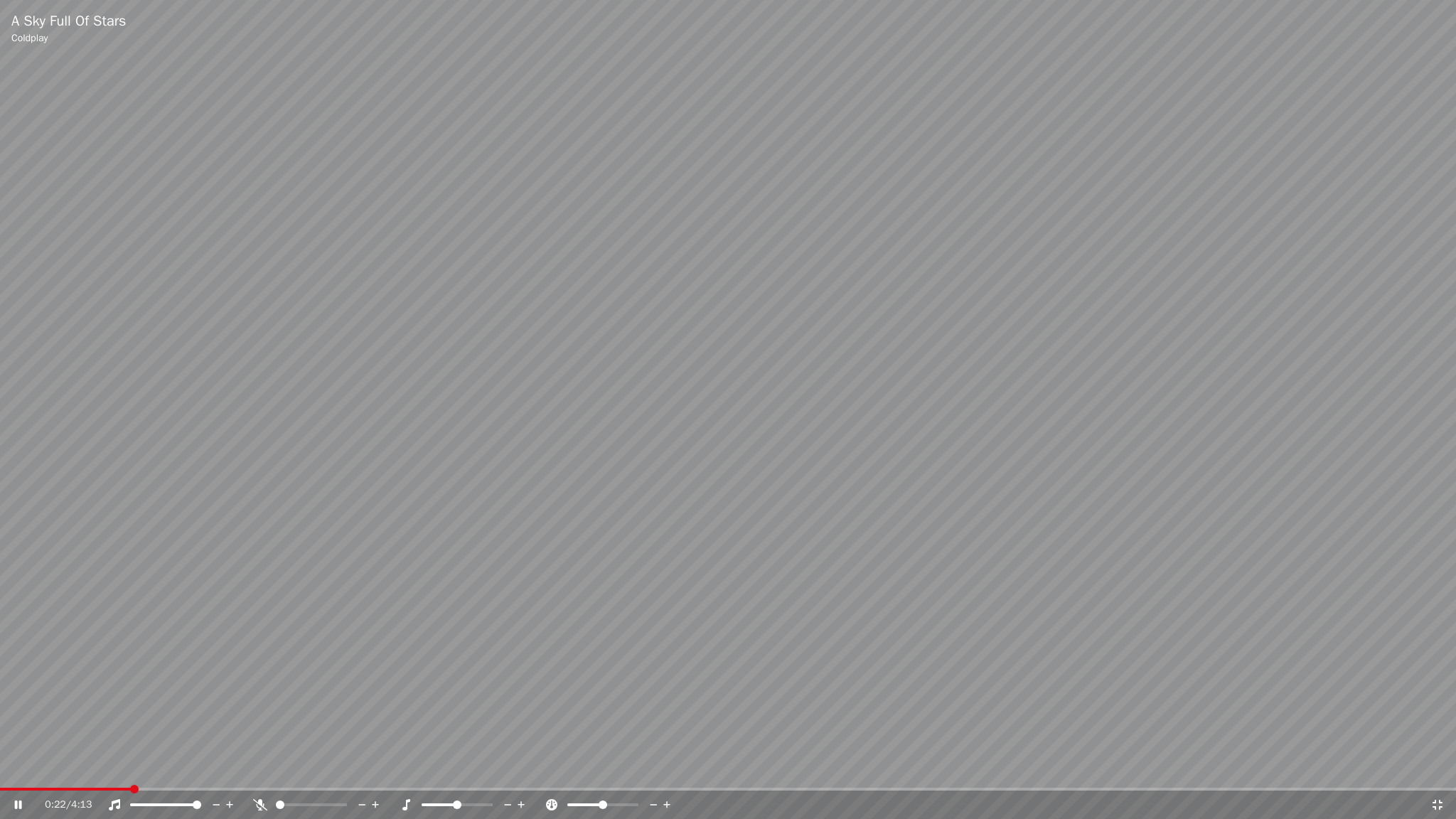 click at bounding box center (280, 805) 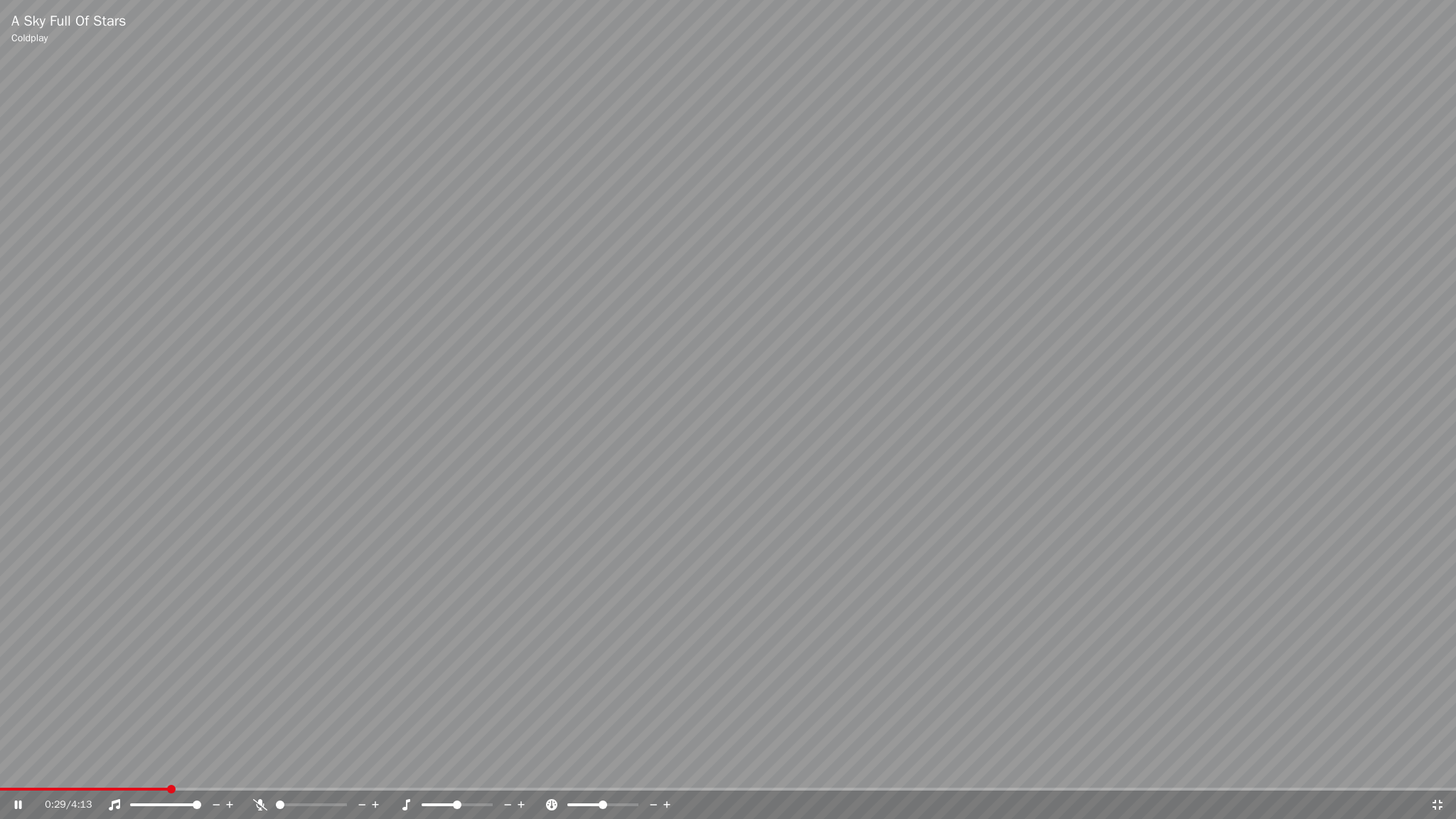click 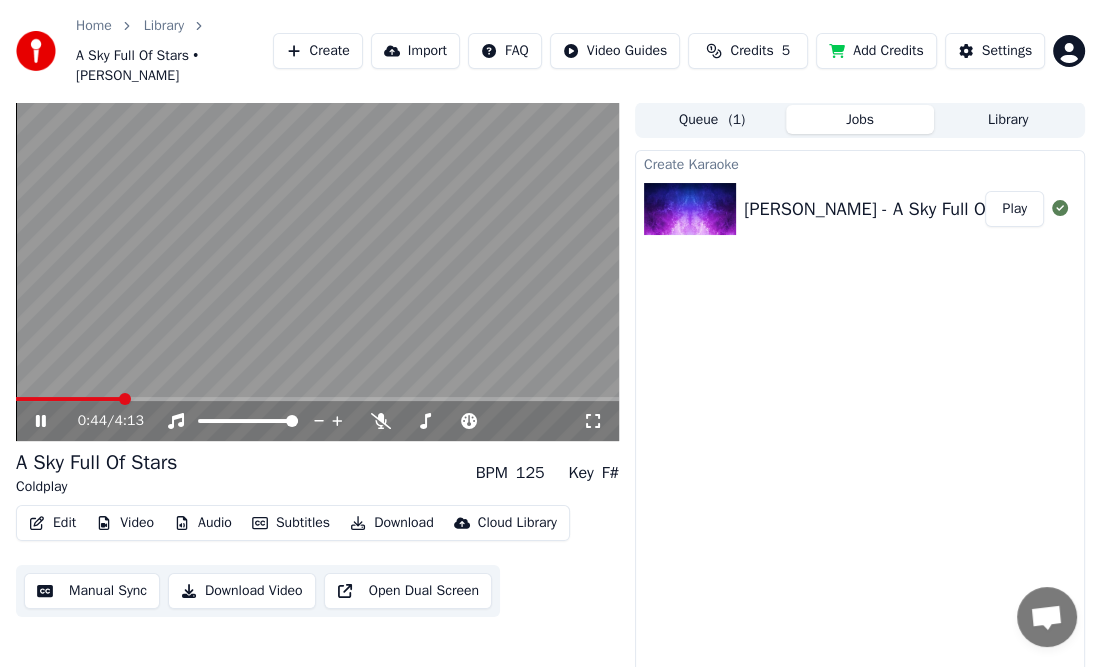 click 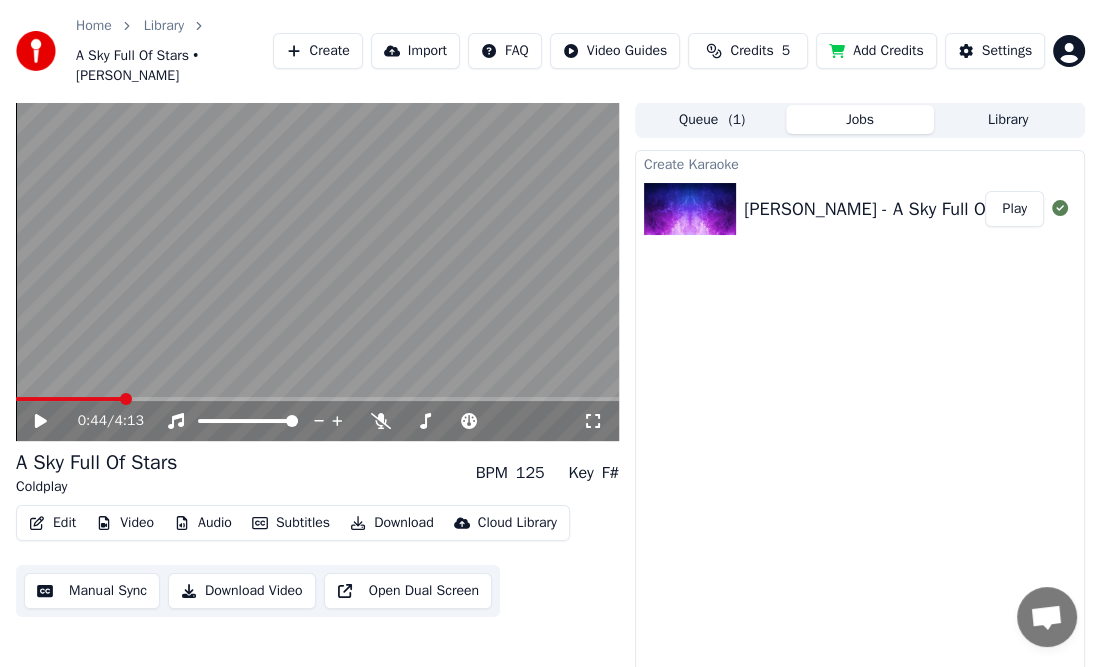 click on "Create Karaoke Coldplay - A Sky Full Of Stars (Official Video) Play" at bounding box center [860, 433] 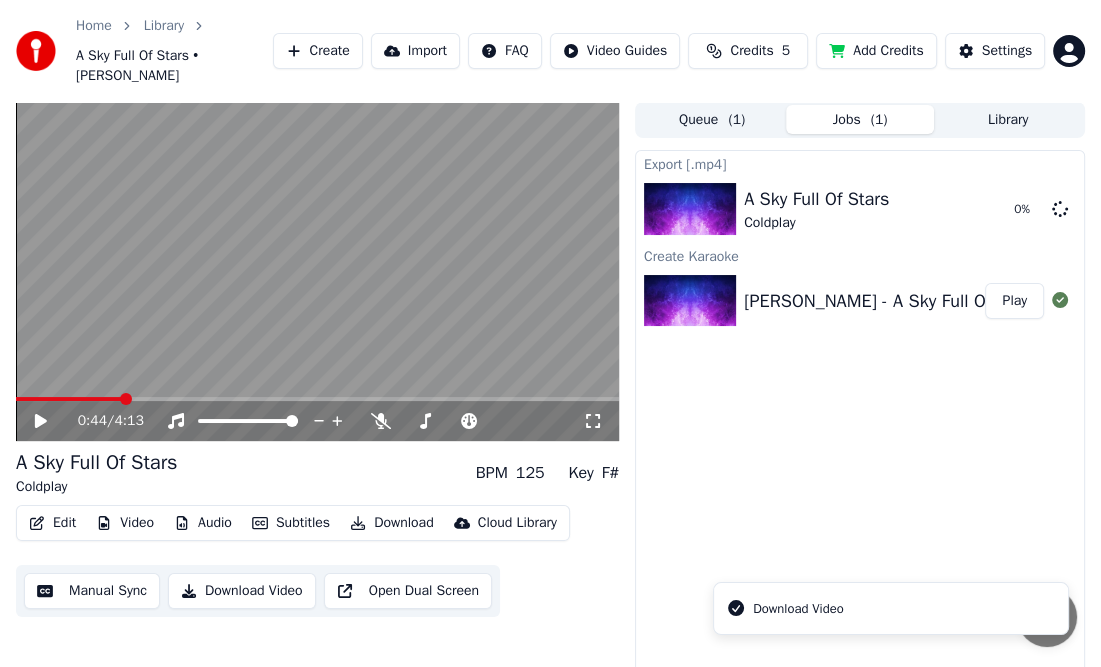 click on "Export [.mp4] A Sky Full Of Stars Coldplay 0 % Create Karaoke Coldplay - A Sky Full Of Stars (Official Video) Play" at bounding box center [860, 433] 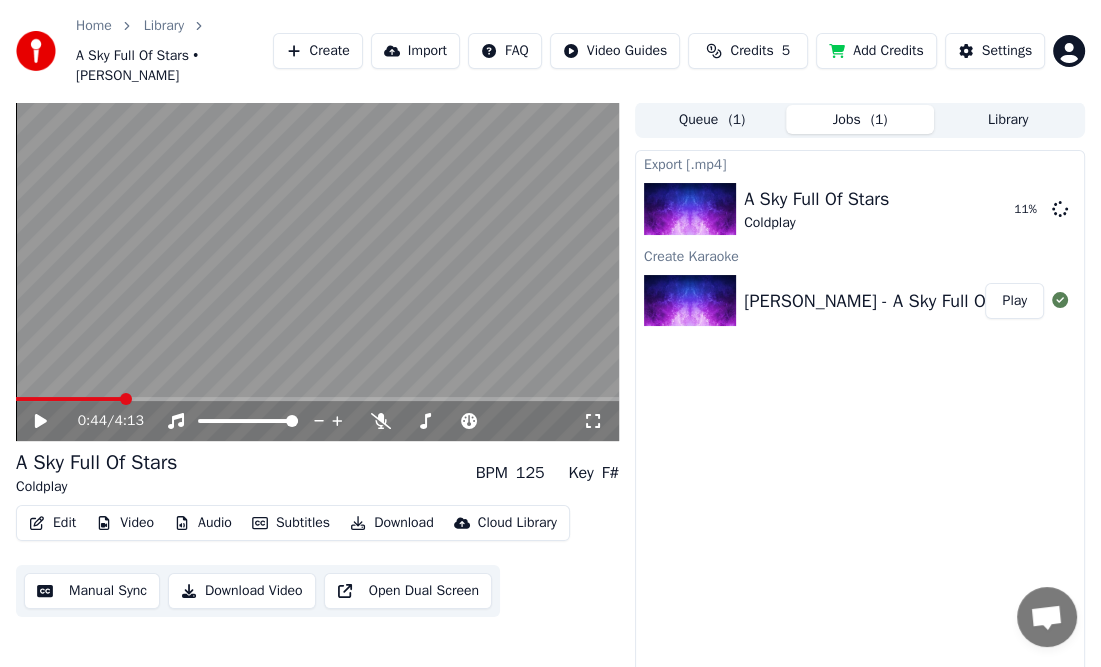 click on "Edit Video Audio Subtitles Download Cloud Library Manual Sync Download Video Open Dual Screen" at bounding box center (317, 561) 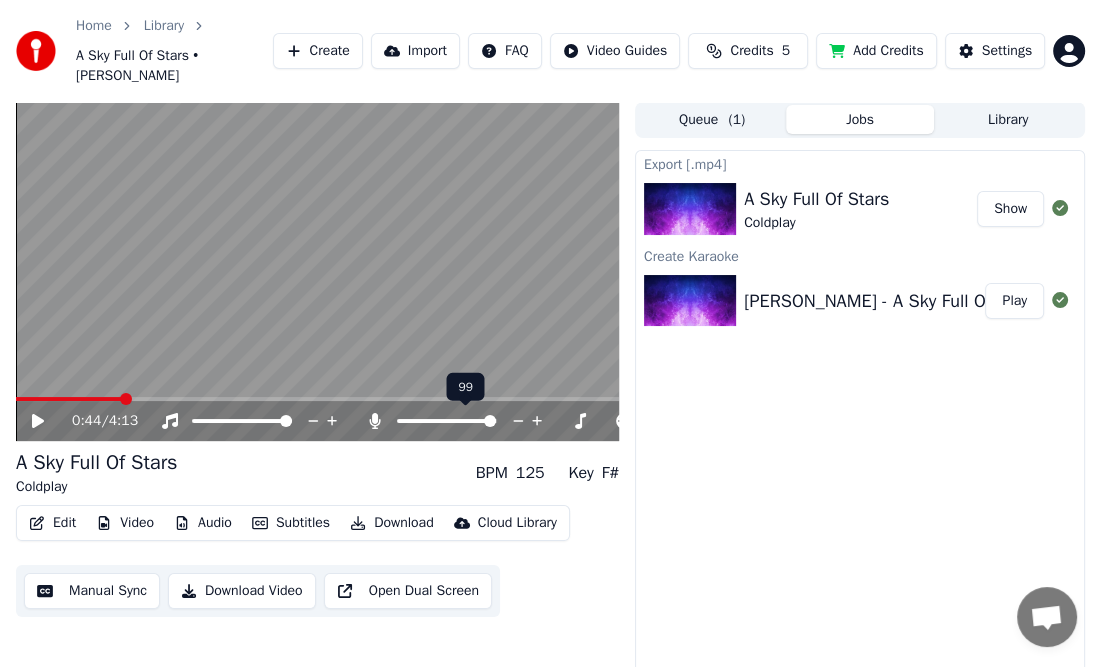 click at bounding box center [490, 421] 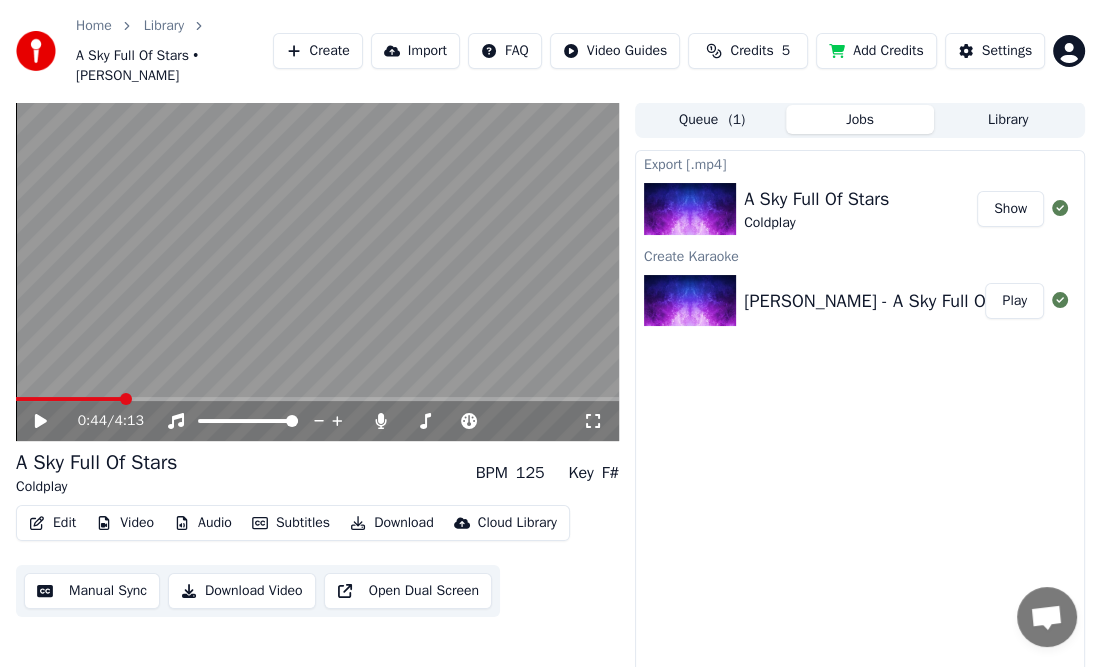click on "0:44  /  4:13" at bounding box center [317, 421] 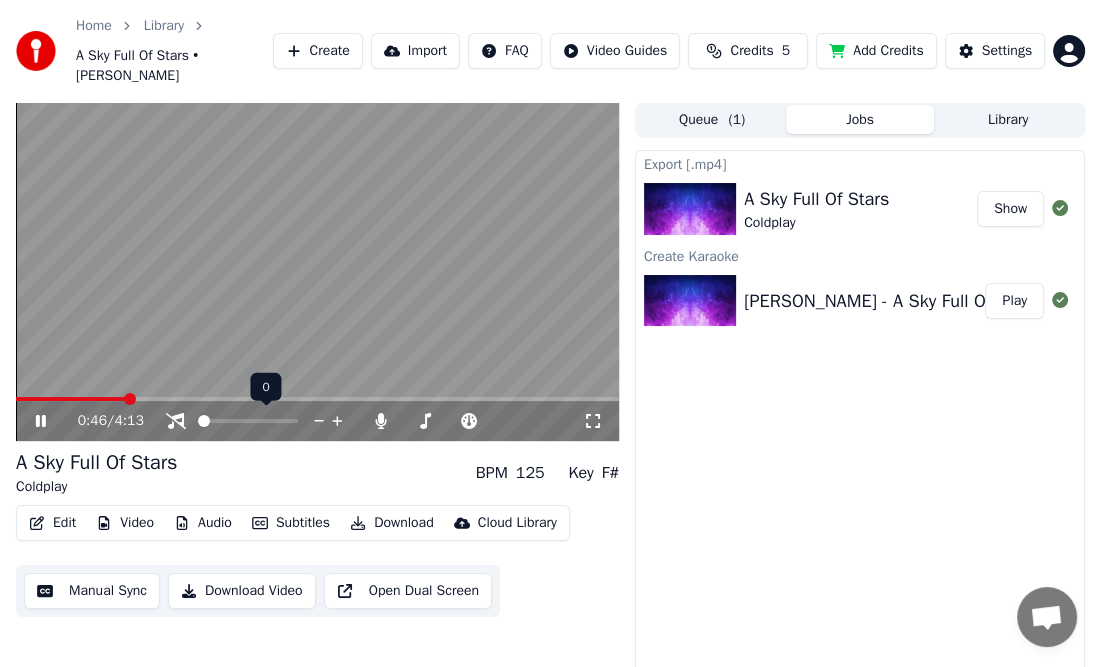 click at bounding box center [204, 421] 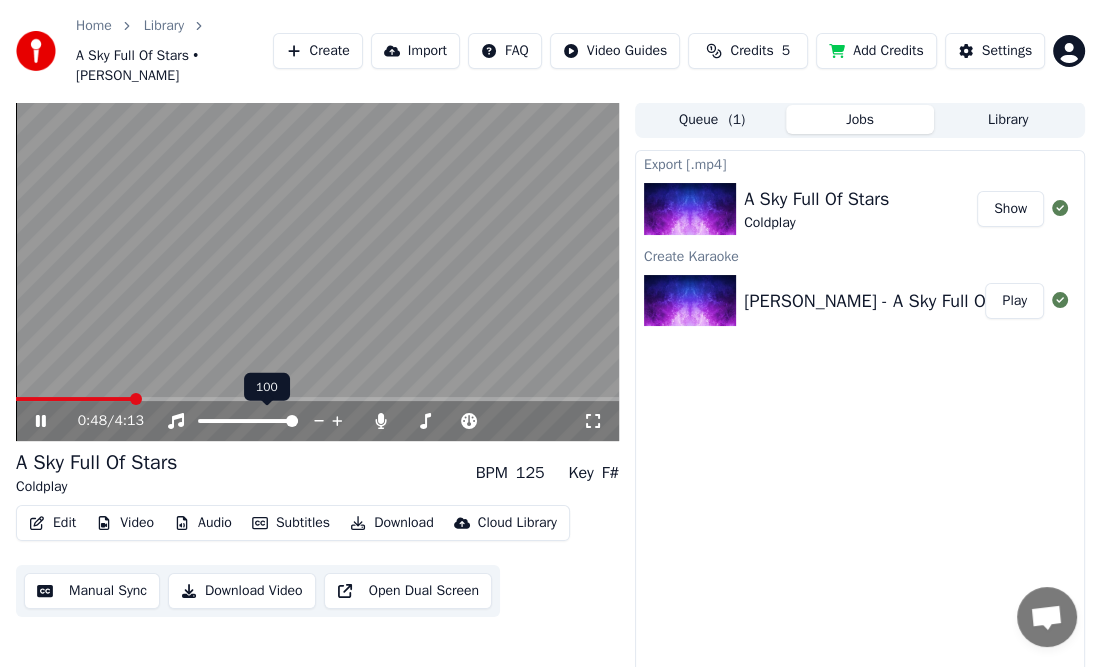 click at bounding box center [292, 421] 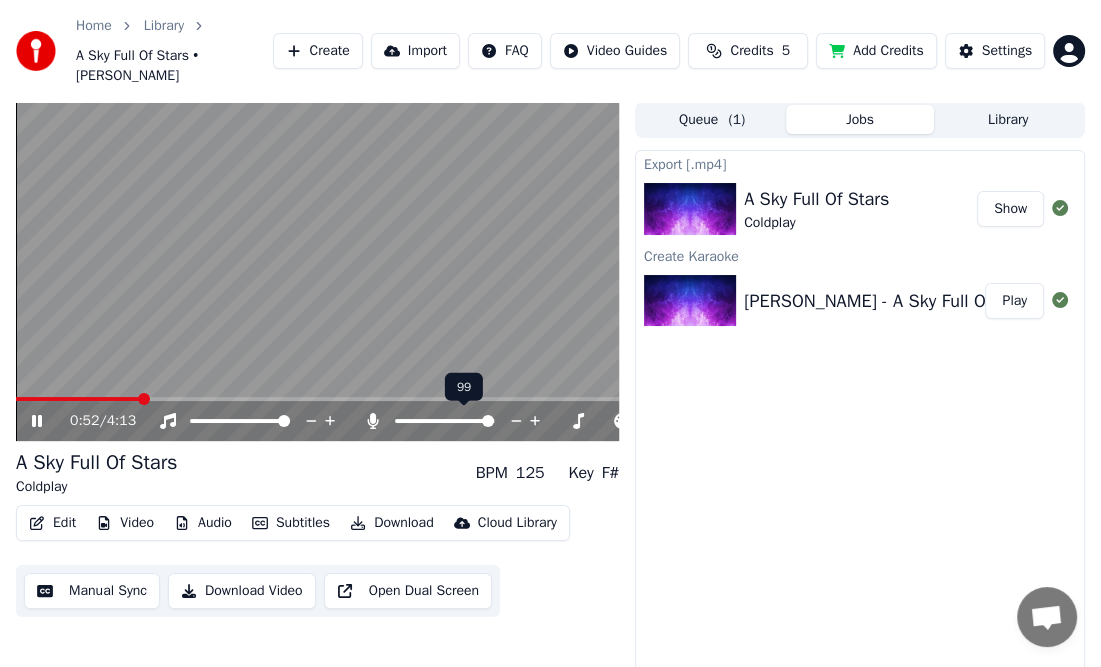 click at bounding box center (444, 421) 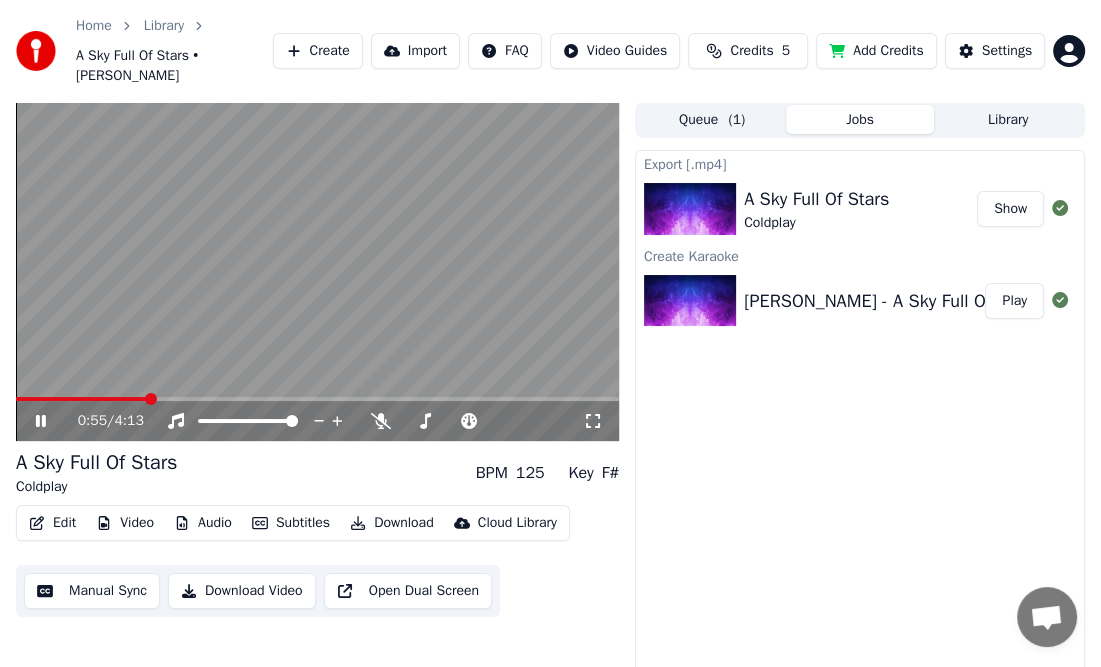 click 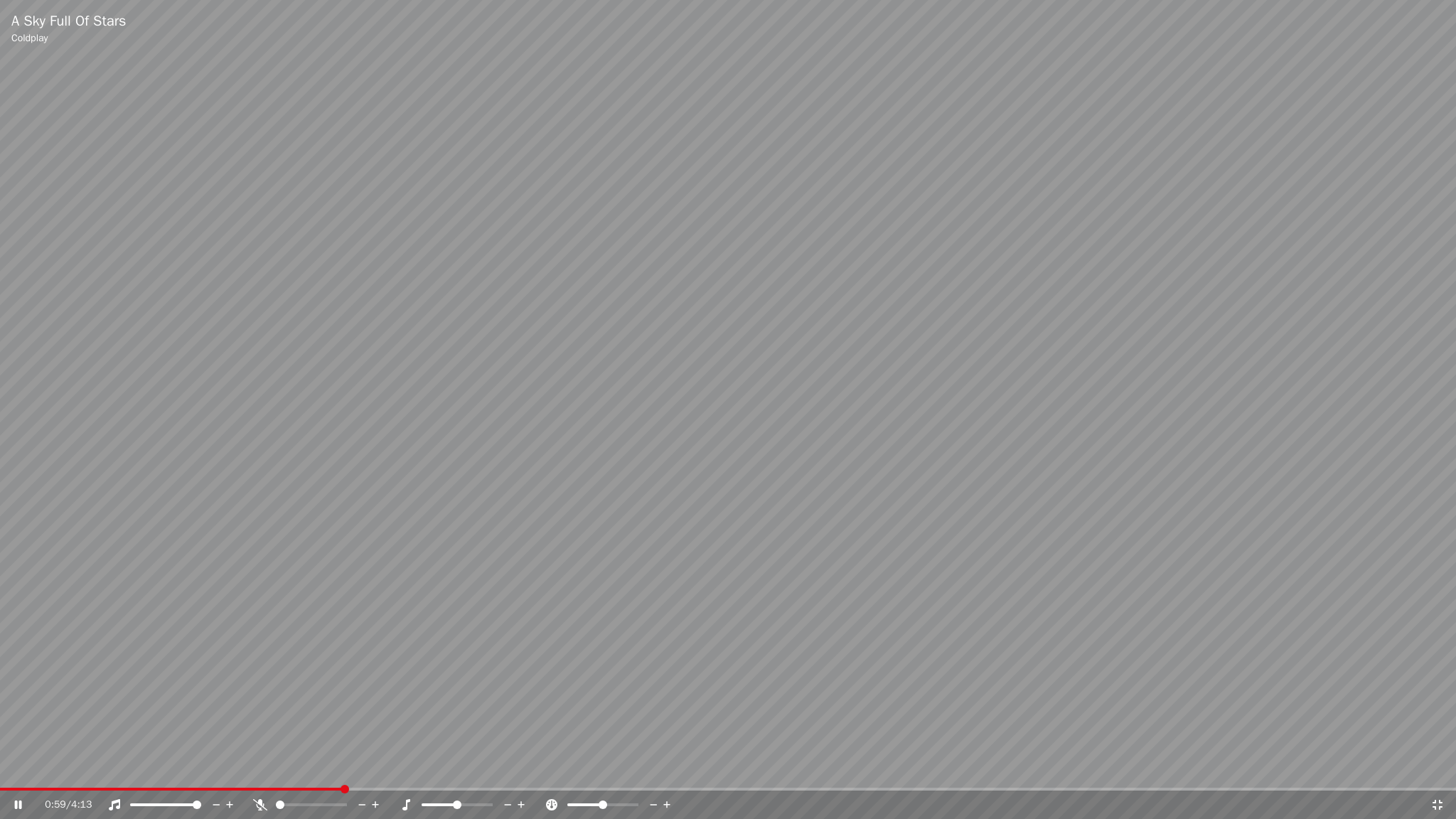 click 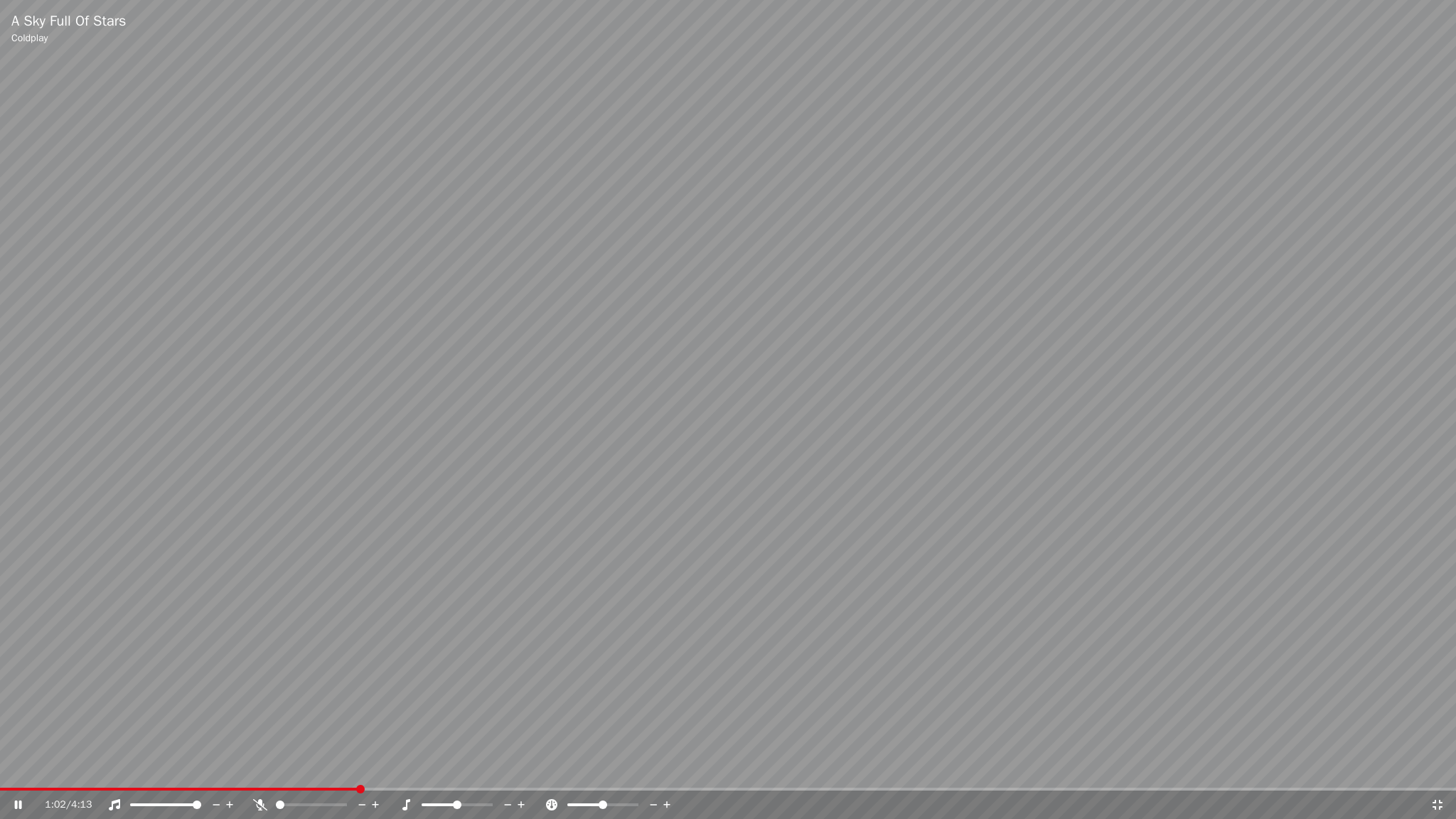click 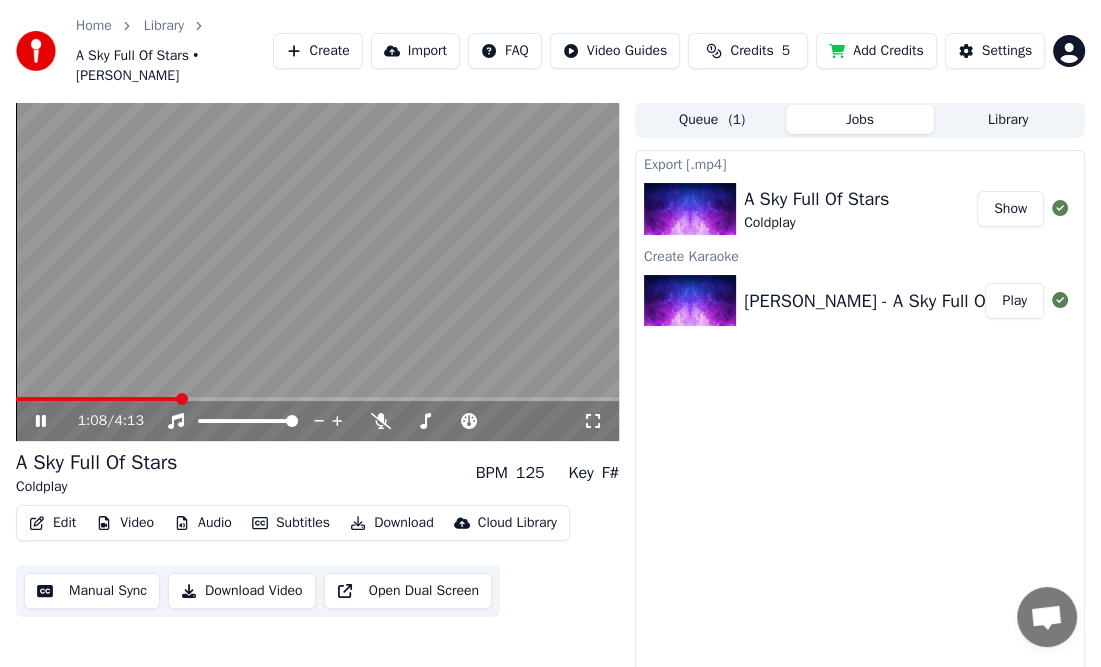 click at bounding box center [317, 271] 